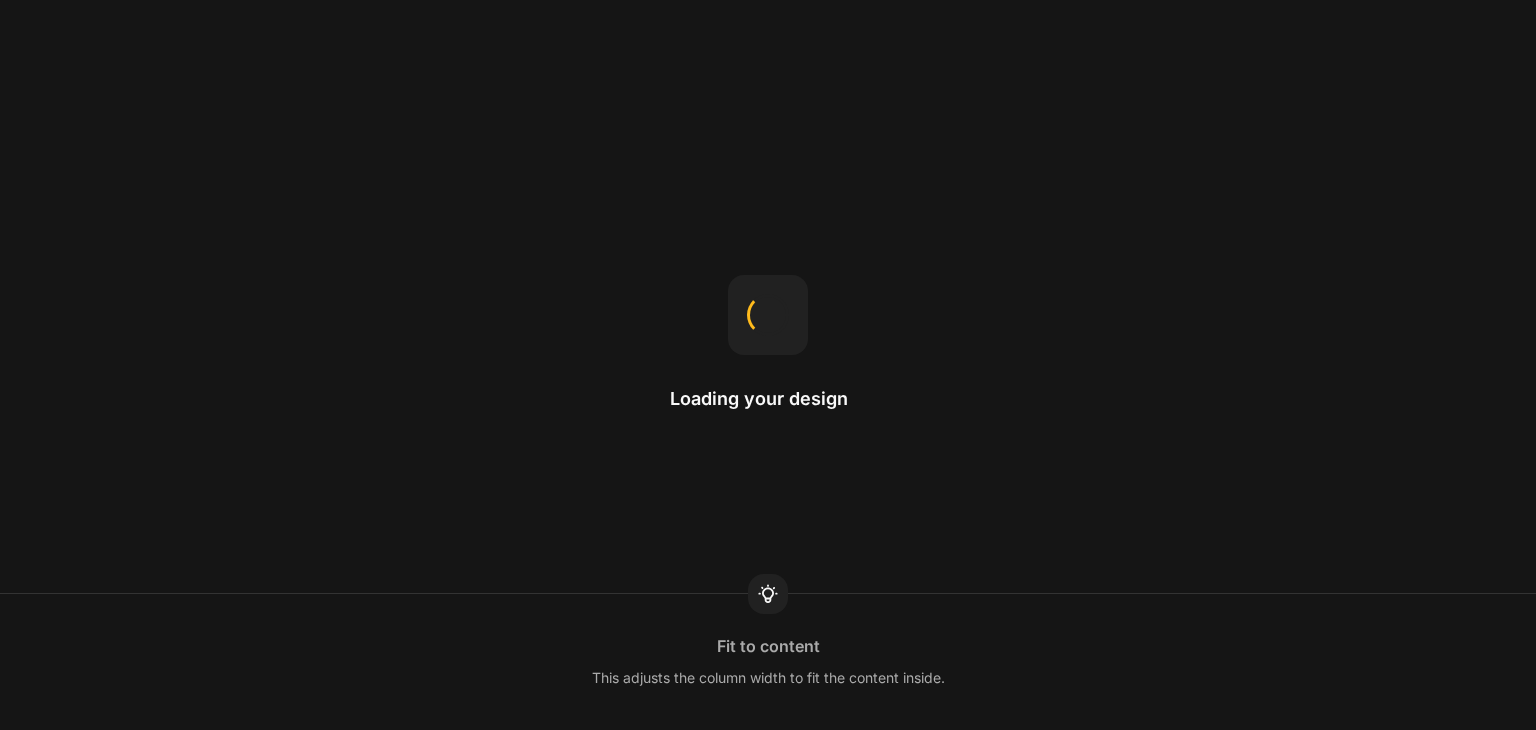 scroll, scrollTop: 0, scrollLeft: 0, axis: both 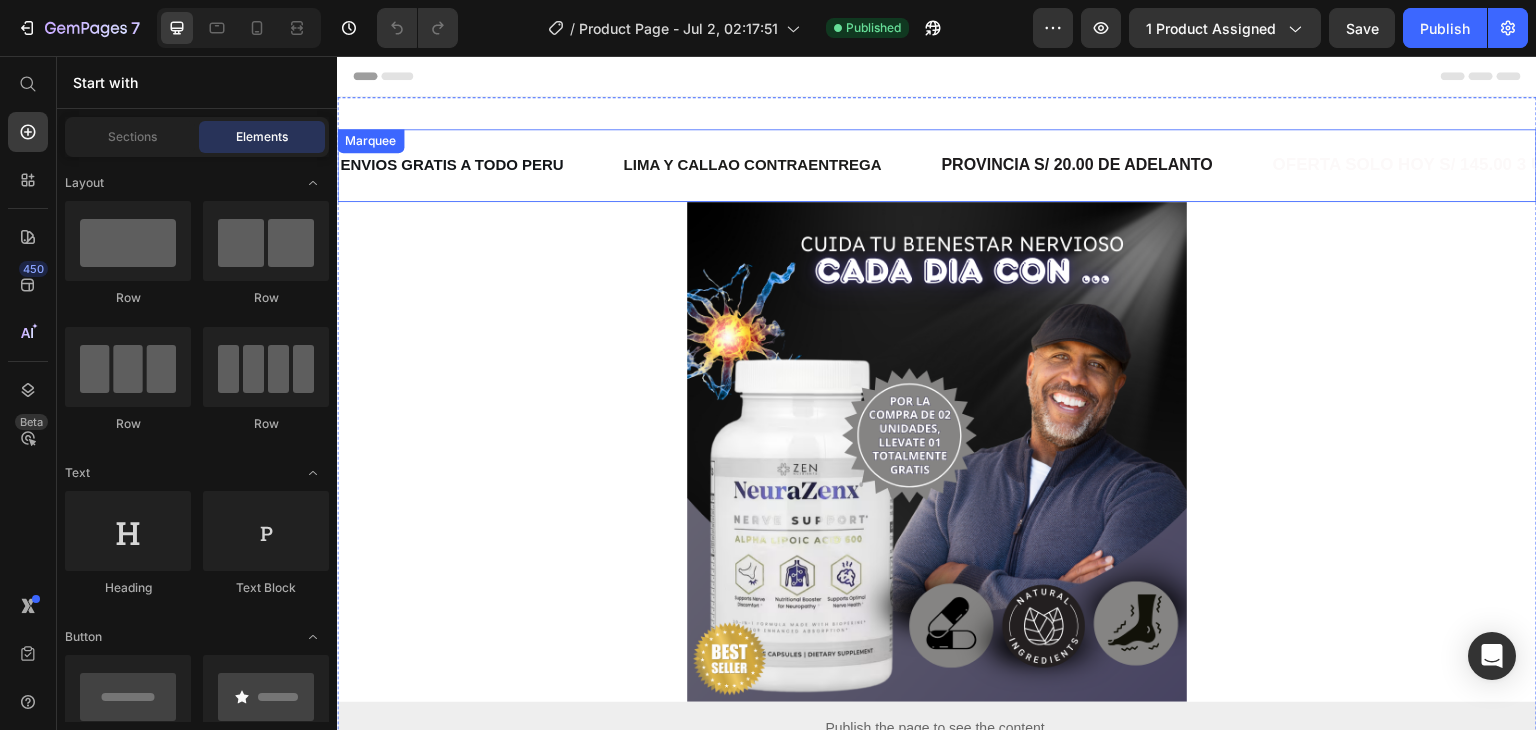 click on "ENVIOS GRATIS A TODO [COUNTRY] Text" at bounding box center (479, 165) 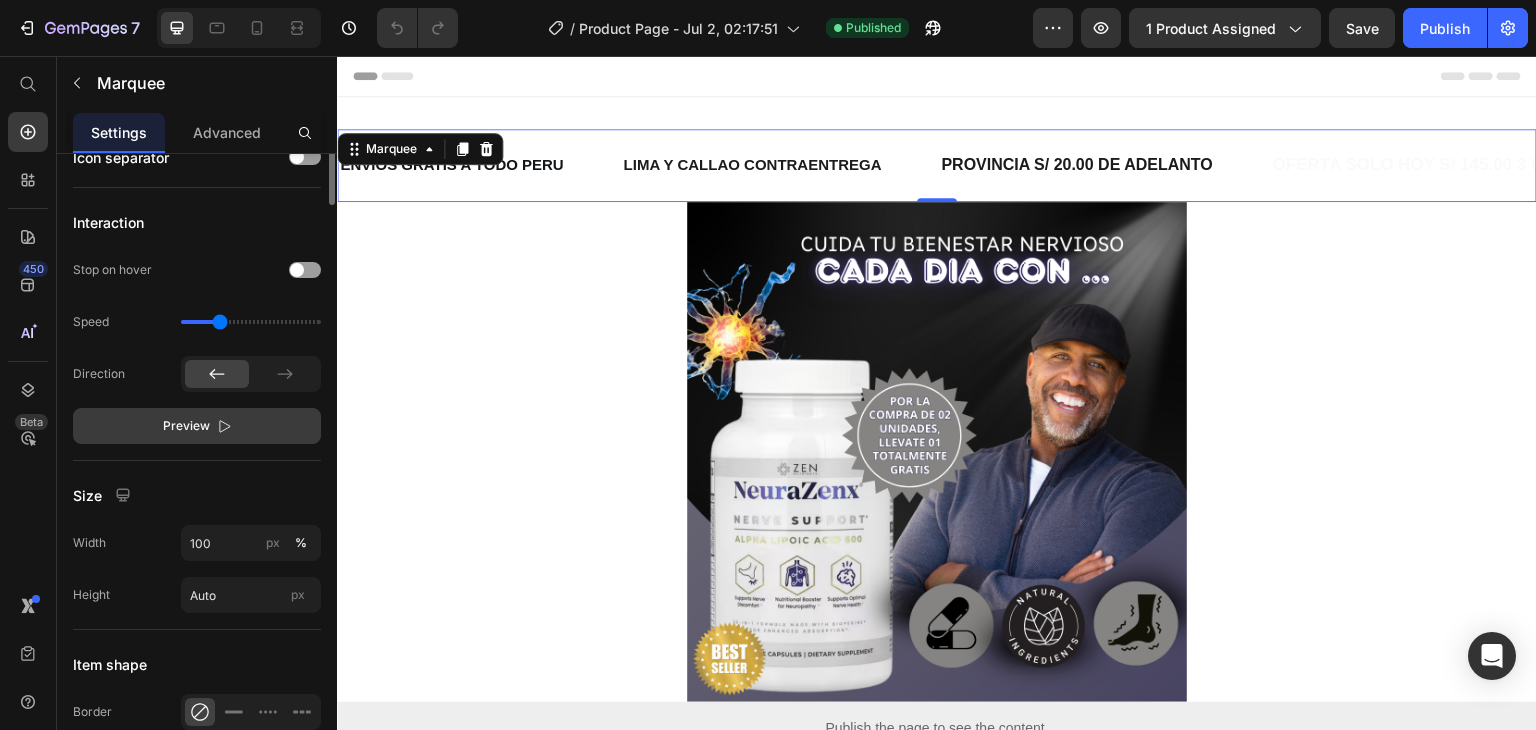 scroll, scrollTop: 0, scrollLeft: 0, axis: both 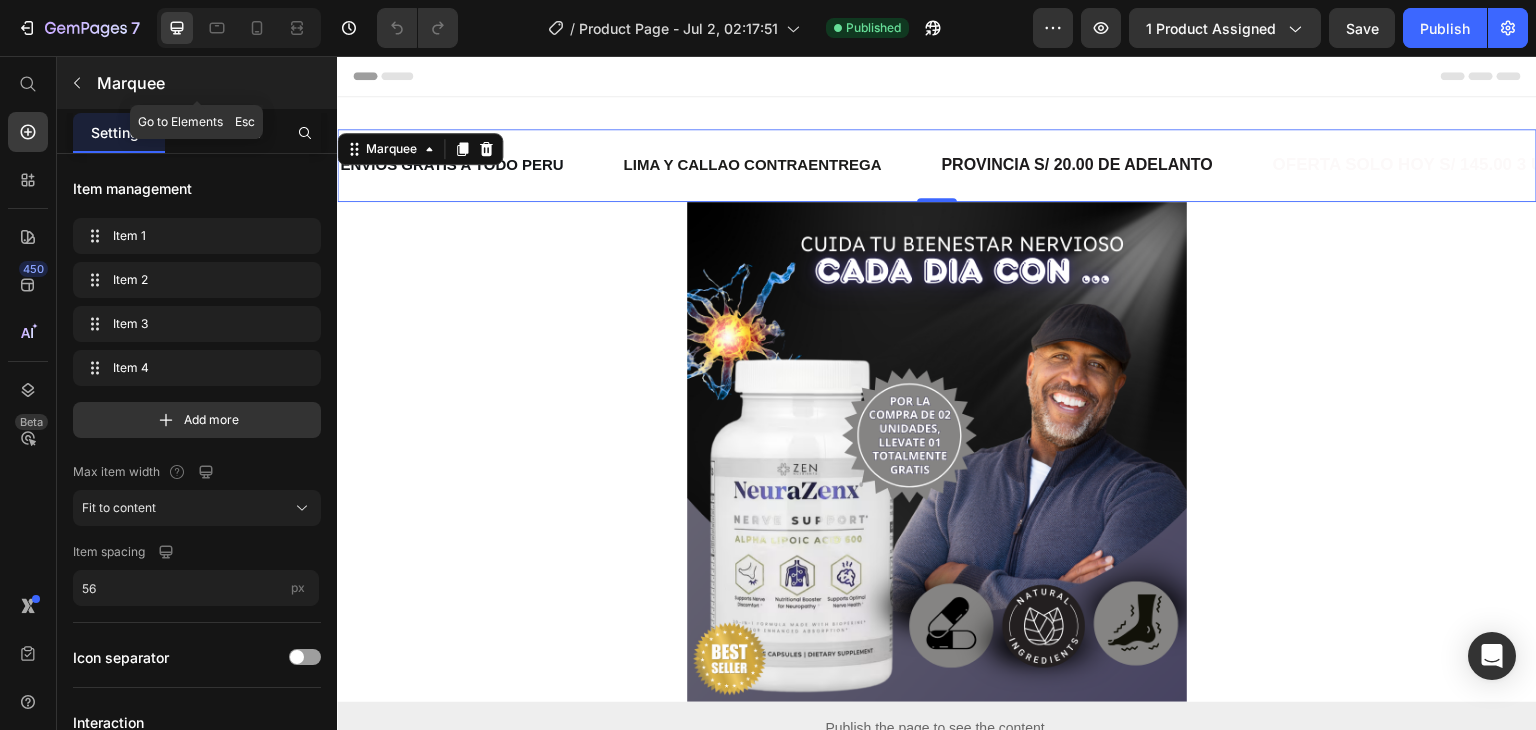 click 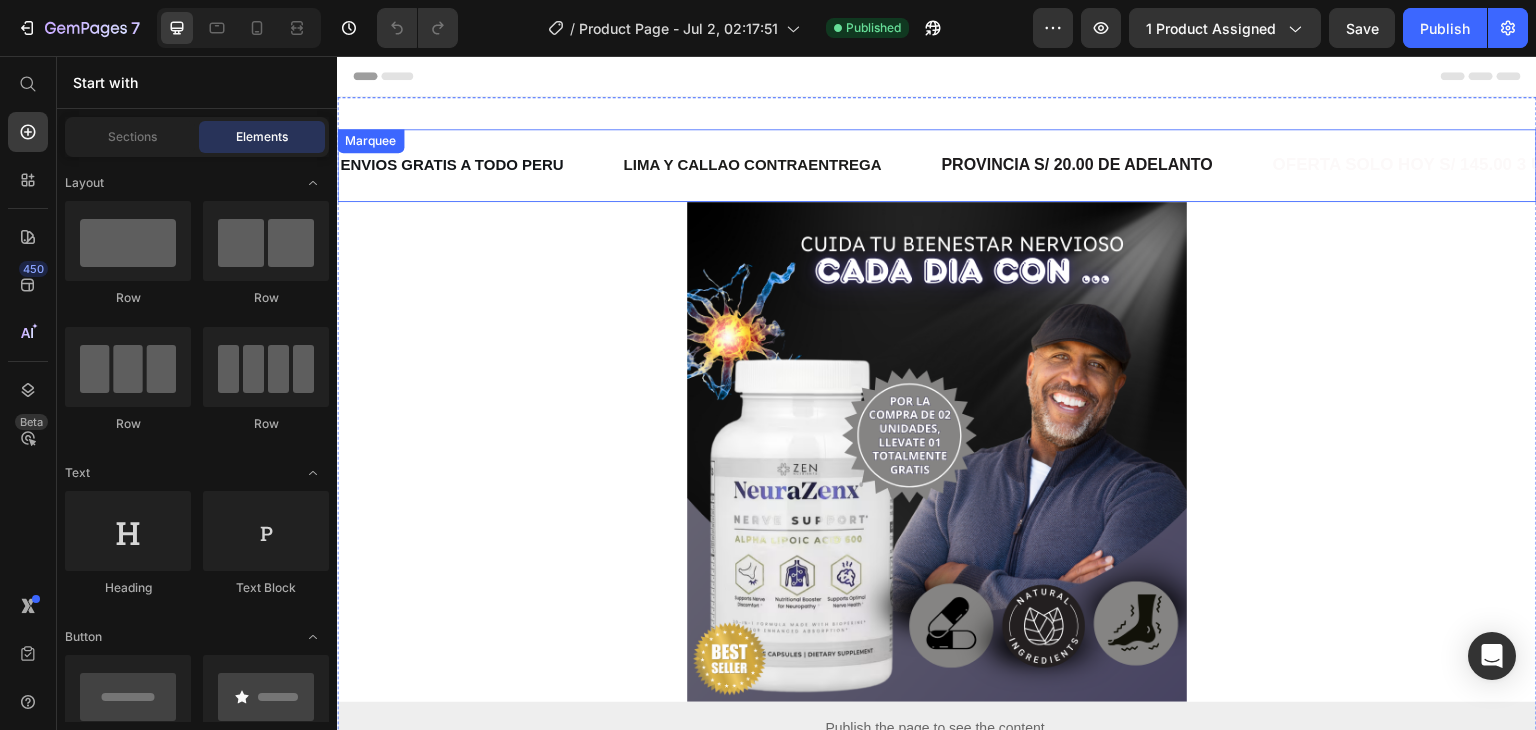 click on "[CITY] Y [CITY] CONTRAENTREGA Text" at bounding box center [752, 165] 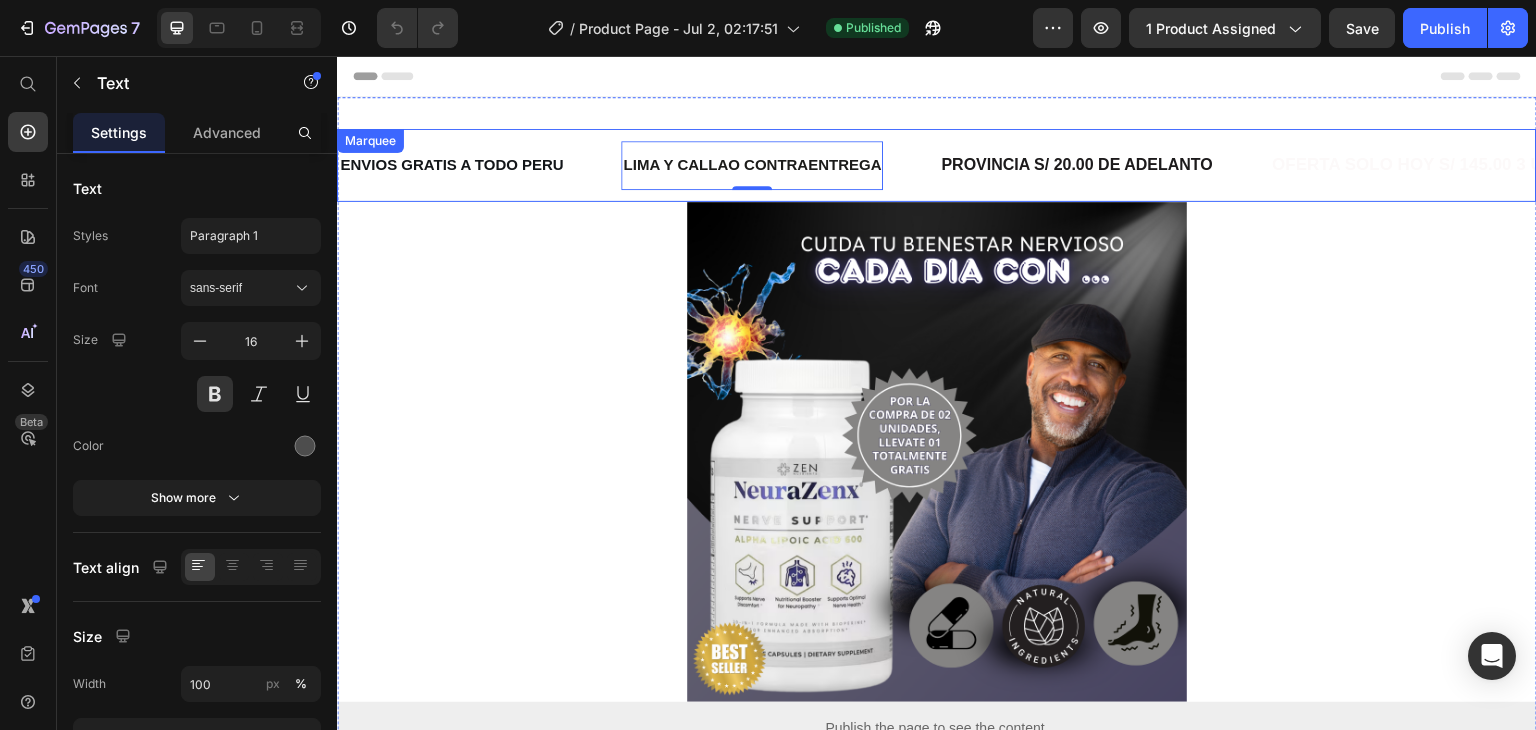 click on "ENVIOS GRATIS A TODO [COUNTRY] Text" at bounding box center (479, 165) 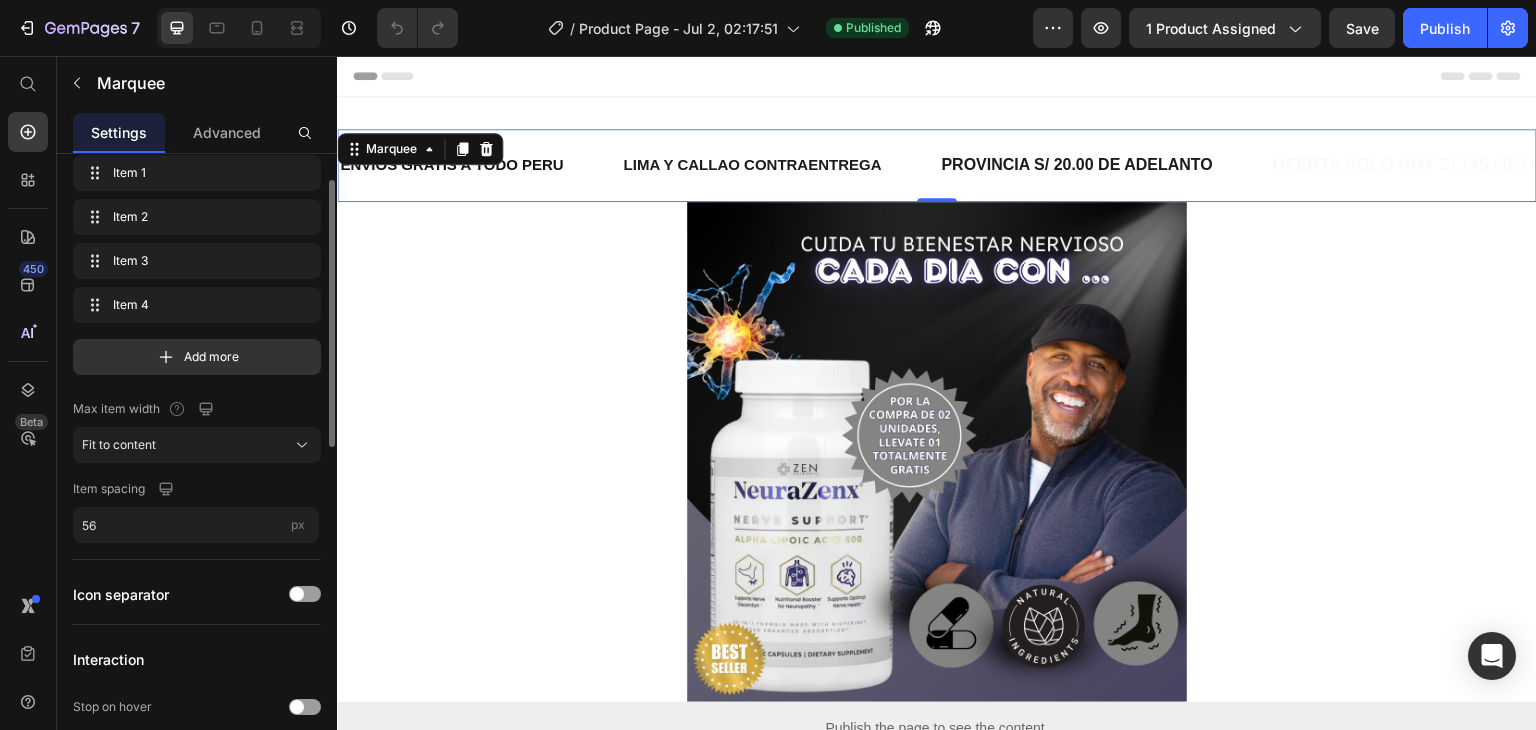 scroll, scrollTop: 0, scrollLeft: 0, axis: both 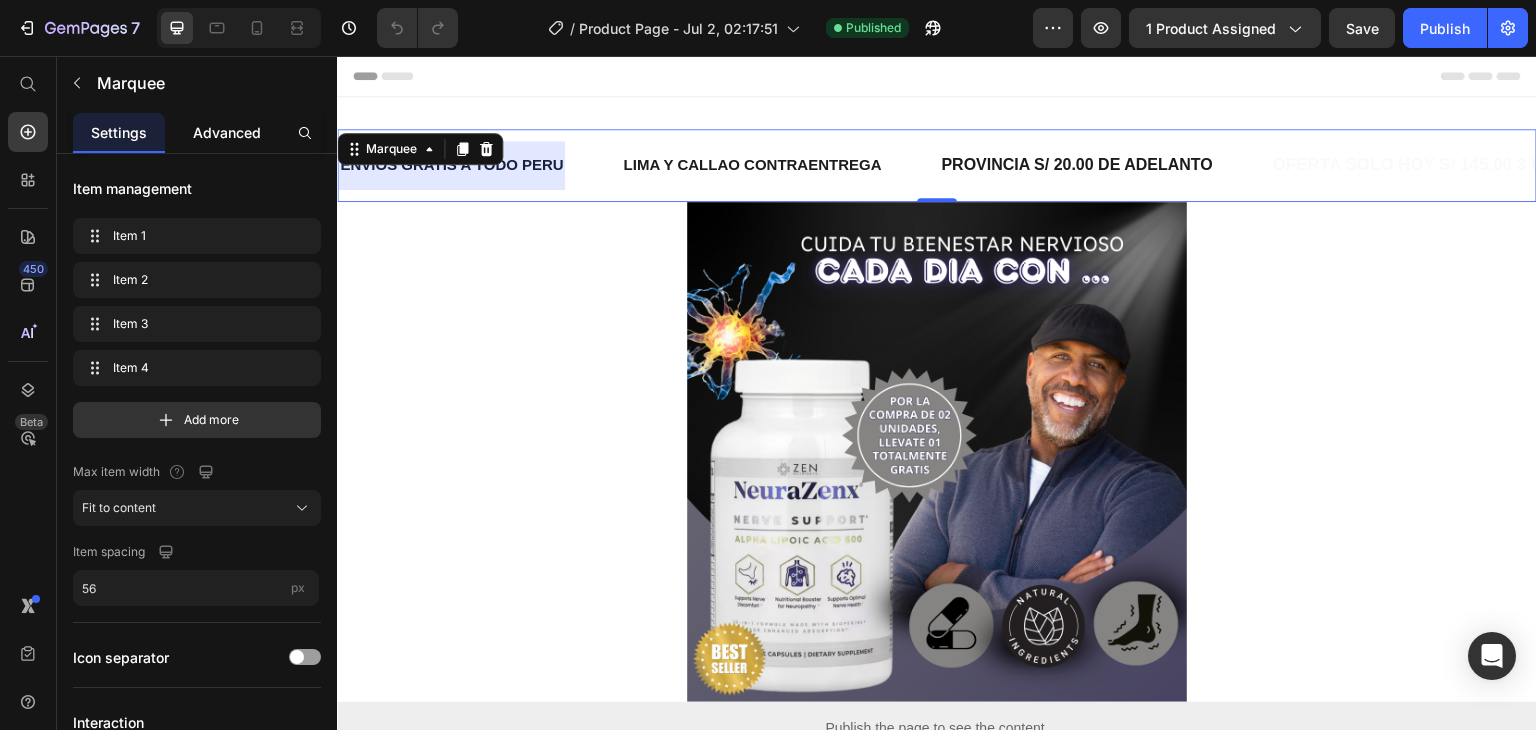 click on "Advanced" at bounding box center [227, 132] 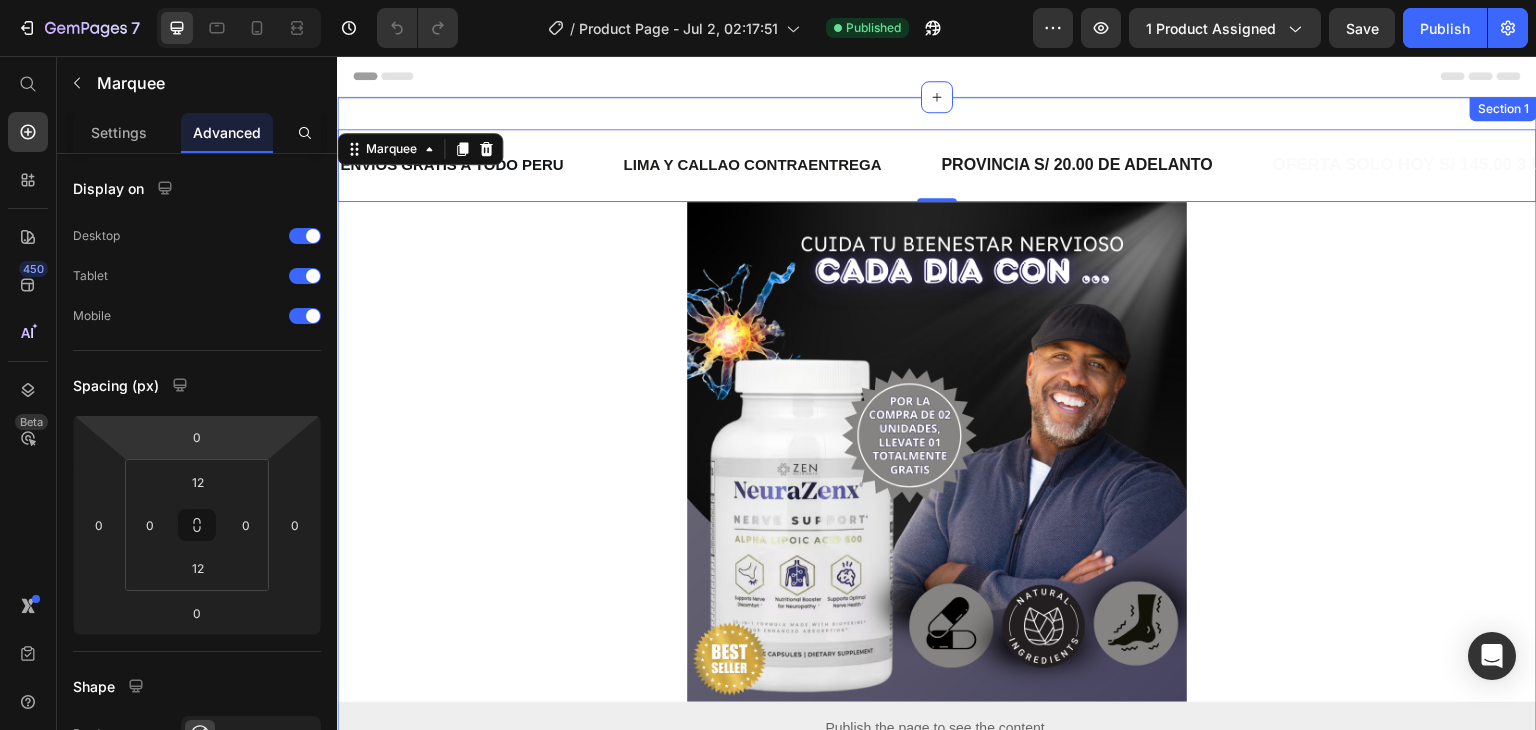 click on "ENVIOS GRATIS A TODO [COUNTRY] Text [CITY] Y [CITY] CONTRAENTREGA Text PROVINCIA S/ 20.00 DE ADELANTO Text OFERTA SOLO HOY S/ 145.00 3 UNIDADES Text ENVIOS GRATIS A TODO [COUNTRY] Text [CITY] Y [CITY] CONTRAENTREGA Text PROVINCIA S/ 20.00 DE ADELANTO Text OFERTA SOLO HOY S/ 145.00 3 UNIDADES Text Marquee   0 Image
Publish the page to see the content.
Custom Code Image Image Image
Publish the page to see the content.
Custom Code Image Image Image Image
Publish the page to see the content.
Custom Code Image
Publish the page to see the content.
Custom Code Image Section 1" at bounding box center [937, 2285] 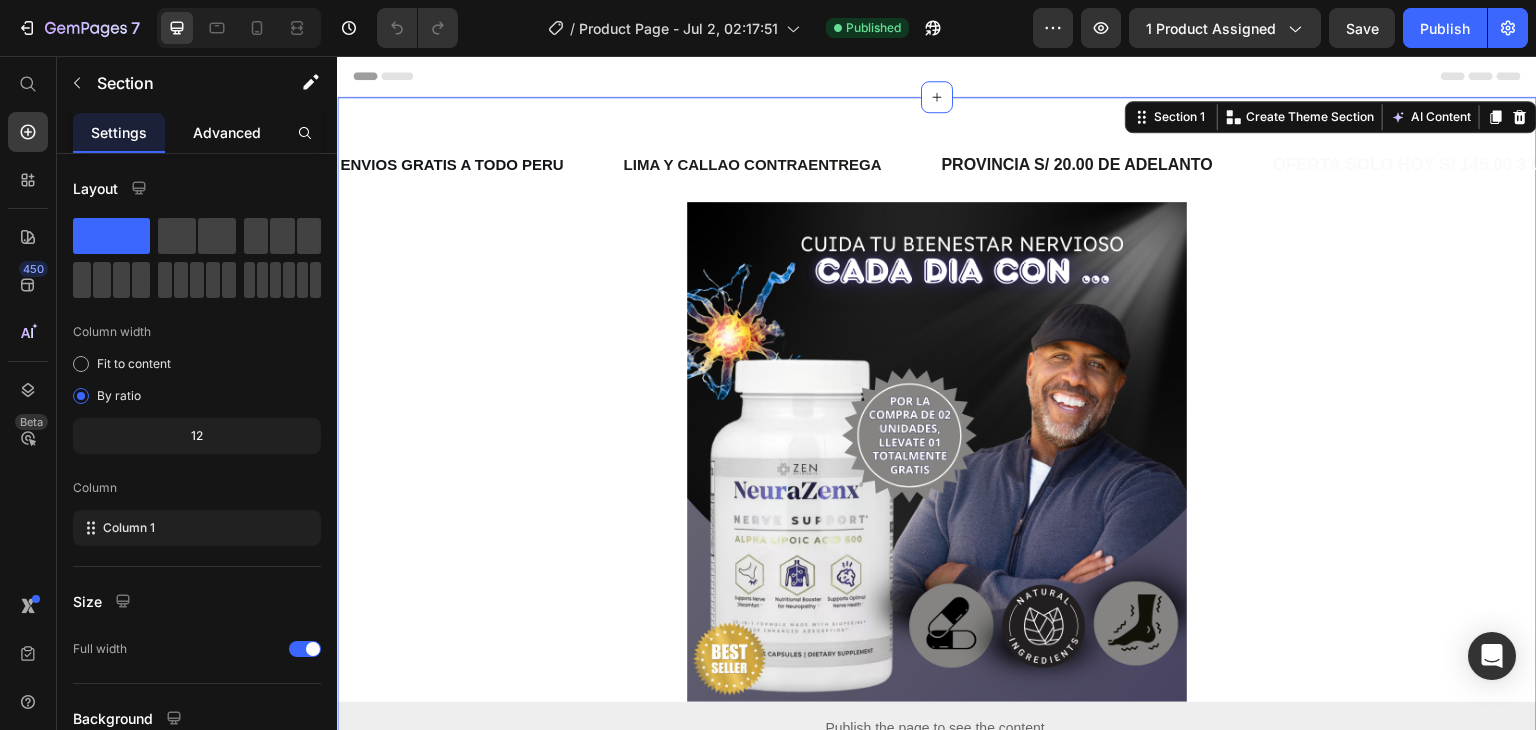 click on "Advanced" at bounding box center [227, 132] 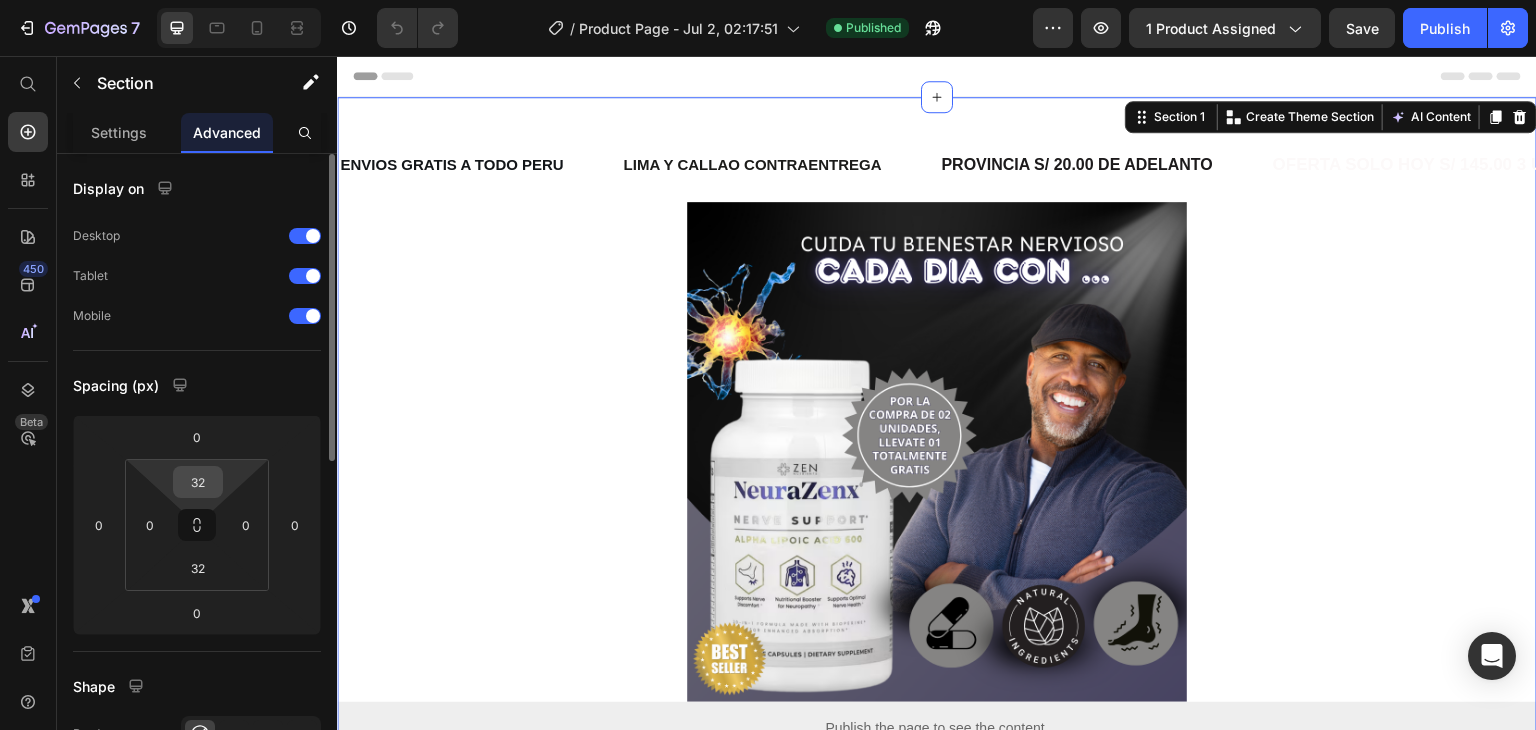 click on "32" at bounding box center (198, 482) 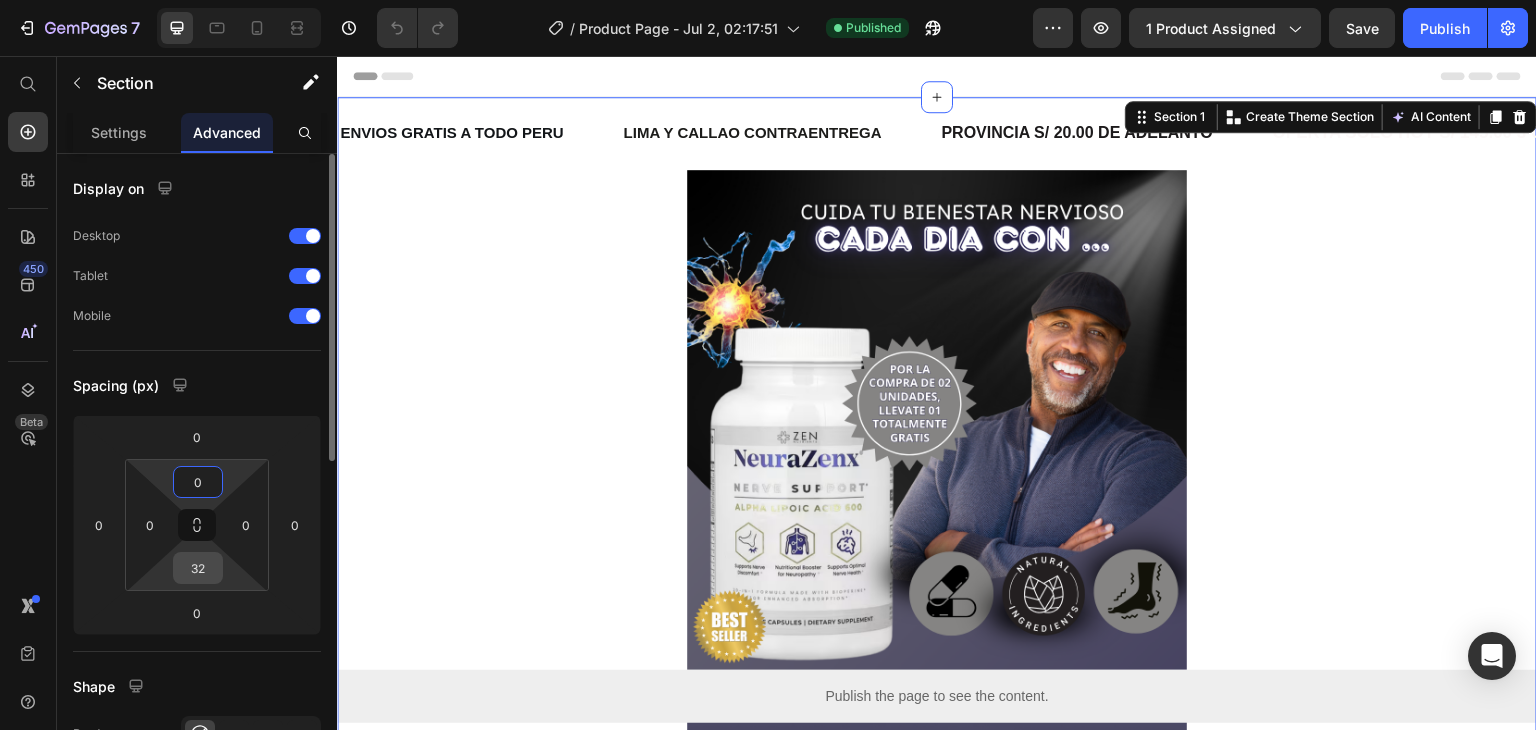 type on "0" 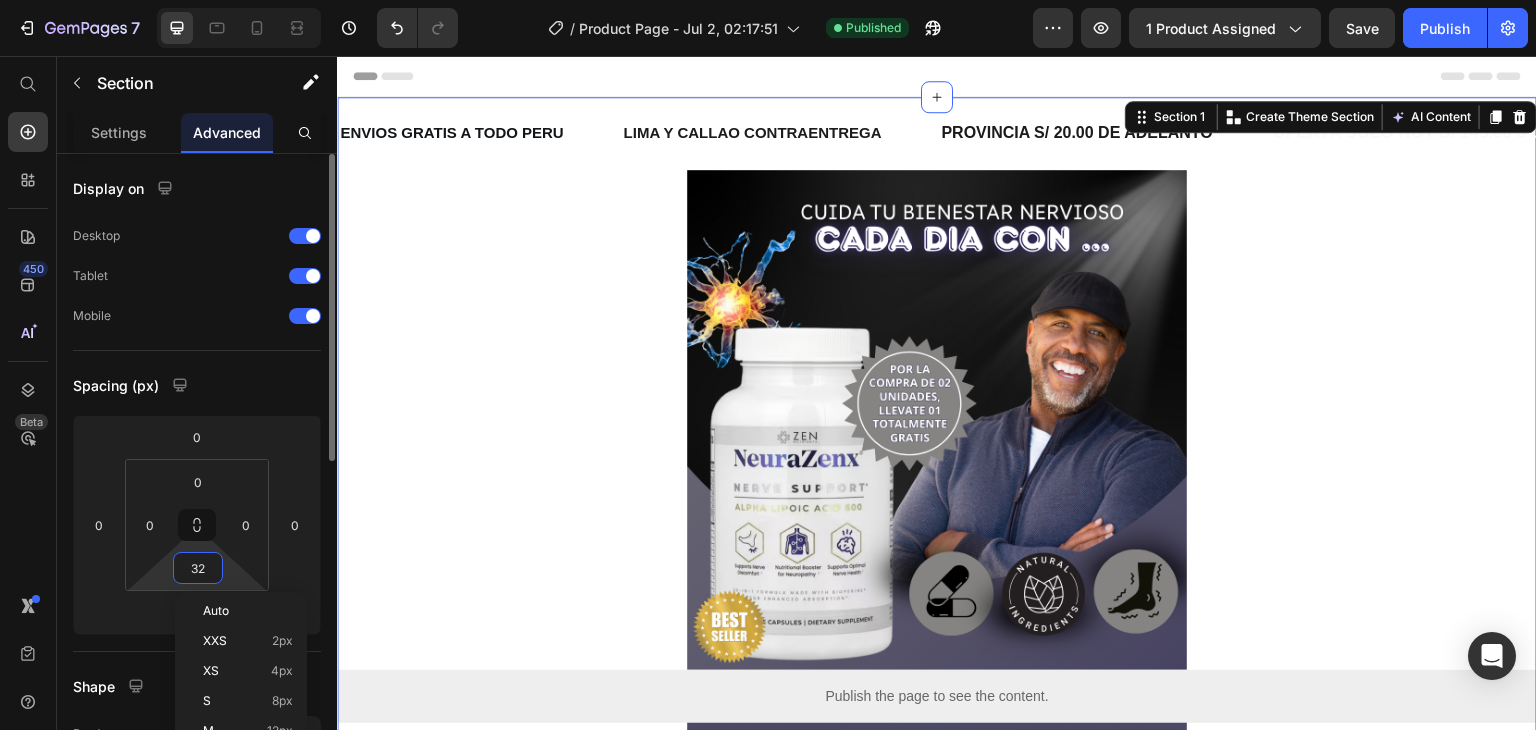 type on "0" 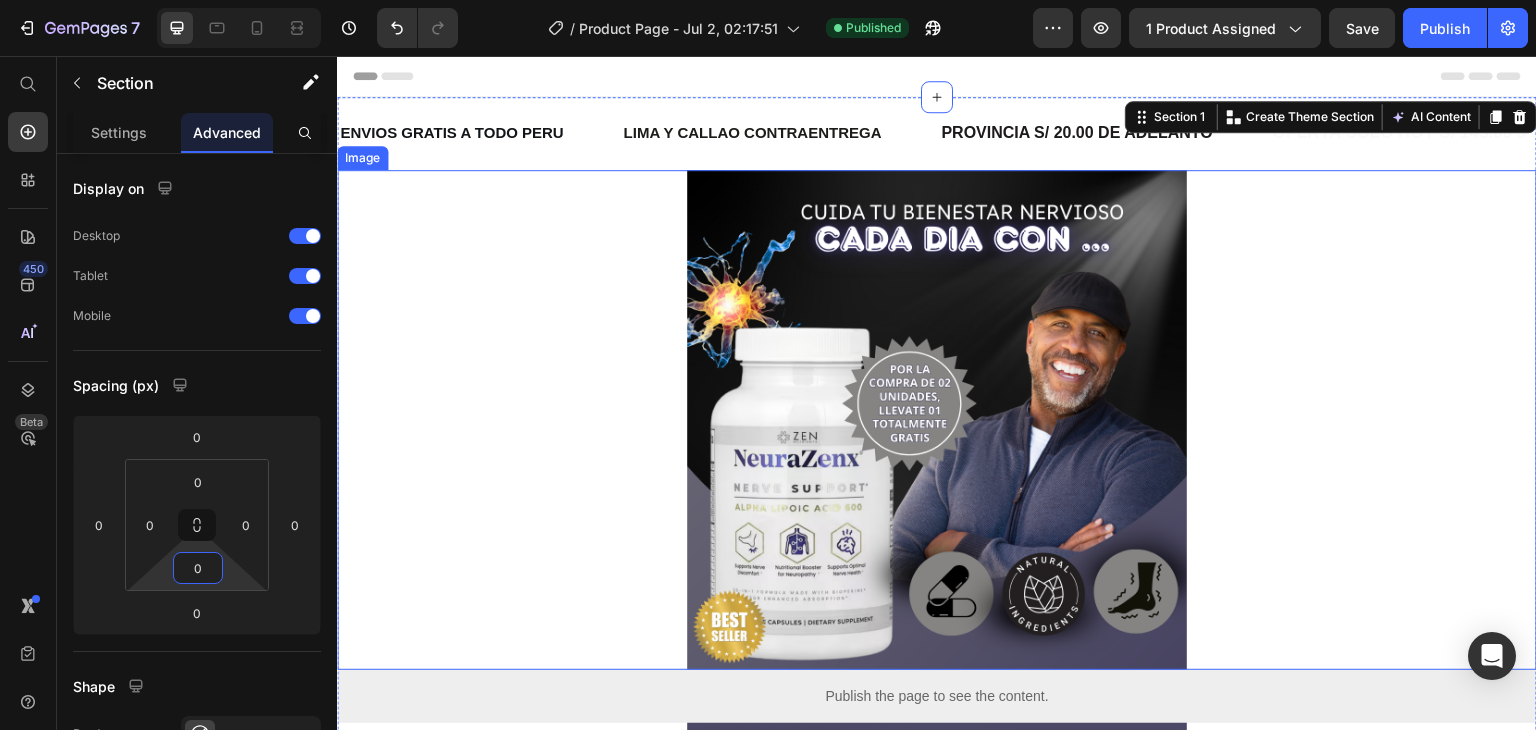 click at bounding box center [937, 420] 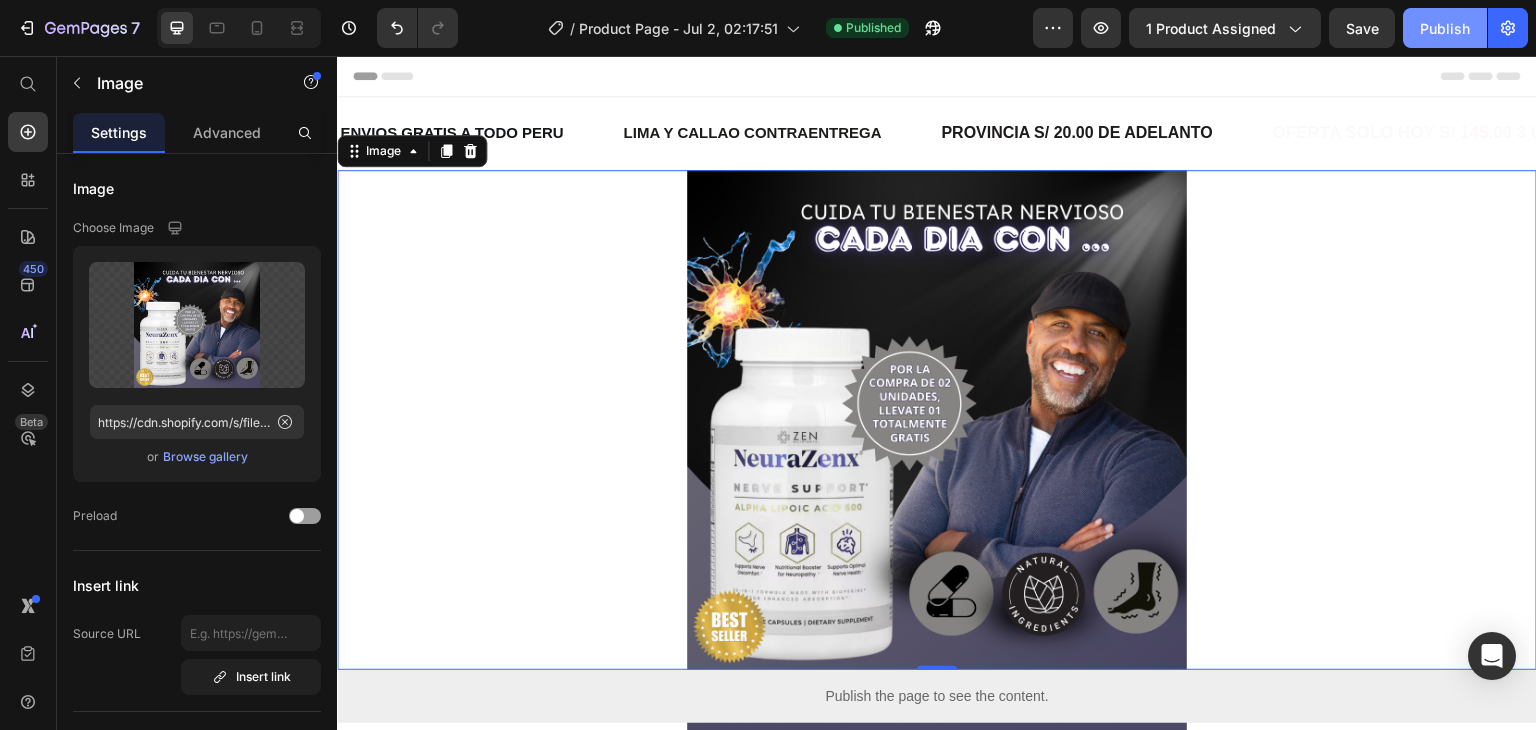 click on "Publish" at bounding box center [1445, 28] 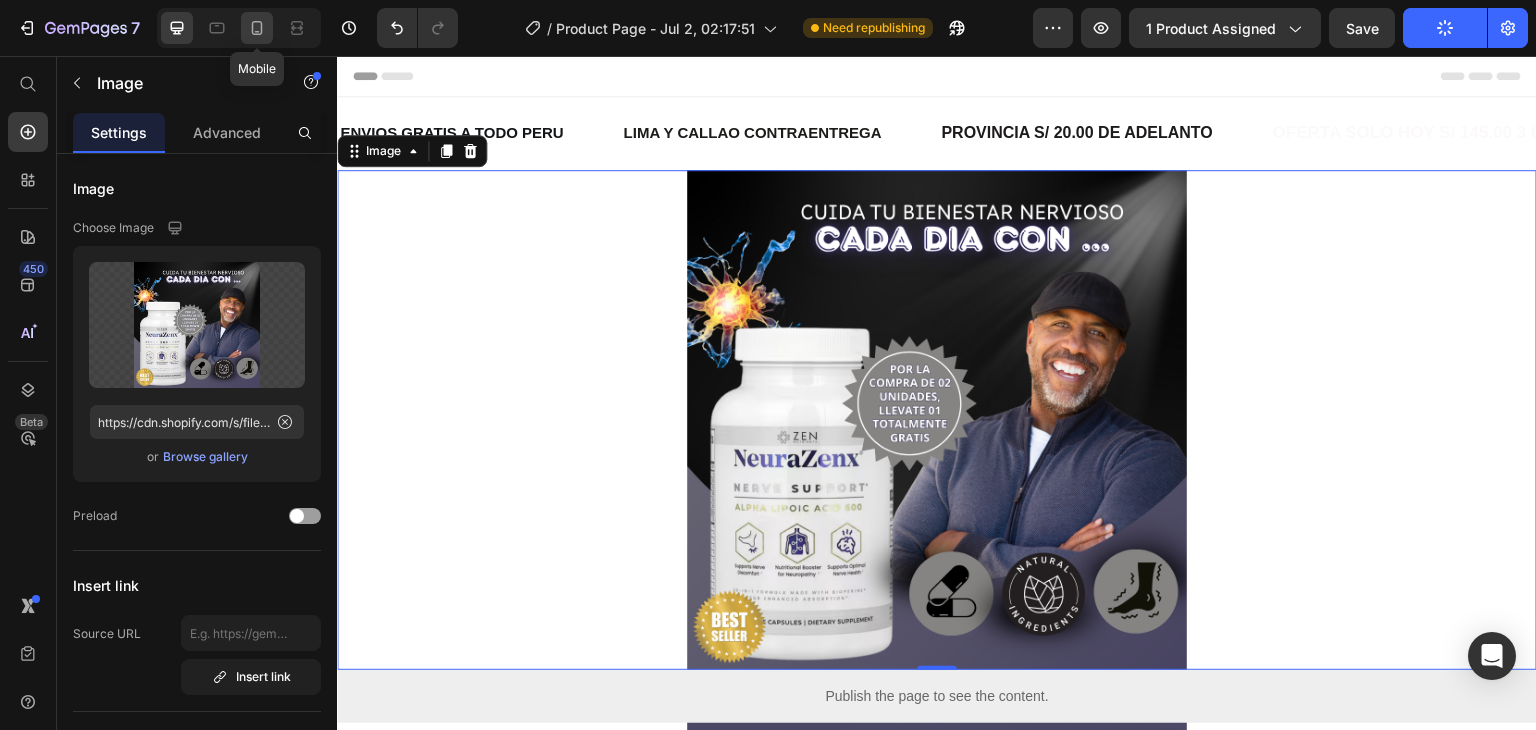 click 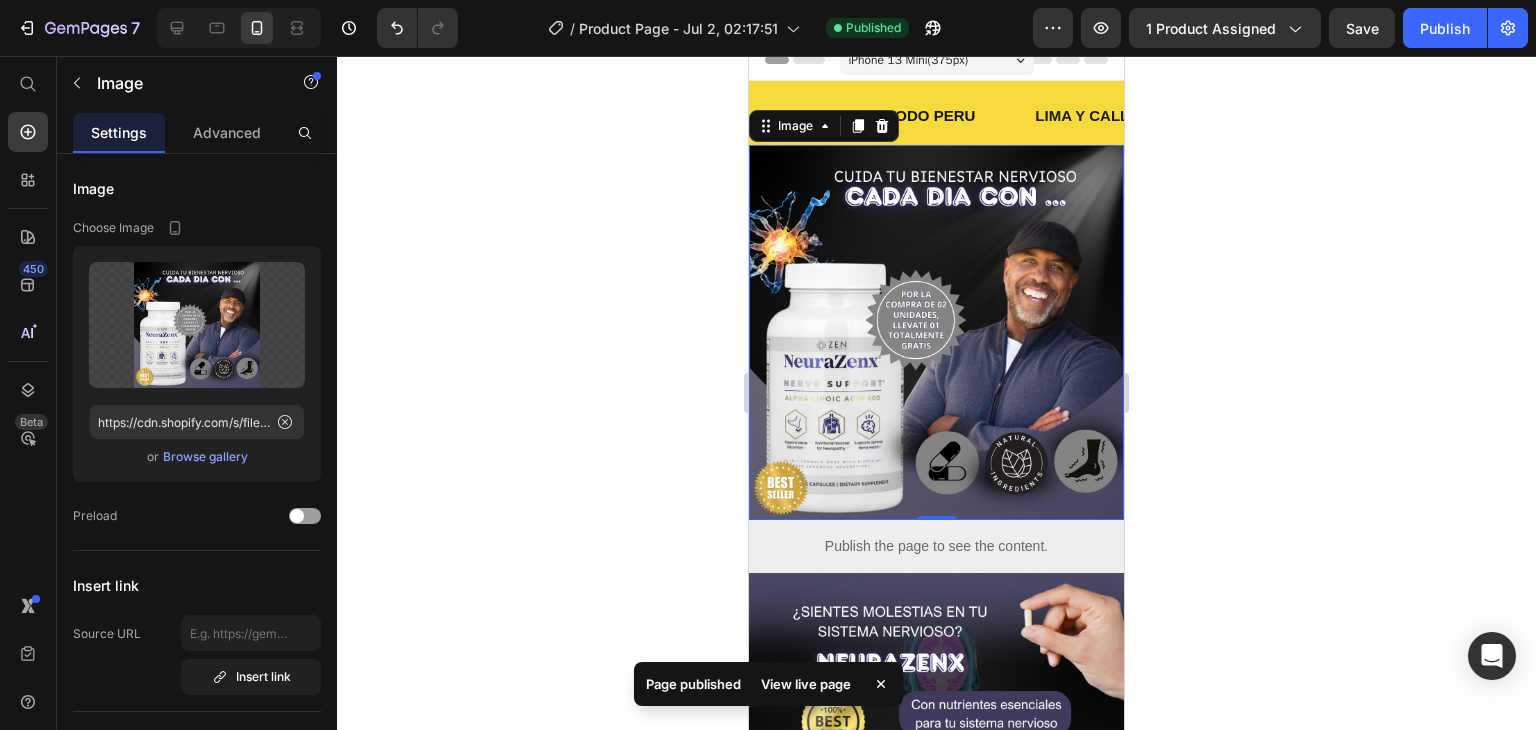 scroll, scrollTop: 0, scrollLeft: 0, axis: both 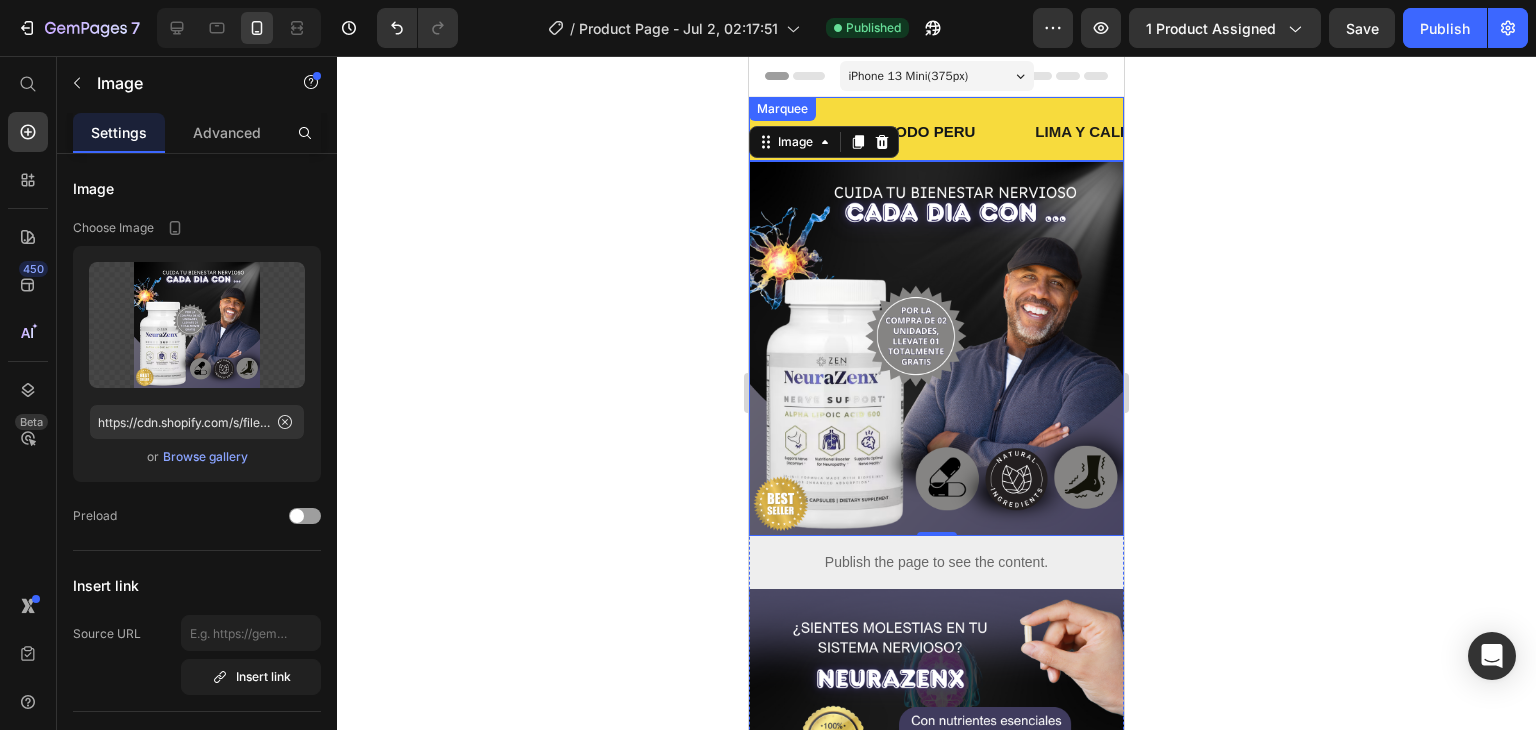 click on "ENVIOS GRATIS A TODO [COUNTRY] Text" at bounding box center (891, 132) 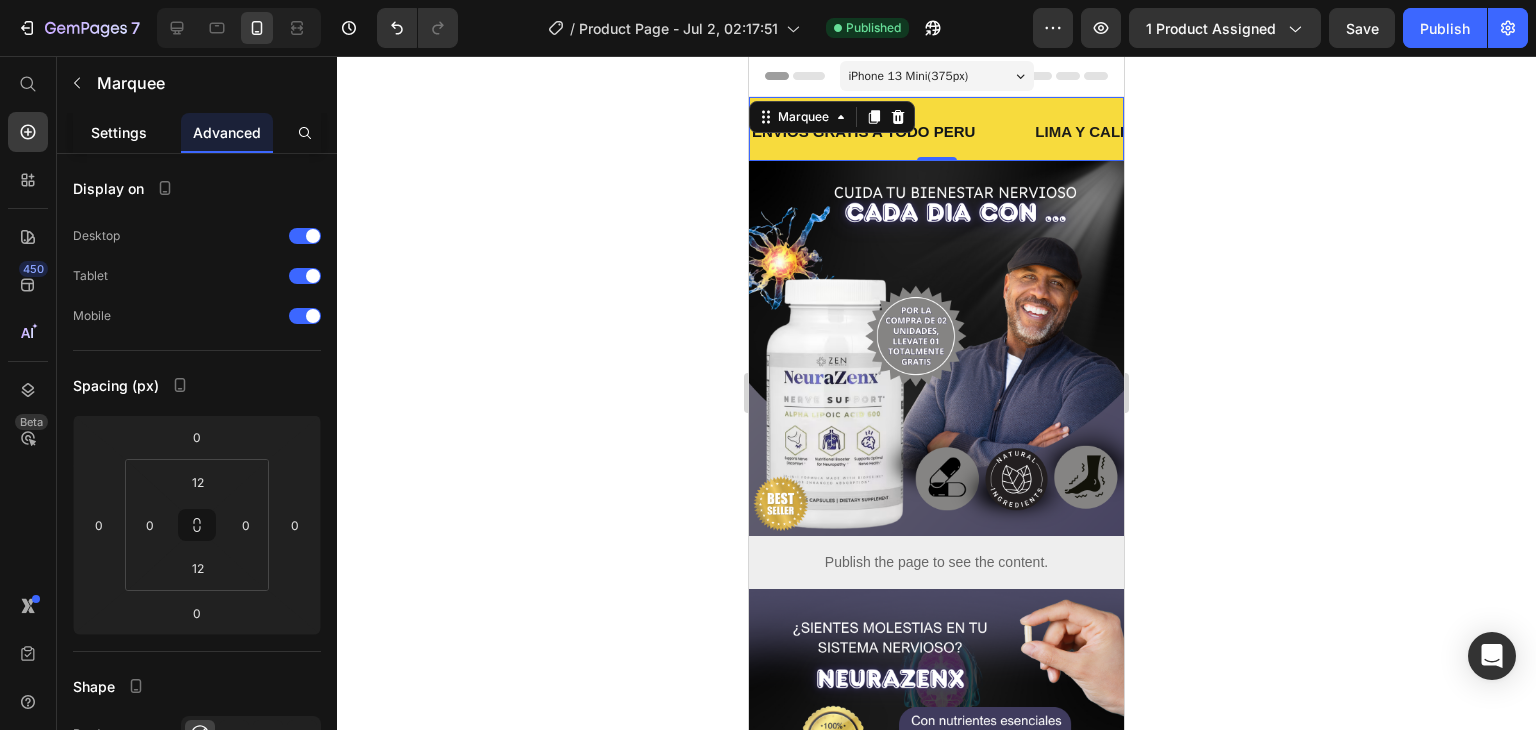 click on "Settings" 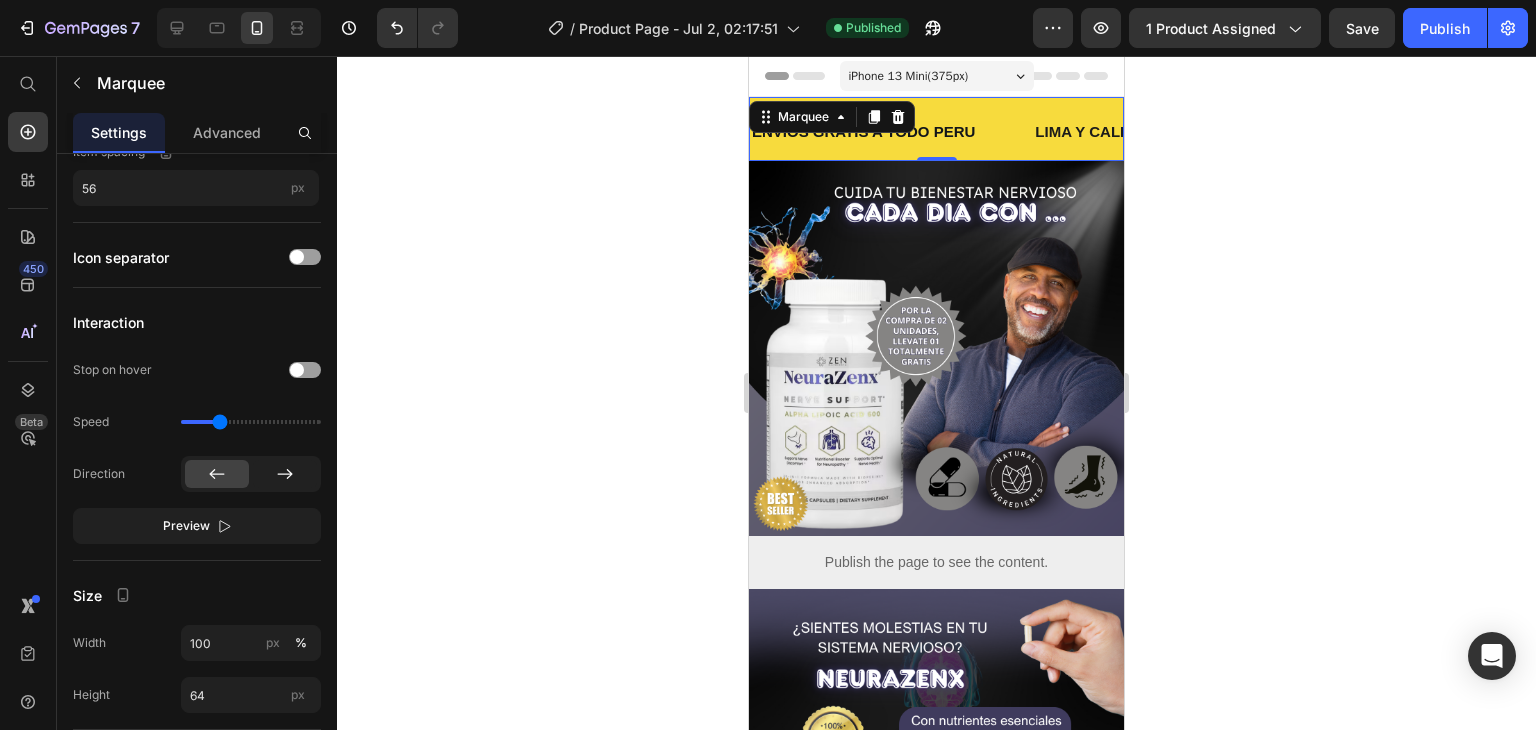 scroll, scrollTop: 863, scrollLeft: 0, axis: vertical 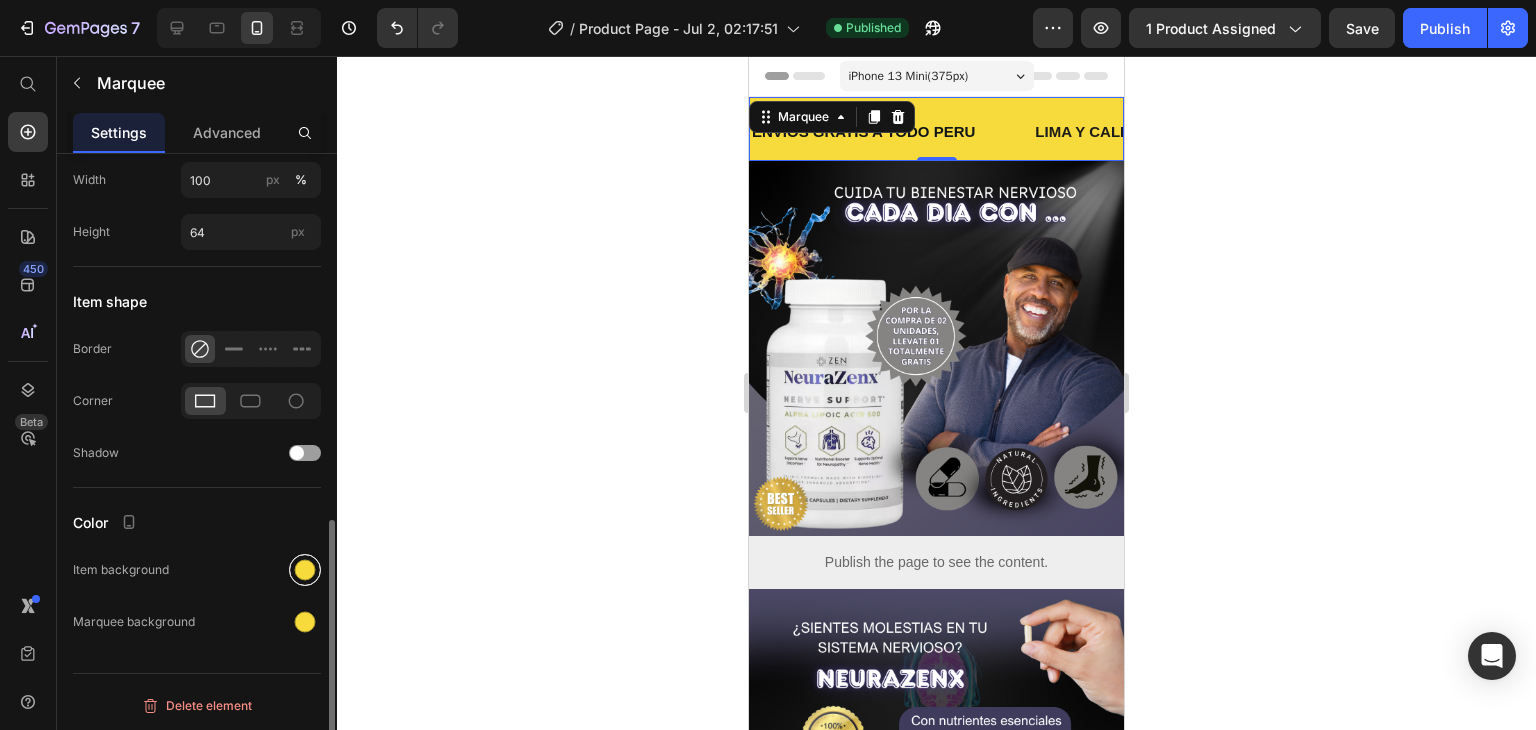 click at bounding box center [305, 570] 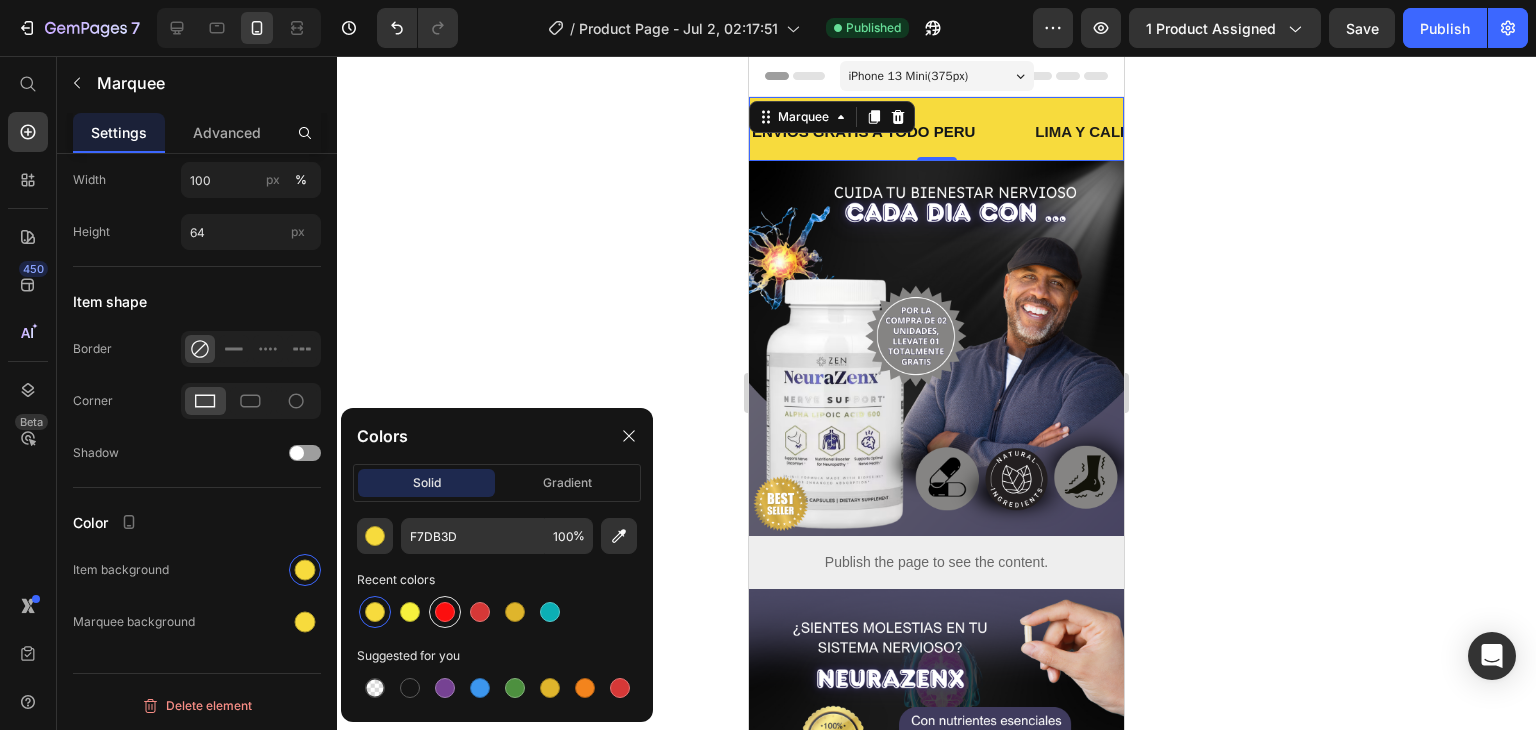 click at bounding box center (445, 612) 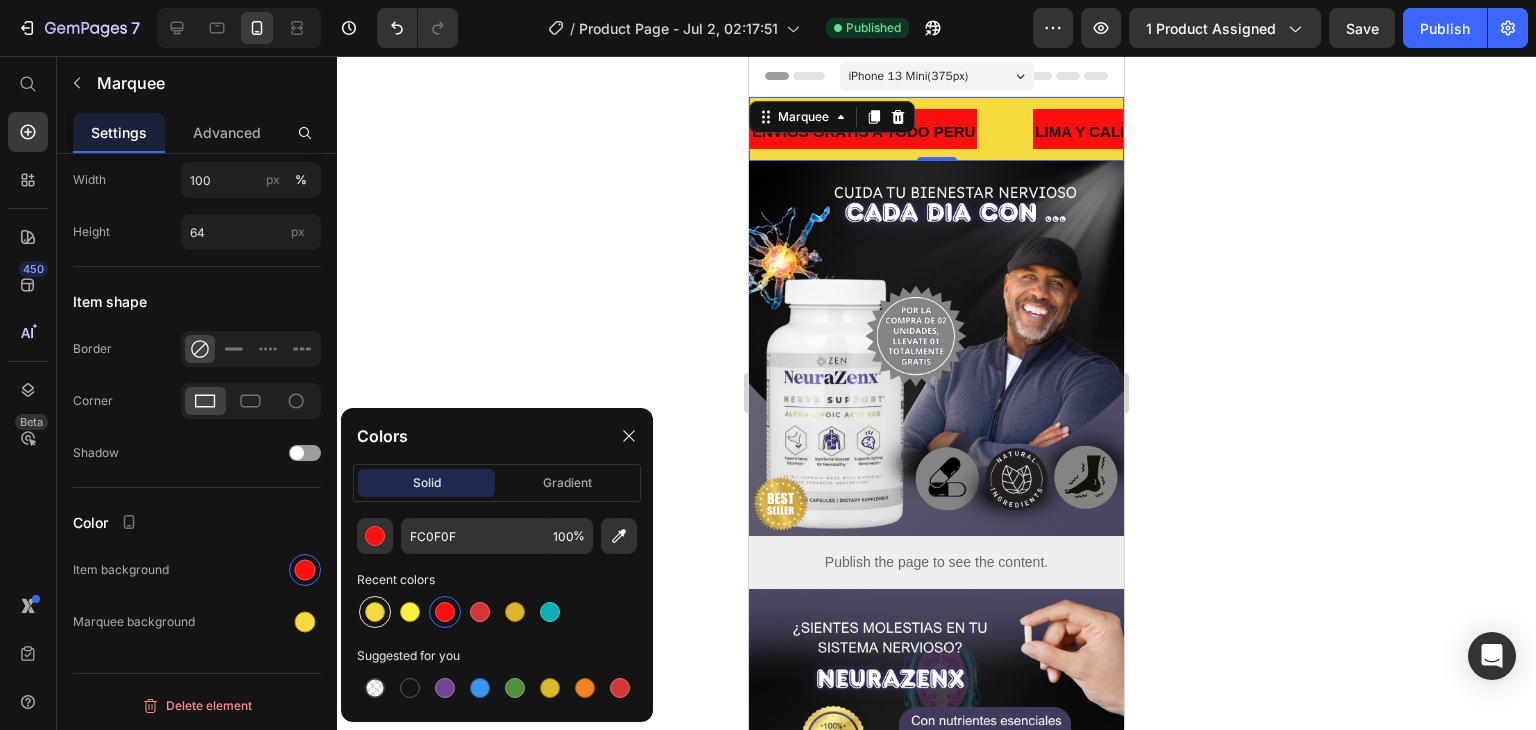 click at bounding box center [375, 612] 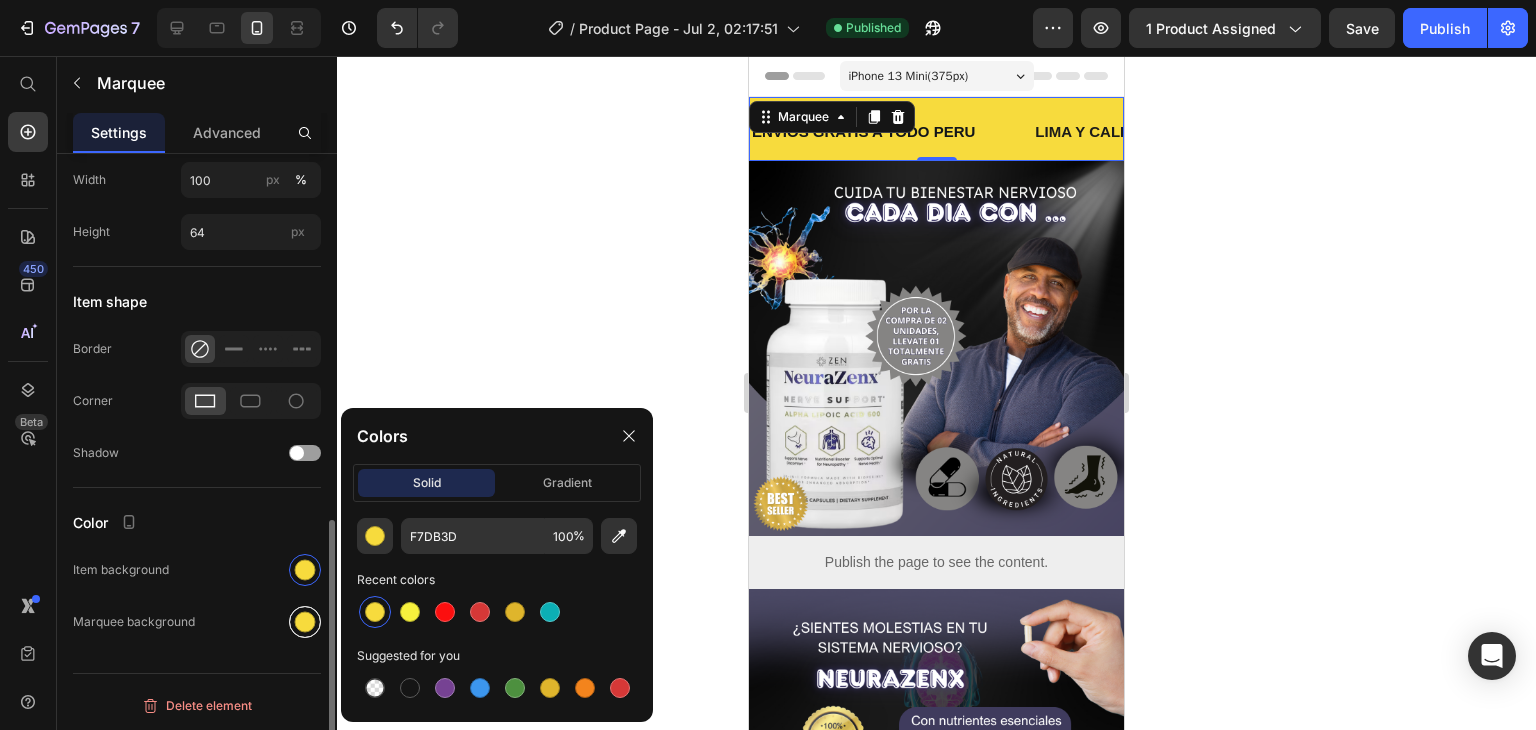 click at bounding box center (305, 622) 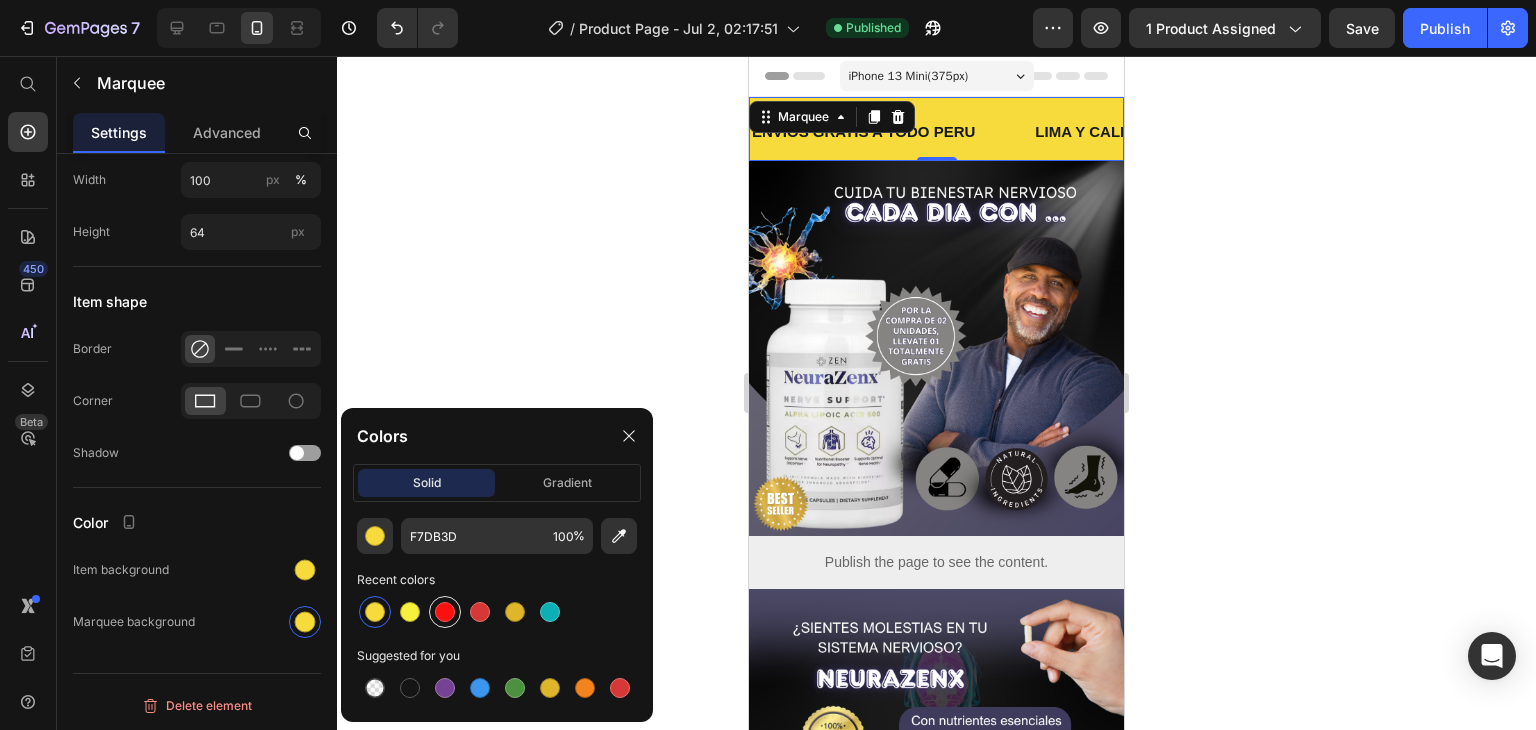 click at bounding box center (445, 612) 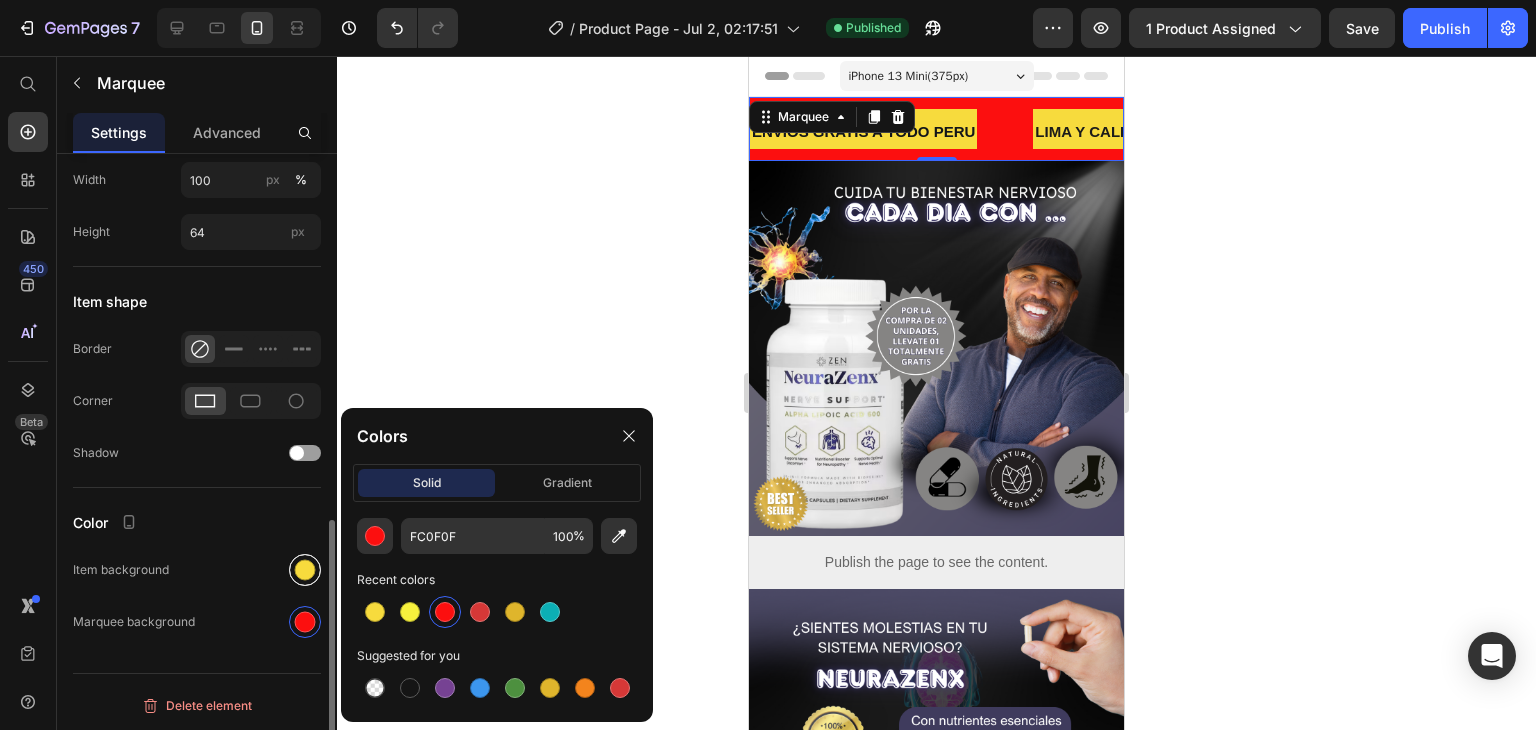 click at bounding box center [305, 570] 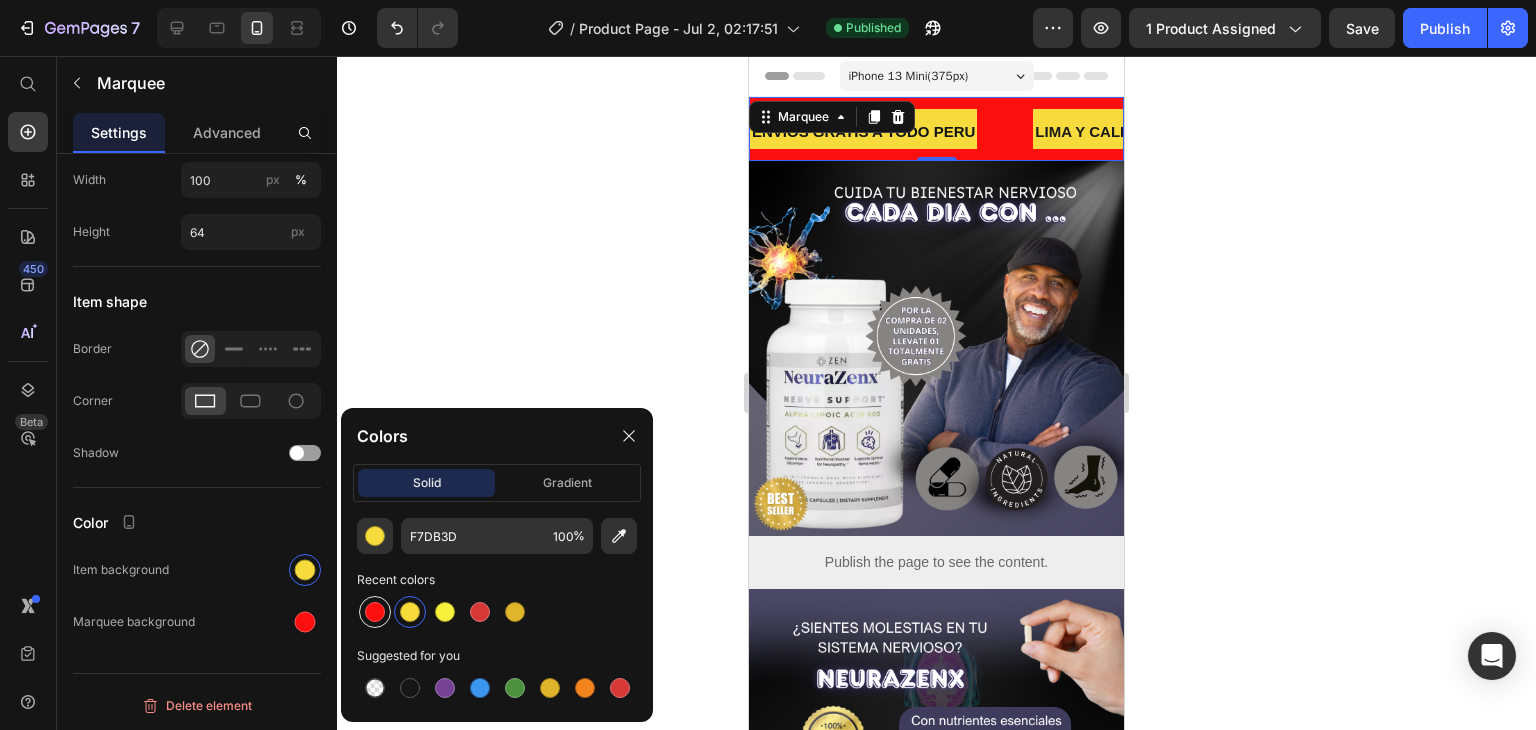 click at bounding box center (375, 612) 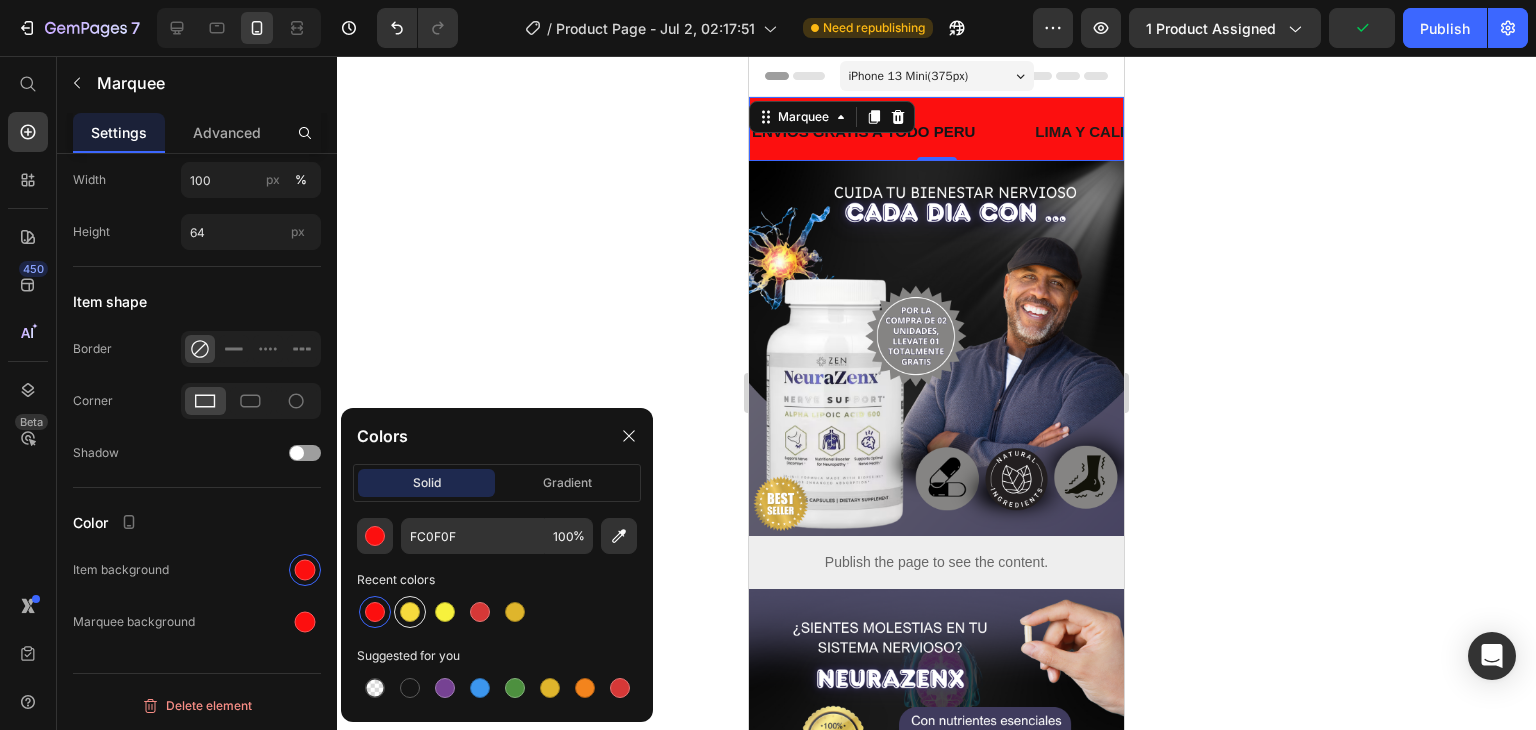 click at bounding box center [410, 612] 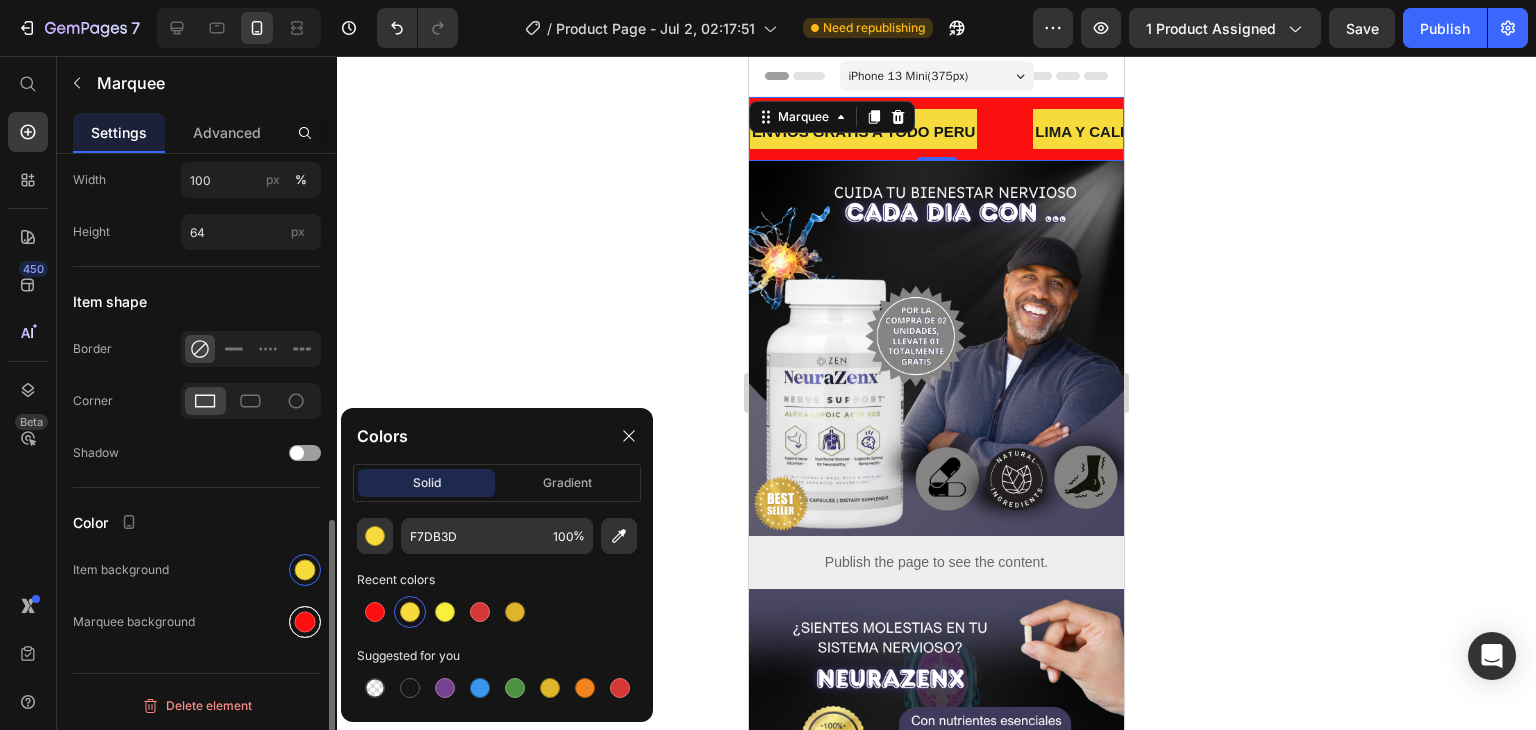 click at bounding box center (305, 622) 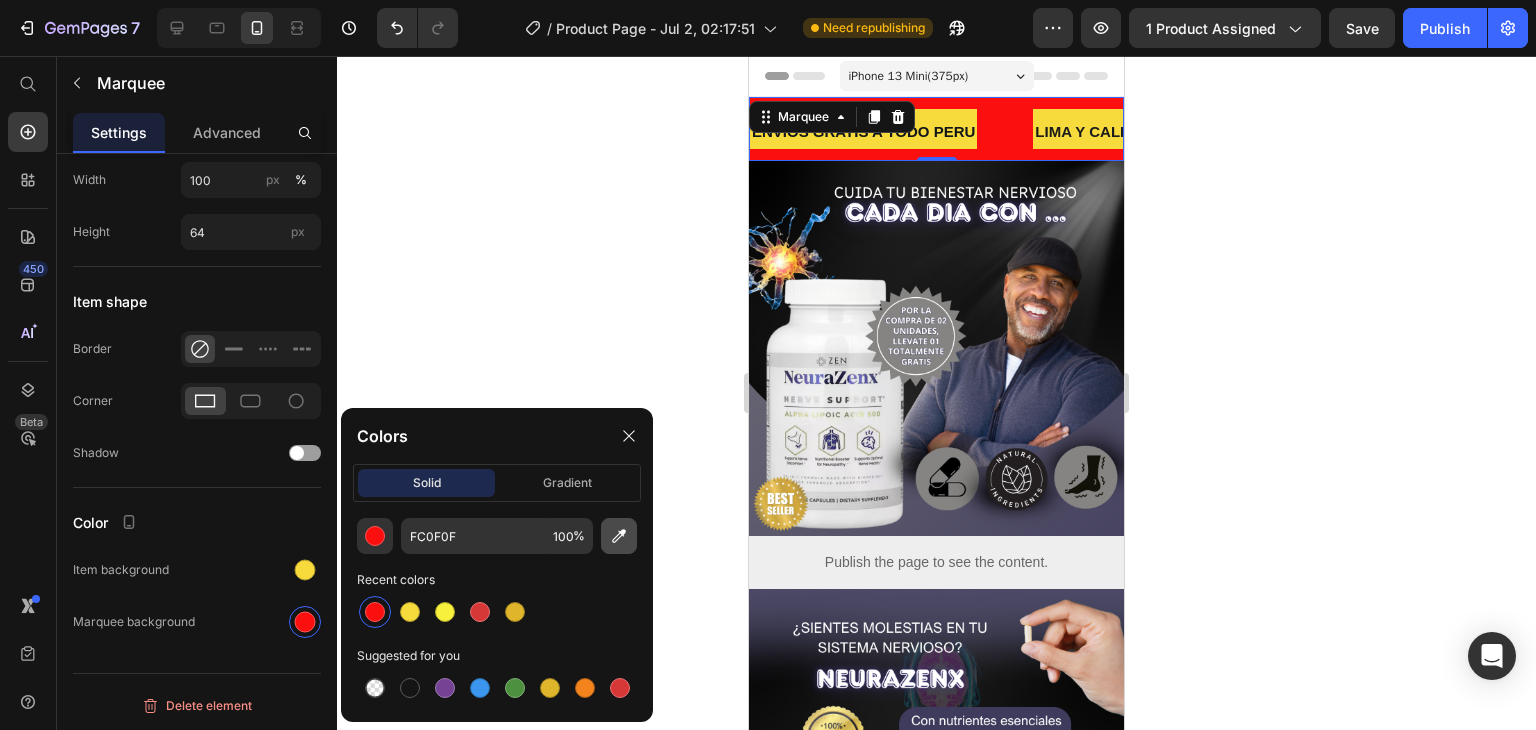click 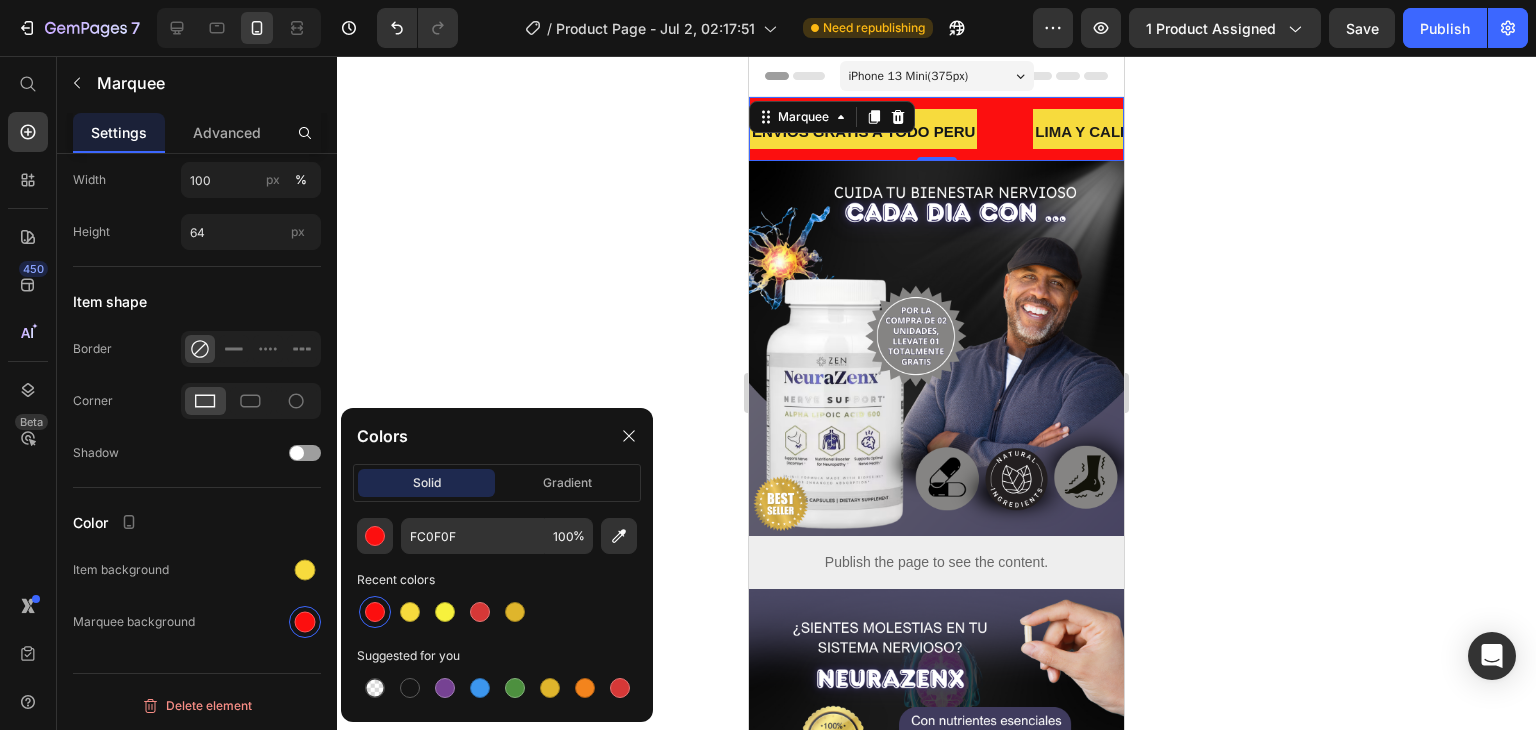 type on "201E32" 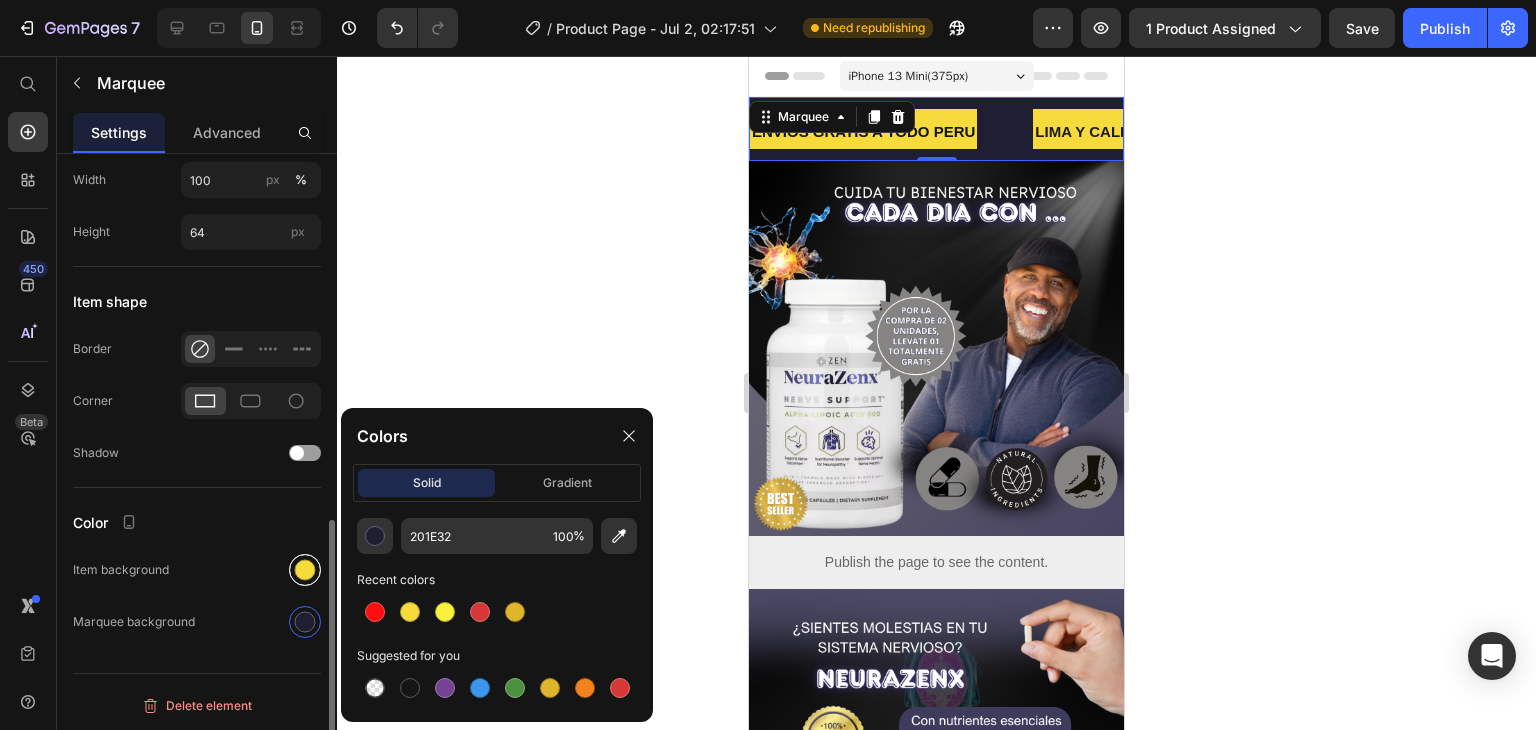 click at bounding box center [305, 570] 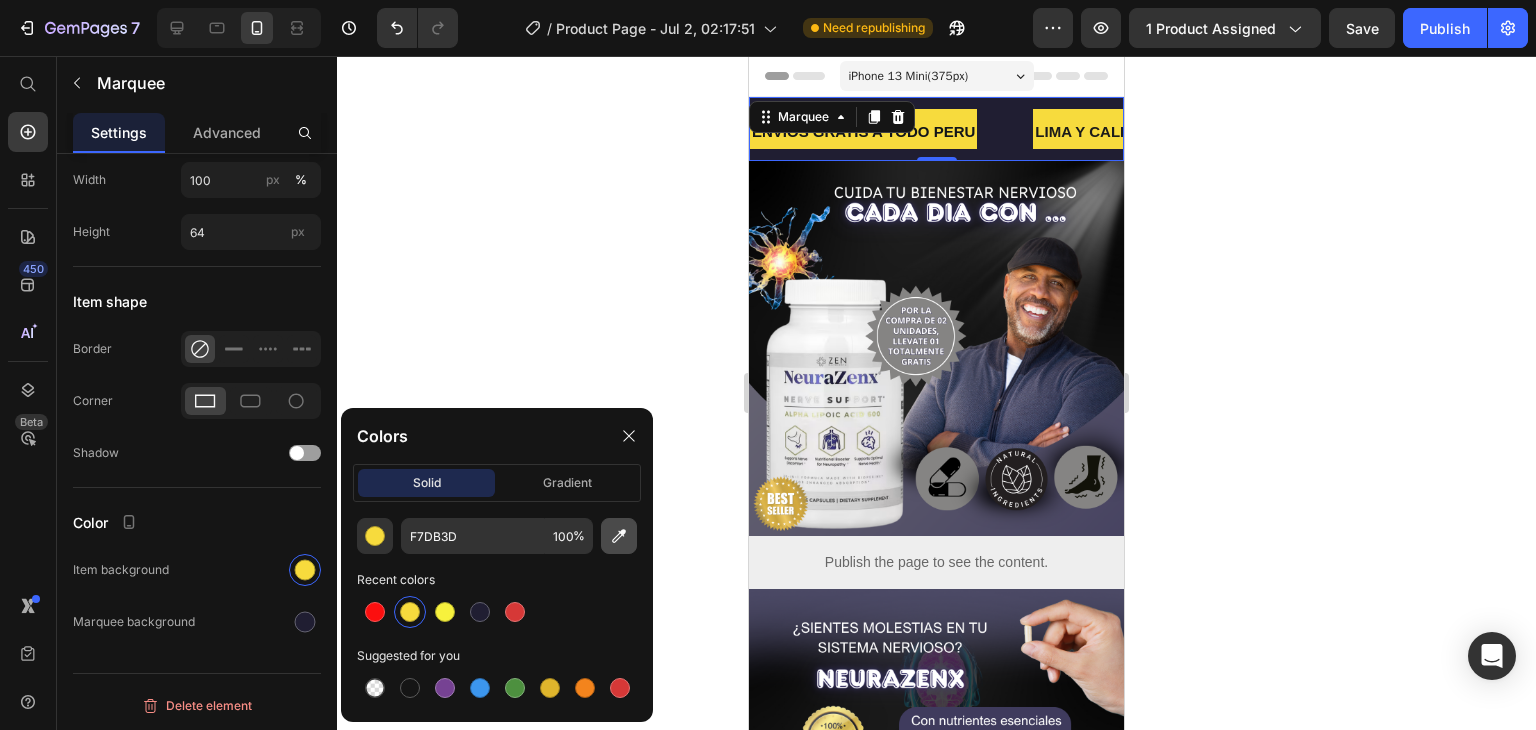 click 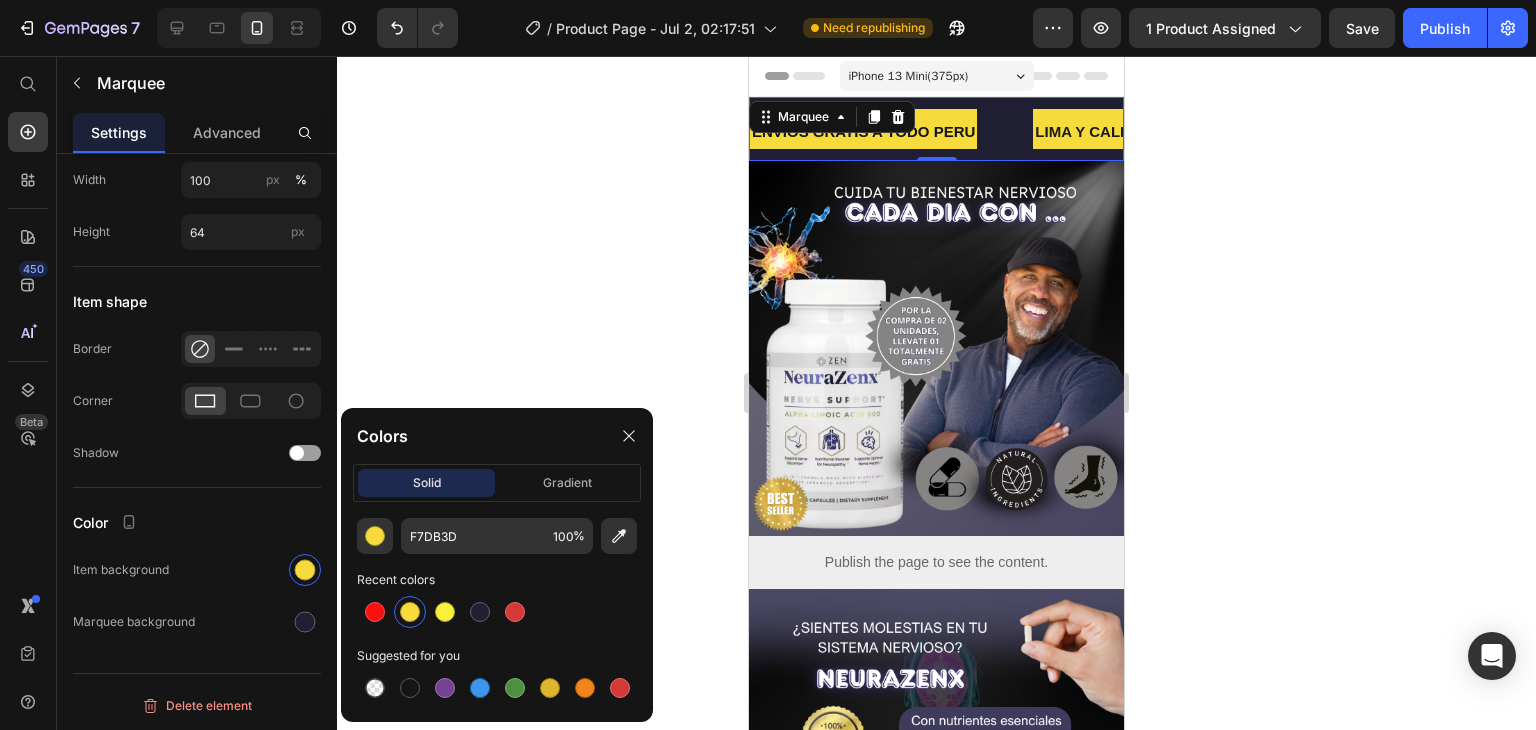 drag, startPoint x: 1368, startPoint y: 593, endPoint x: 815, endPoint y: 334, distance: 610.6472 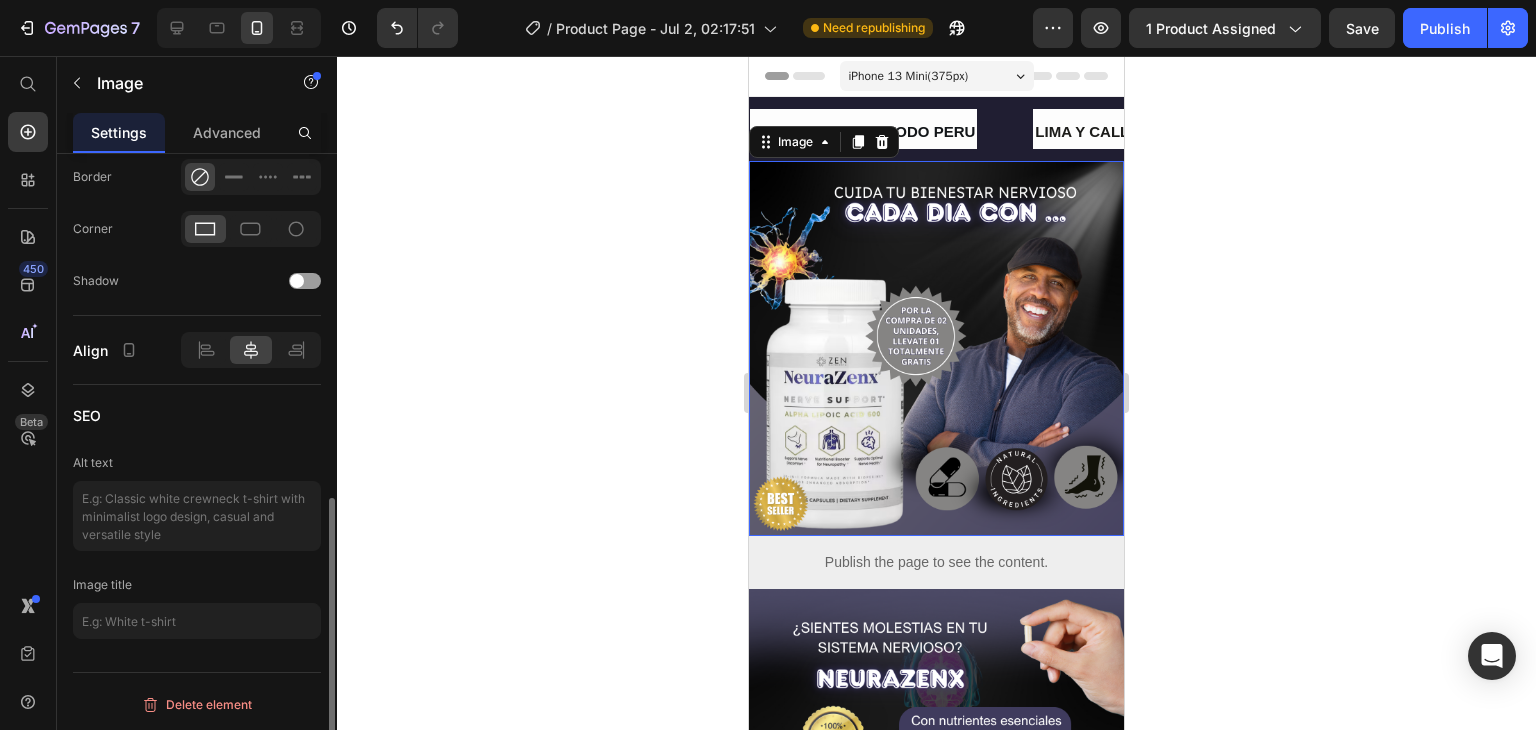 scroll, scrollTop: 0, scrollLeft: 0, axis: both 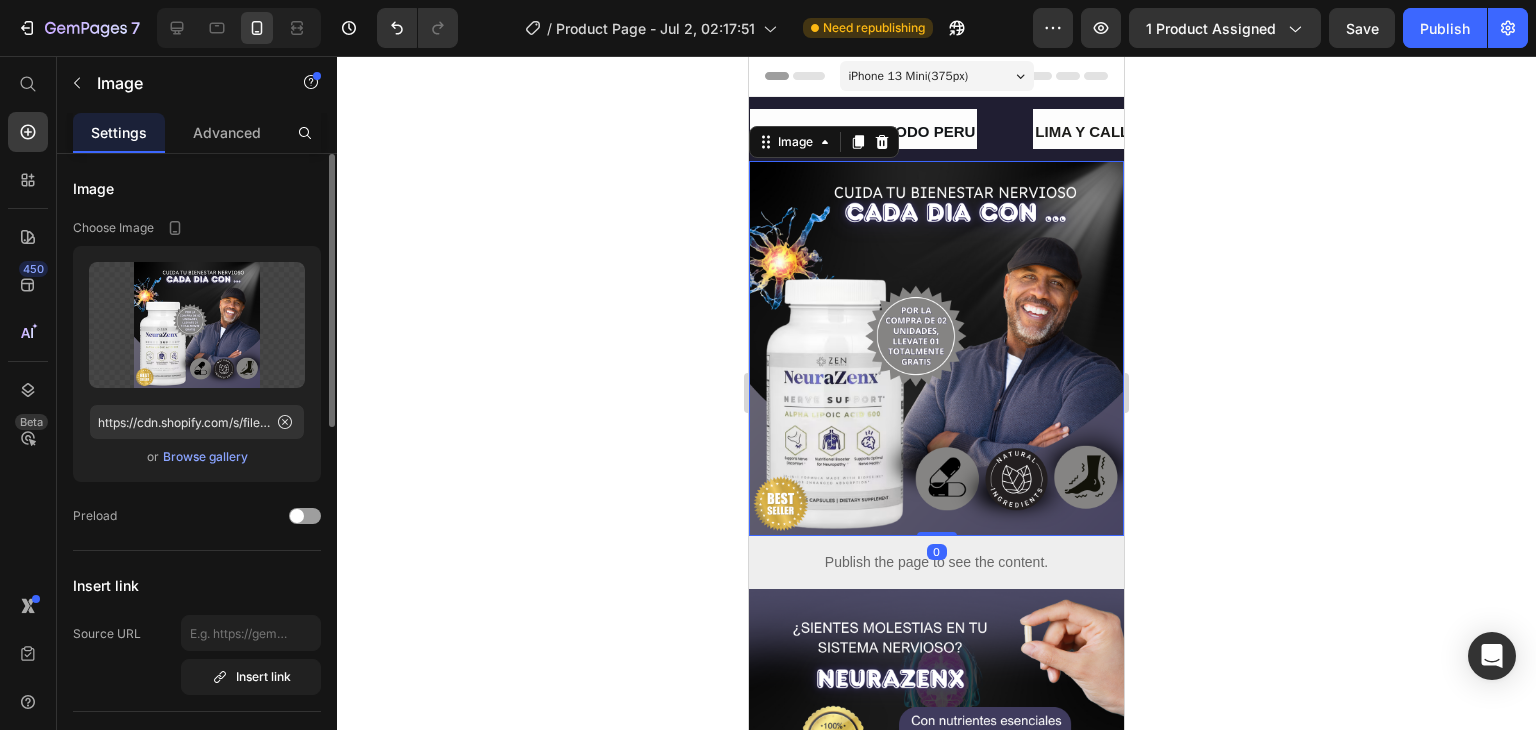 click 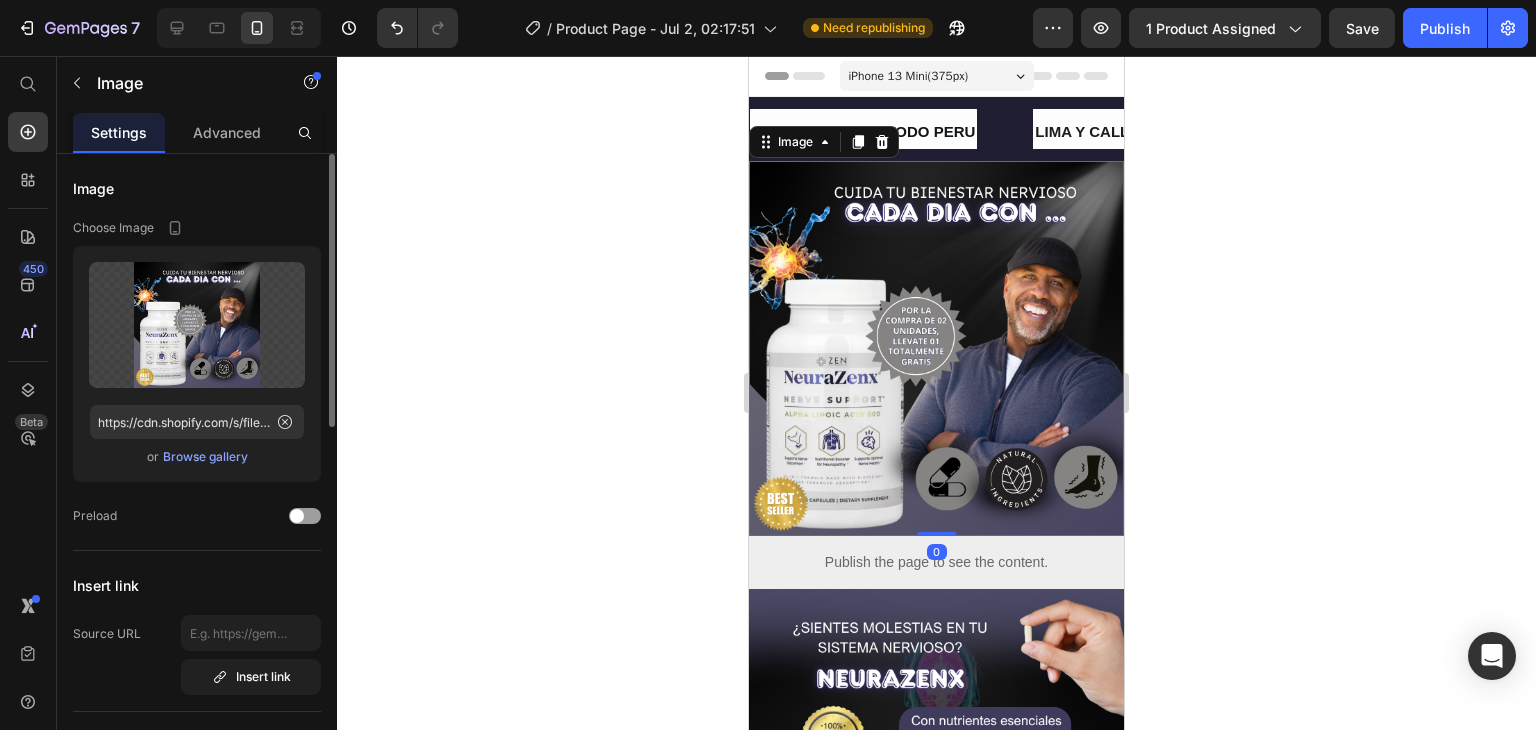 click 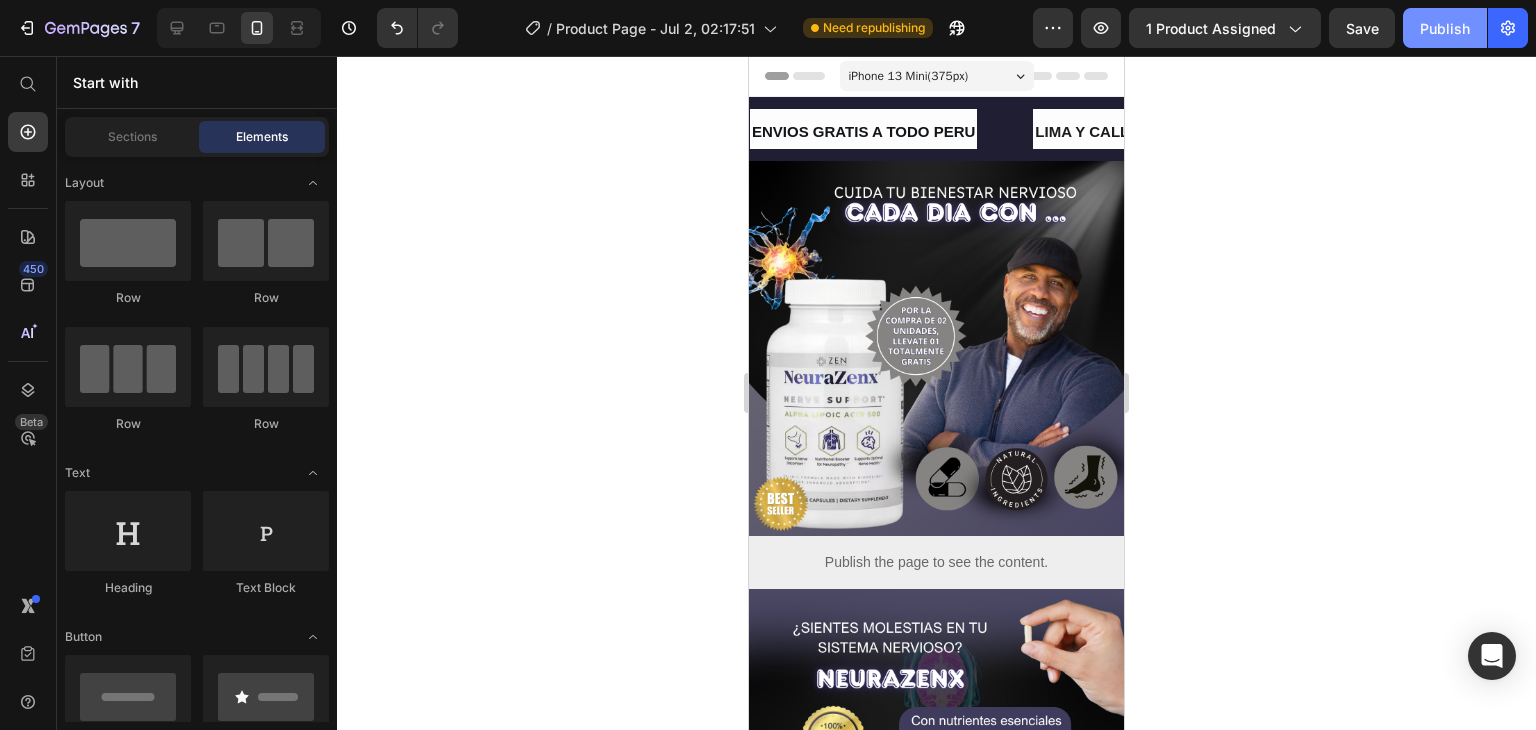 click on "Publish" 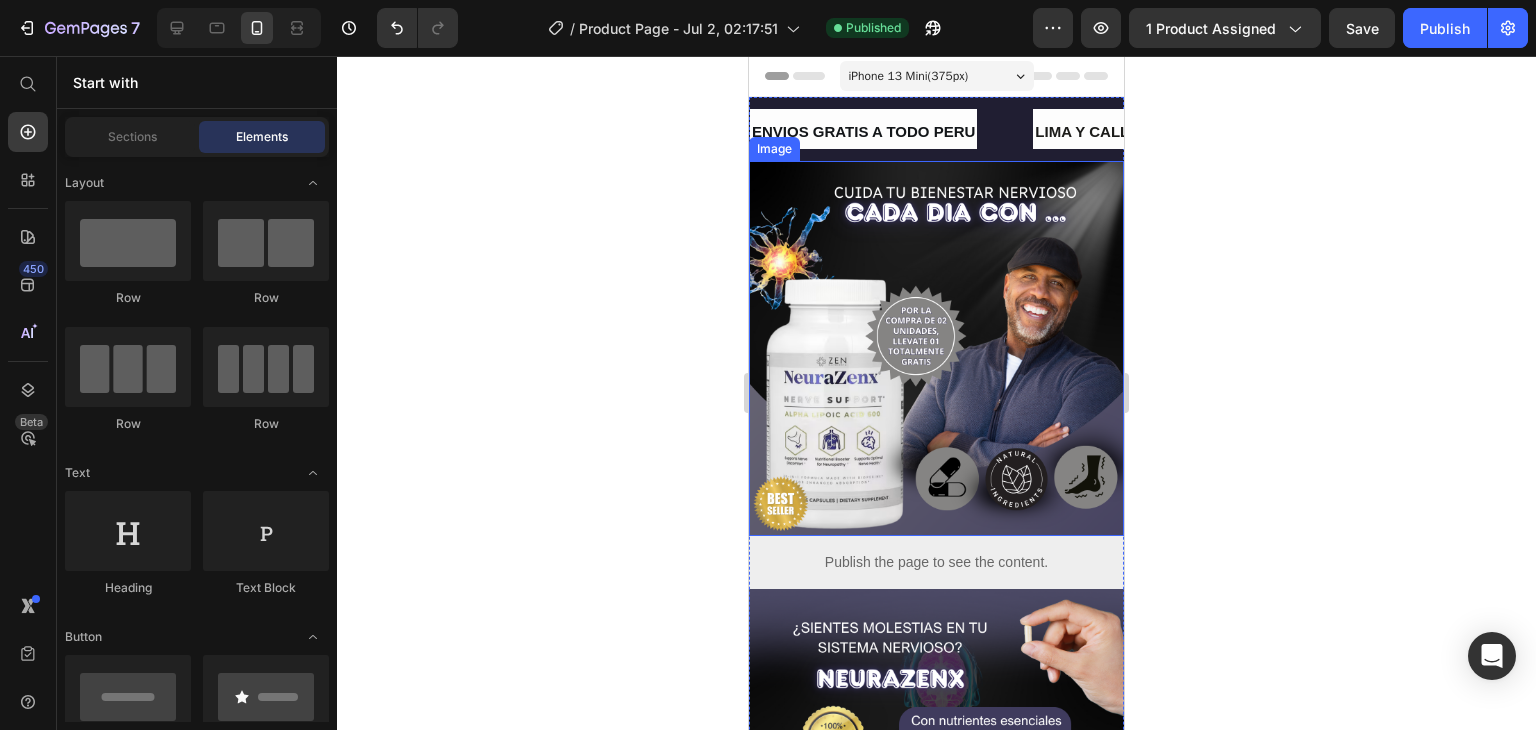 type 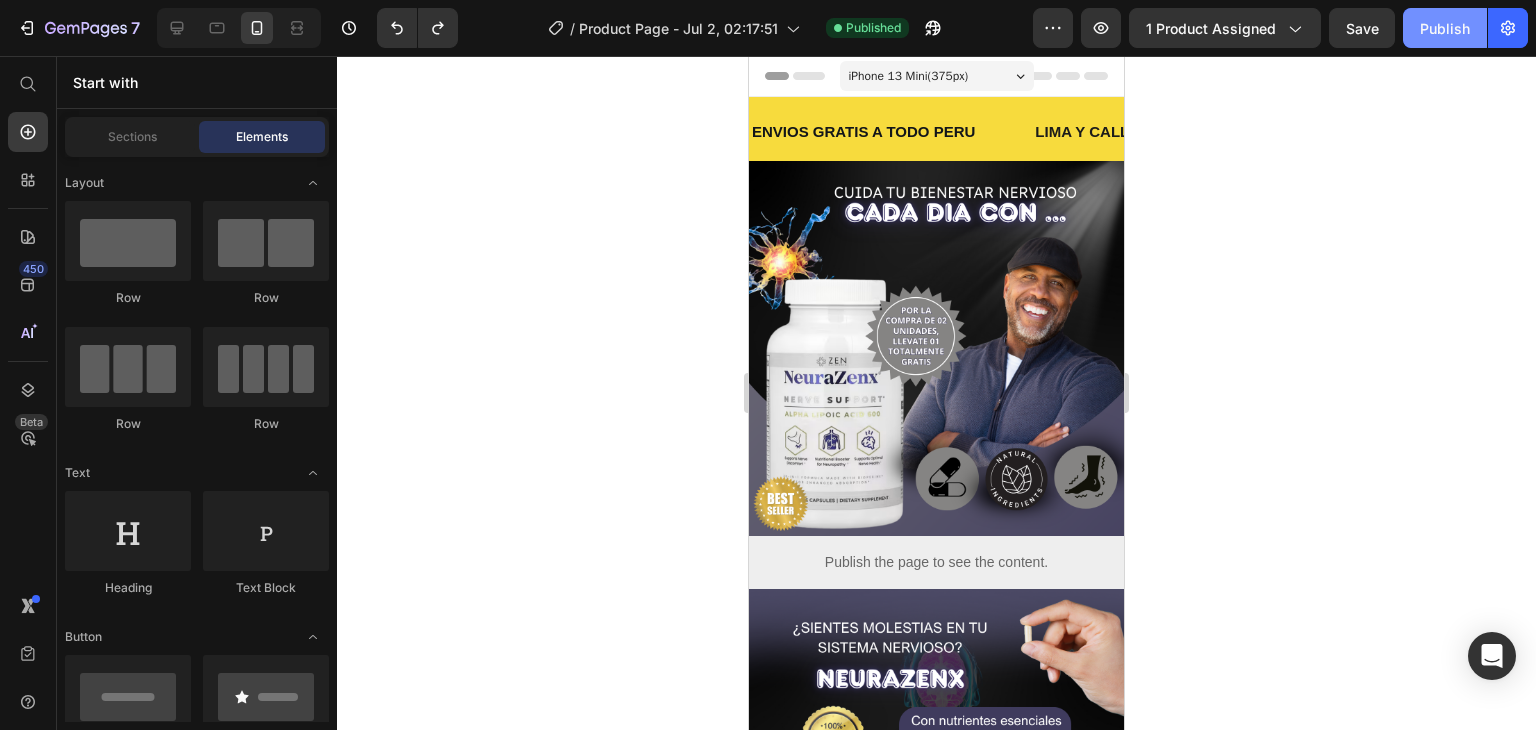 click on "Publish" at bounding box center [1445, 28] 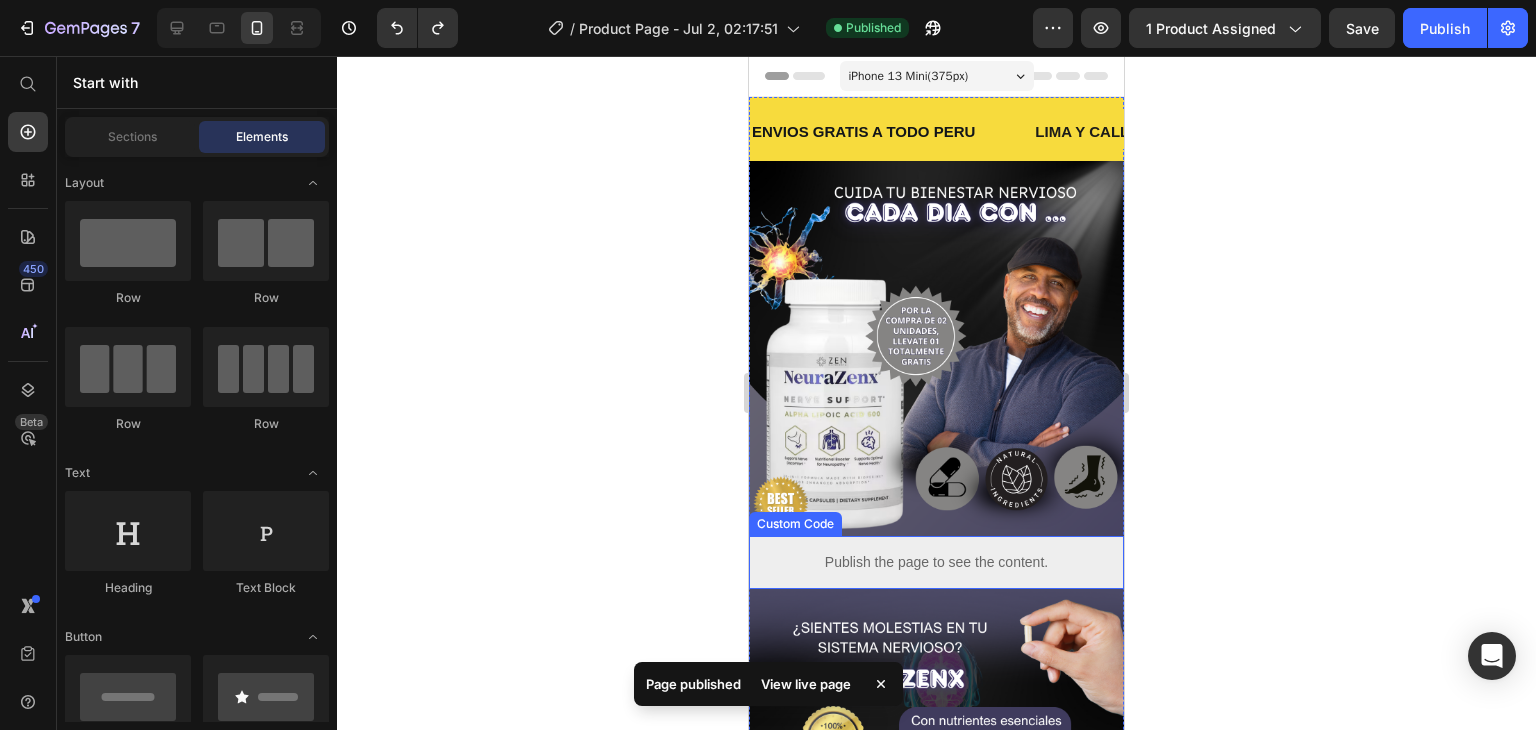click on "Publish the page to see the content." at bounding box center [936, 562] 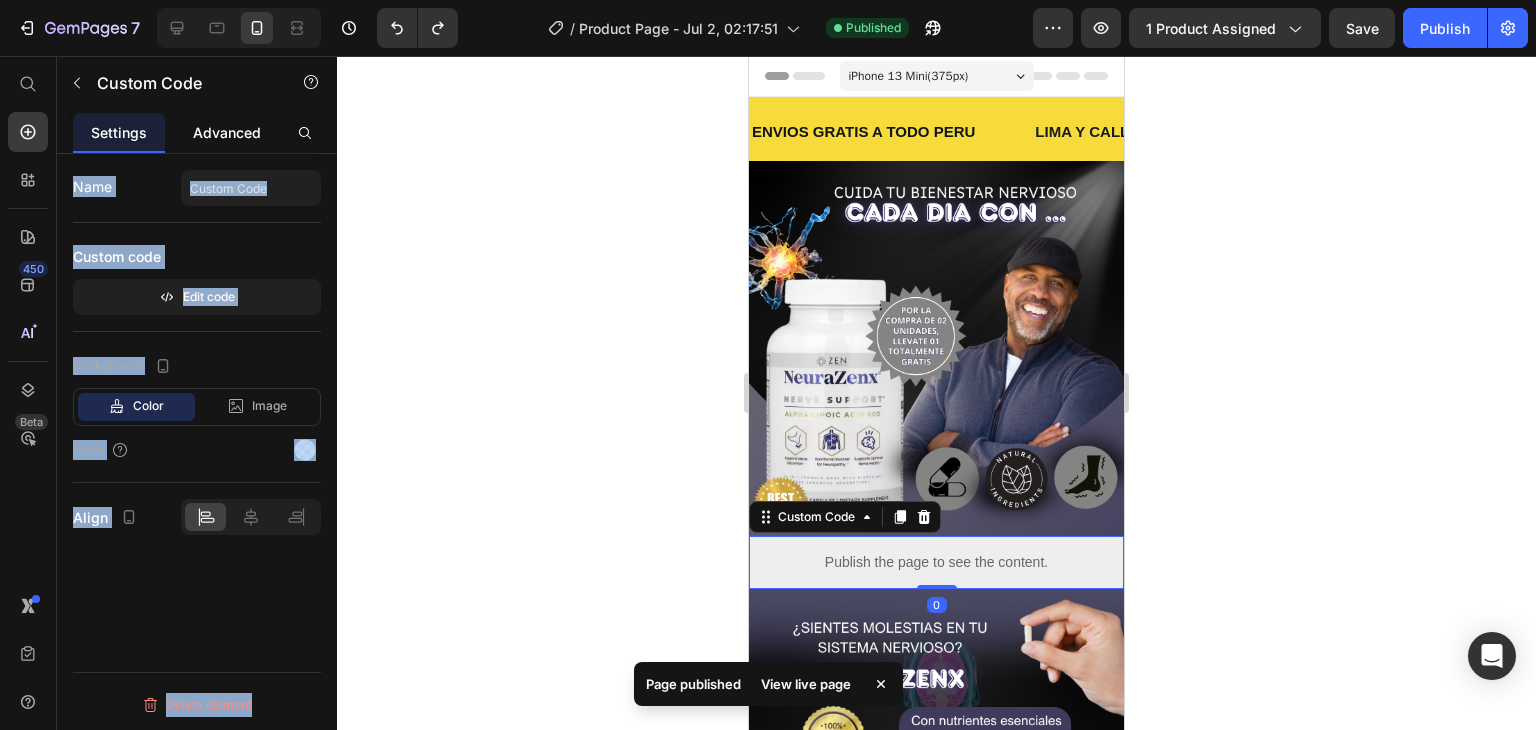 click on "Advanced" 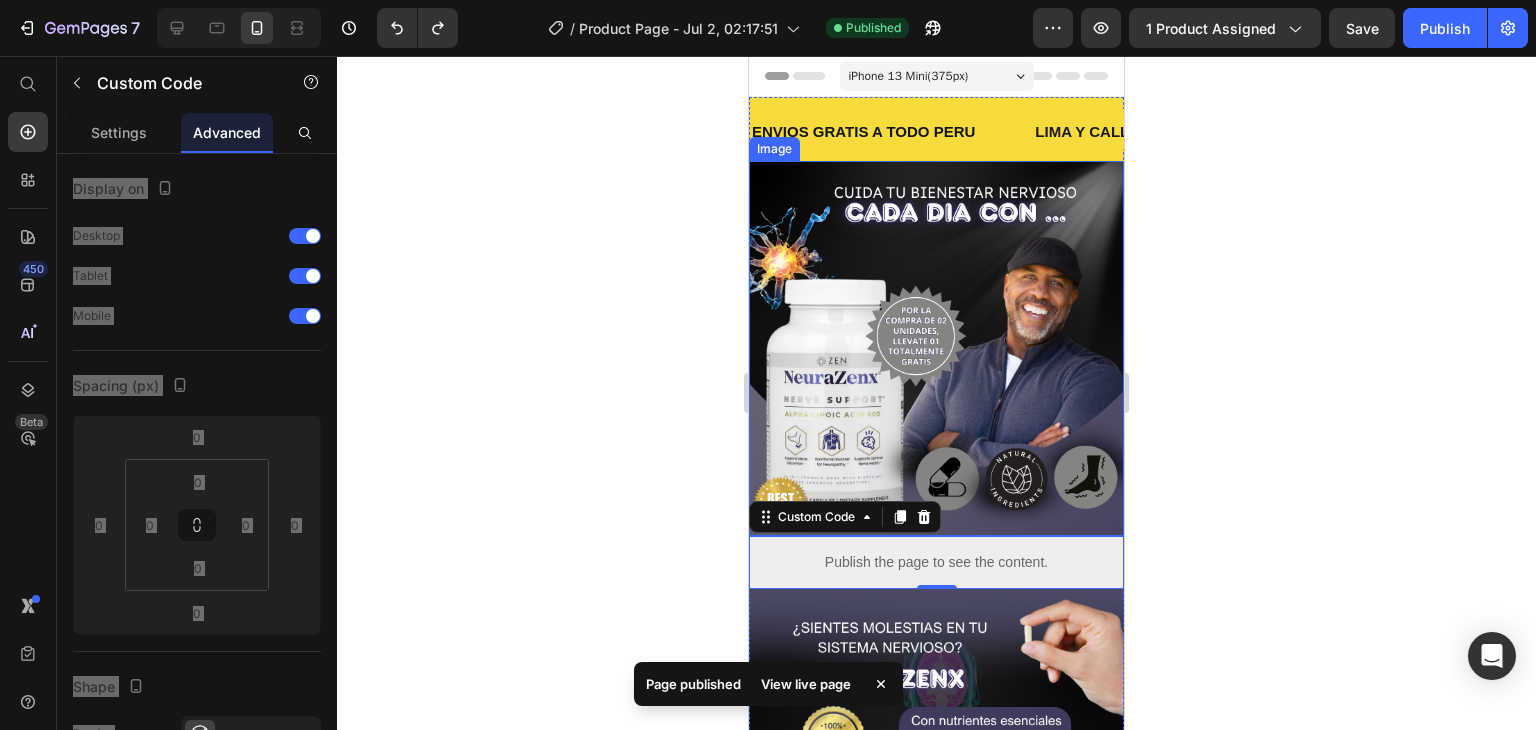 click at bounding box center [936, 348] 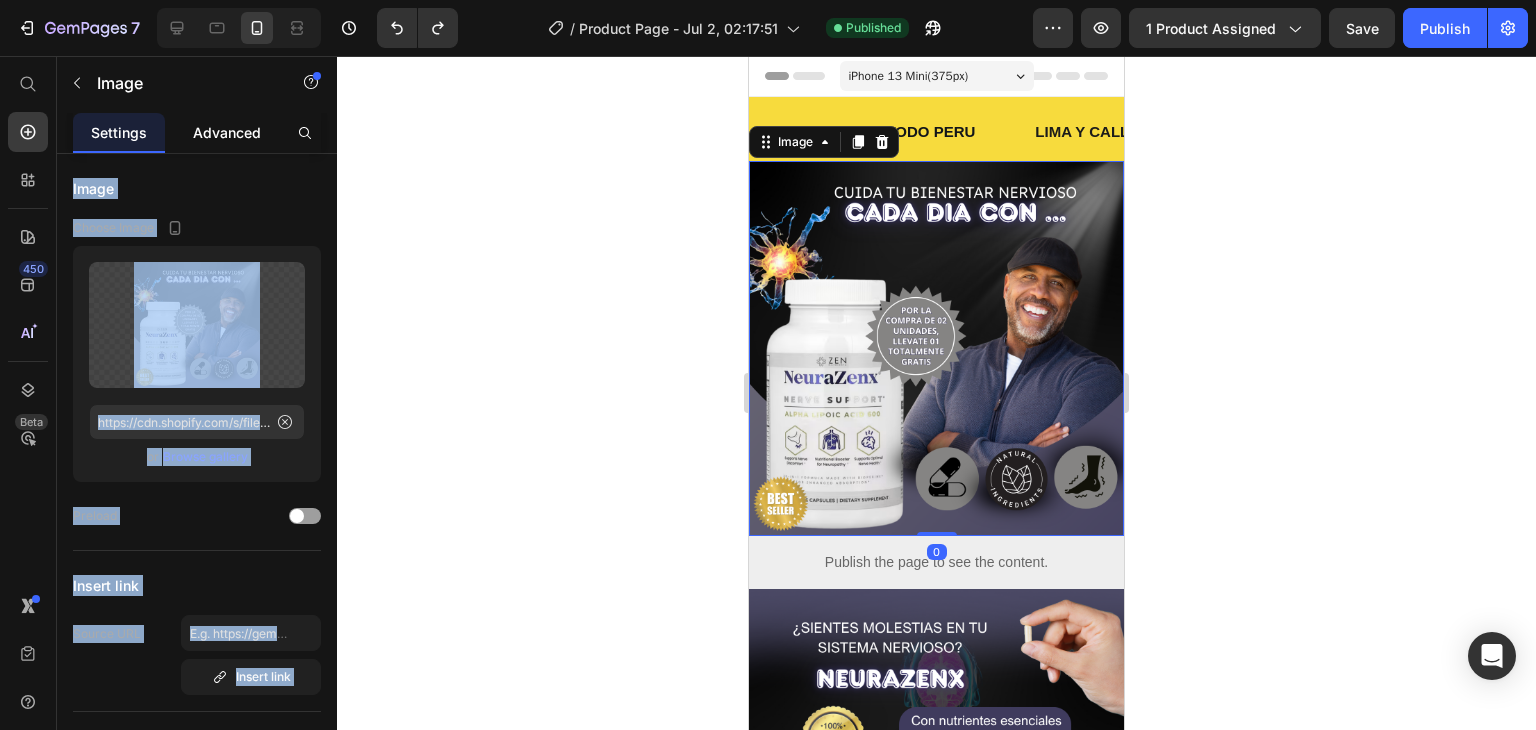 click on "Advanced" at bounding box center (227, 132) 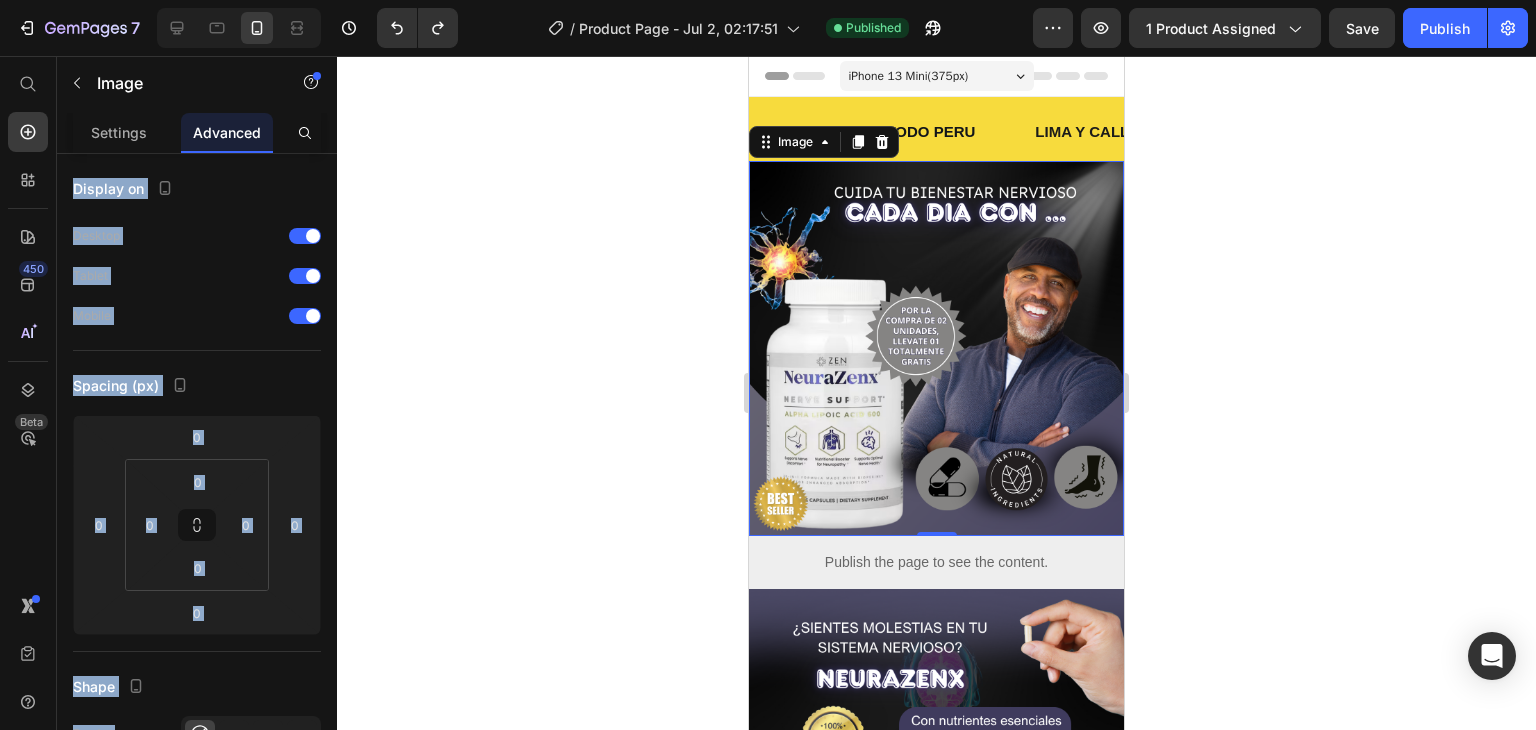 click 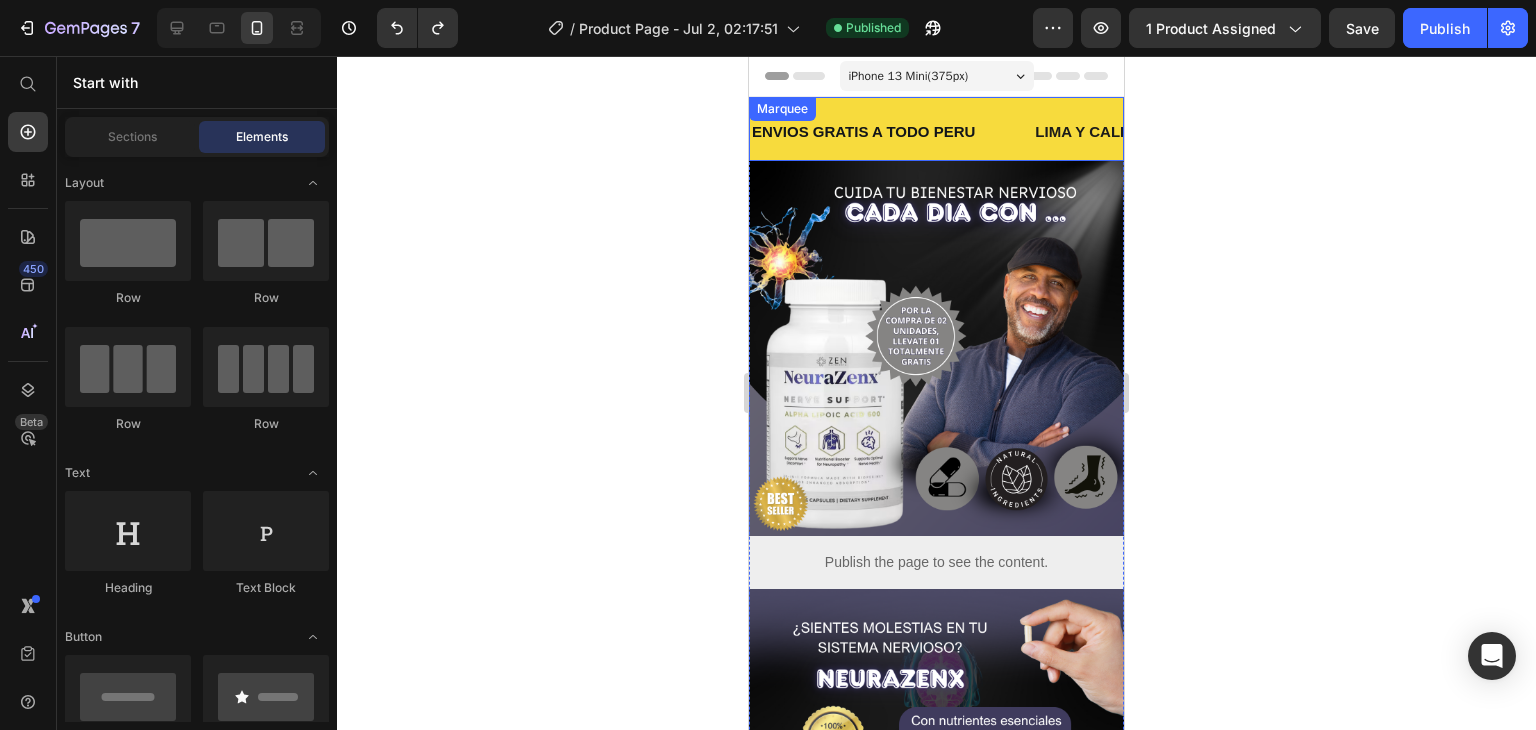click on "ENVIOS GRATIS A TODO [COUNTRY] Text" at bounding box center (891, 132) 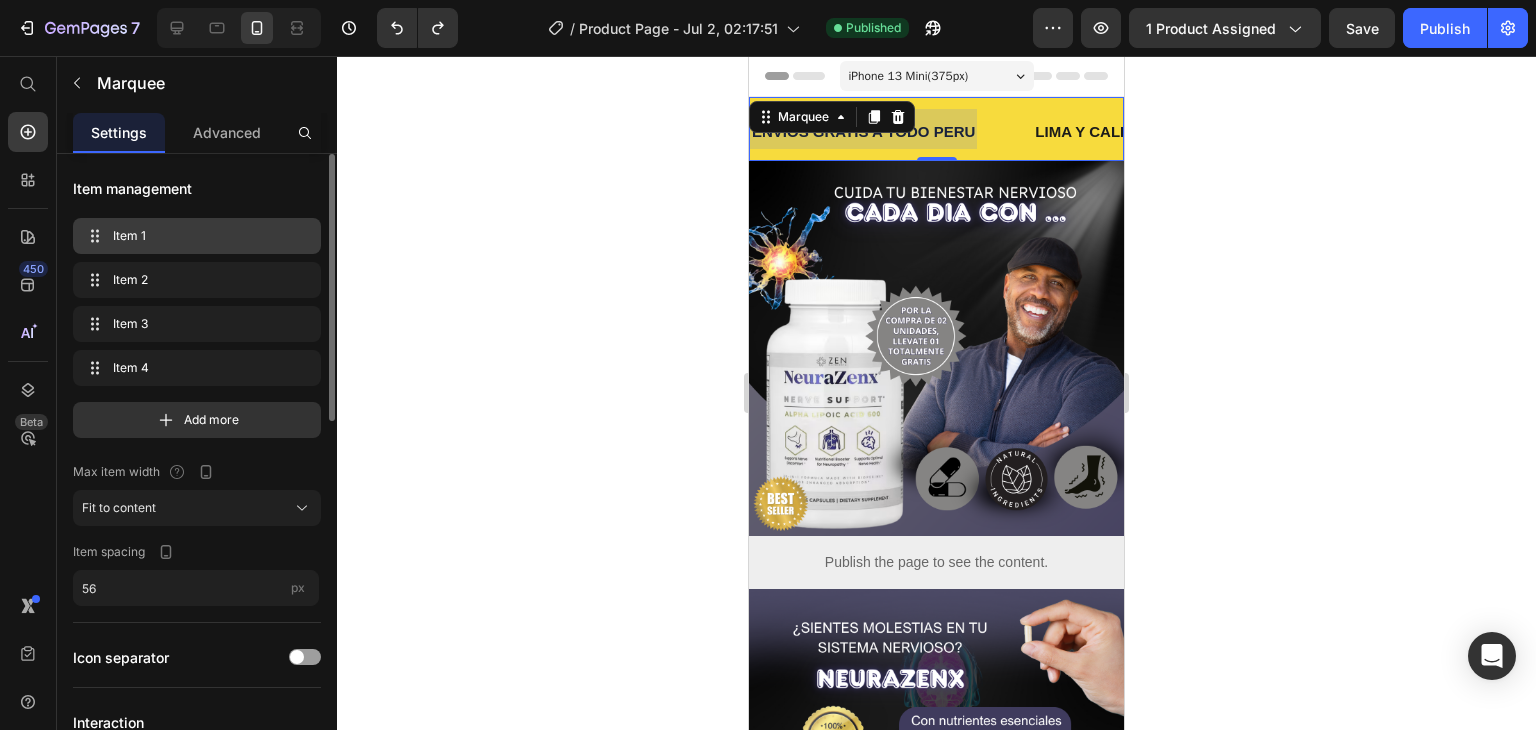 click on "Item 1" at bounding box center [193, 236] 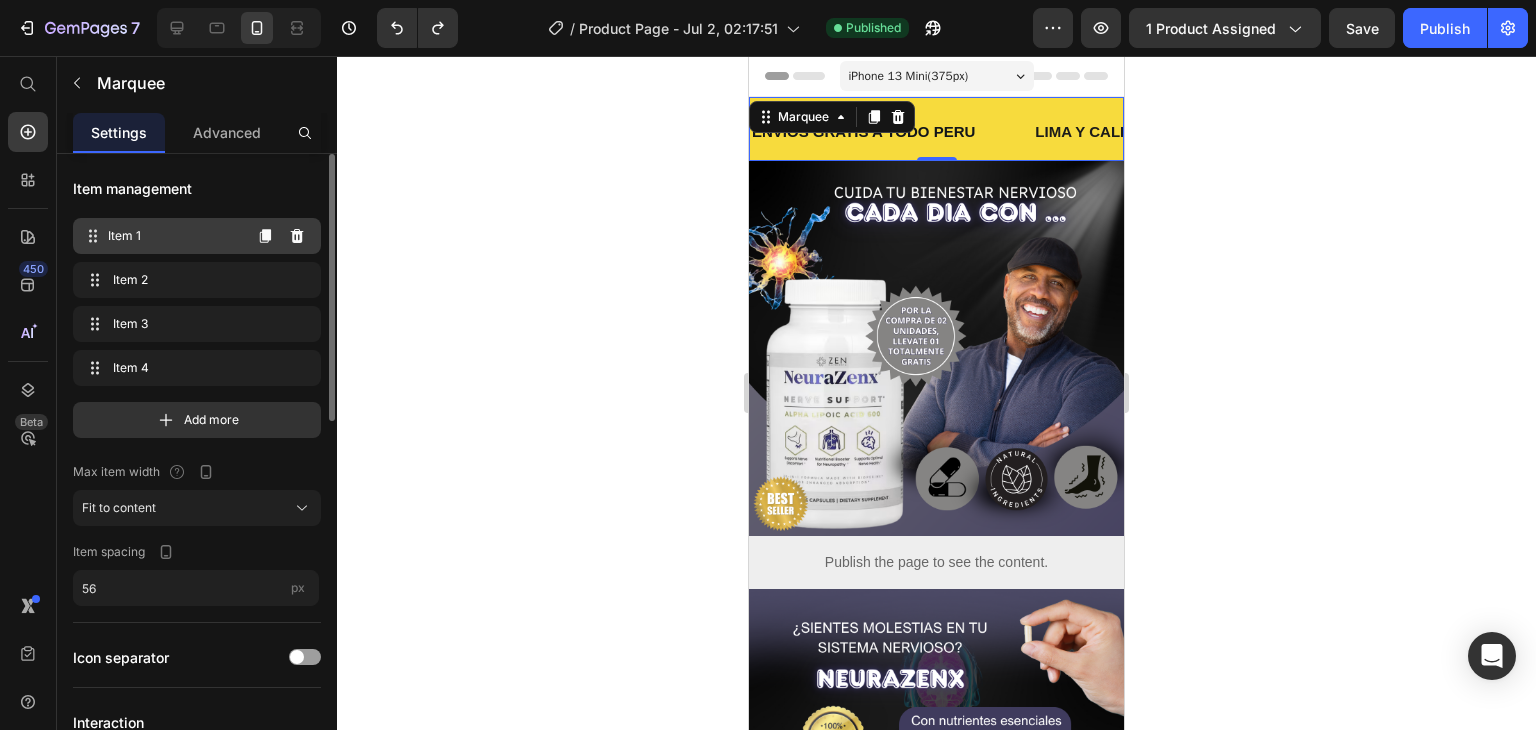 click on "Item 1" at bounding box center (174, 236) 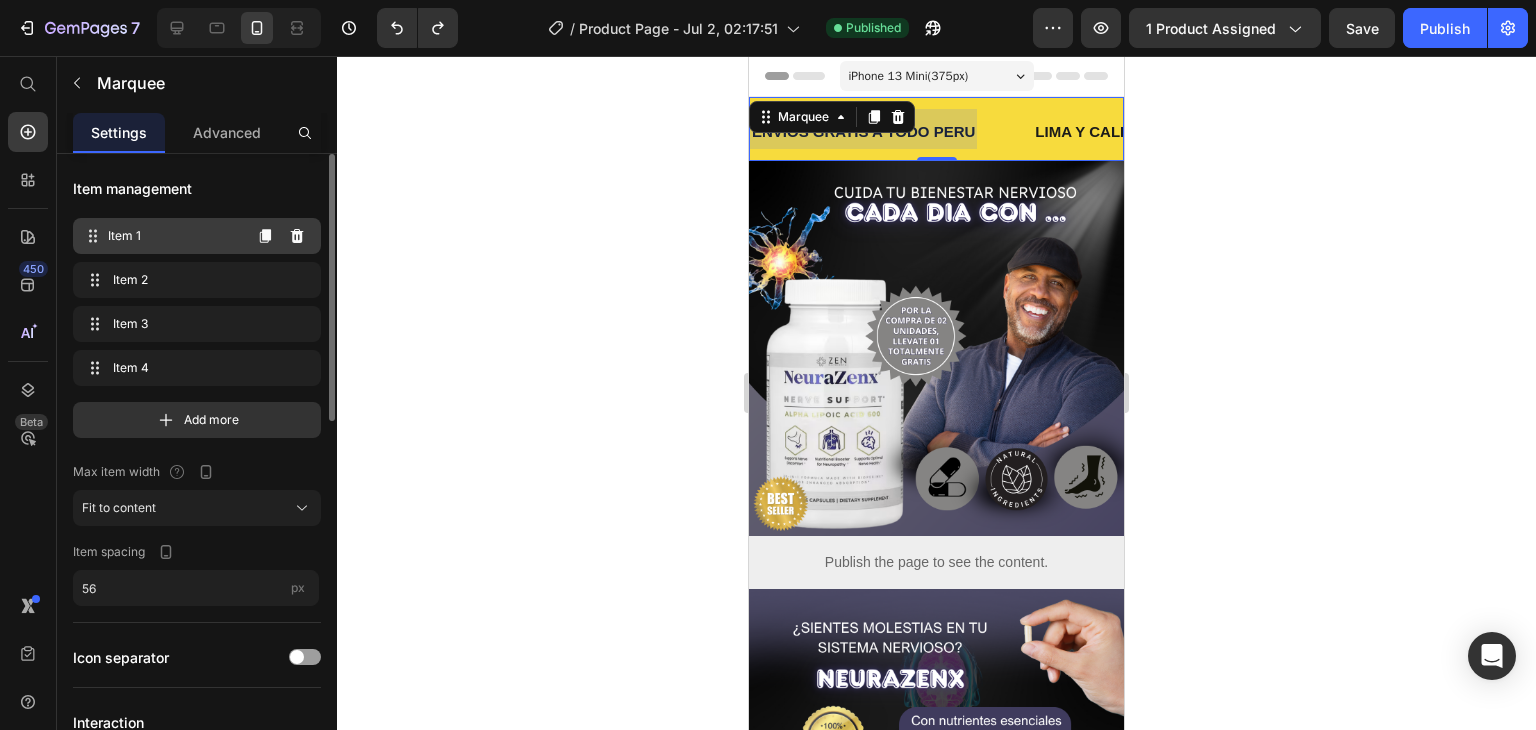 click on "Item 1" at bounding box center (174, 236) 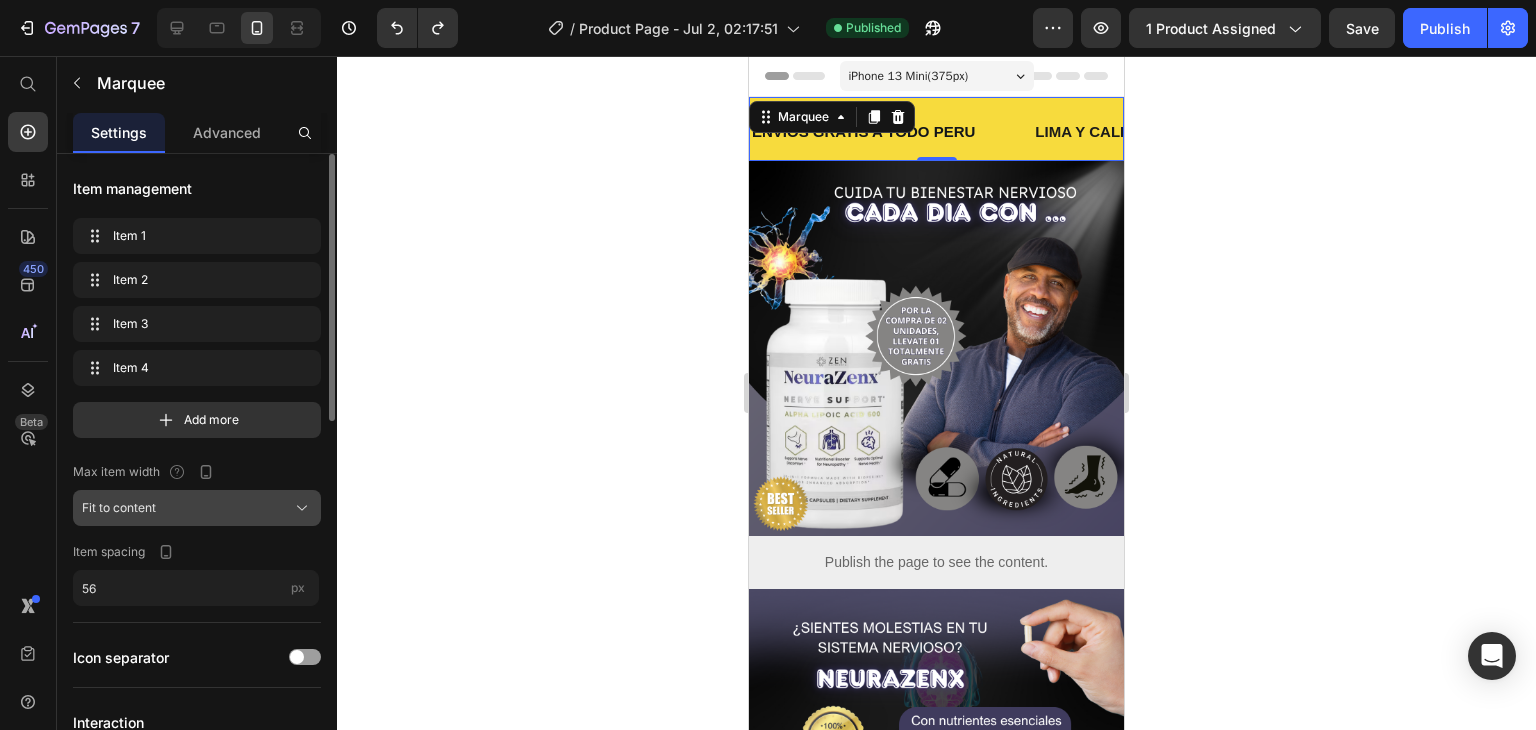 click on "Fit to content" at bounding box center (197, 508) 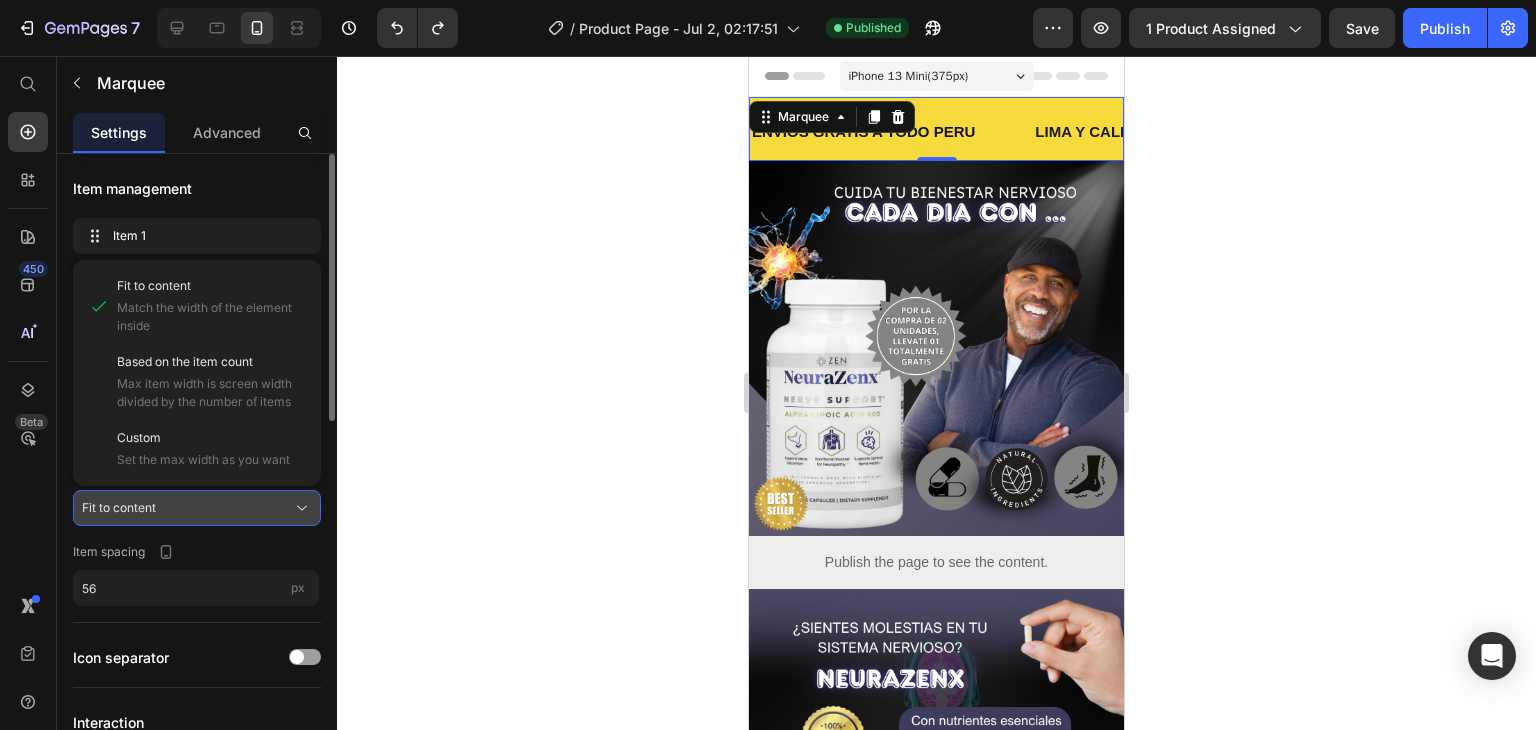 click on "Fit to content" at bounding box center (197, 508) 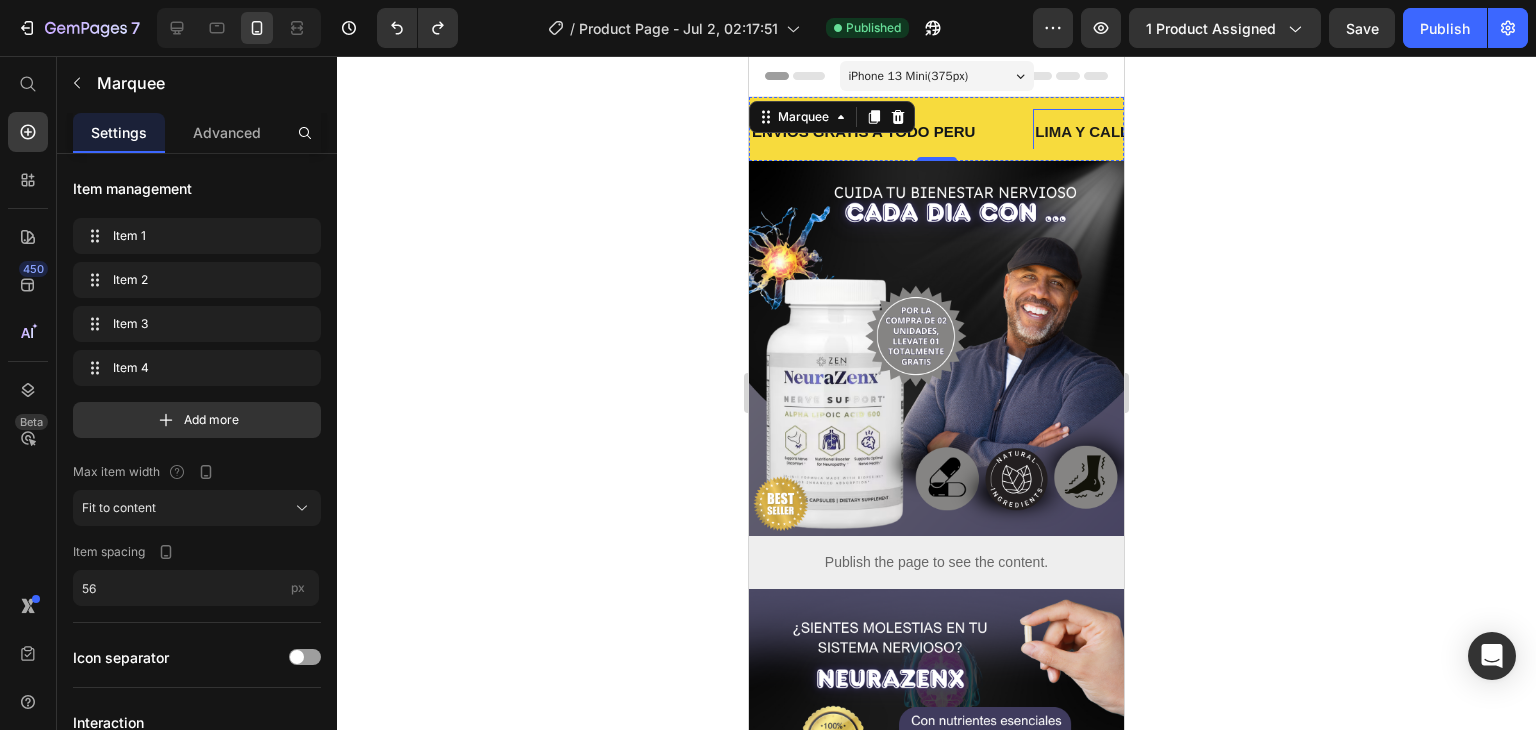 click on "LIMA Y CALLAO CONTRAENTREGA" at bounding box center [1164, 131] 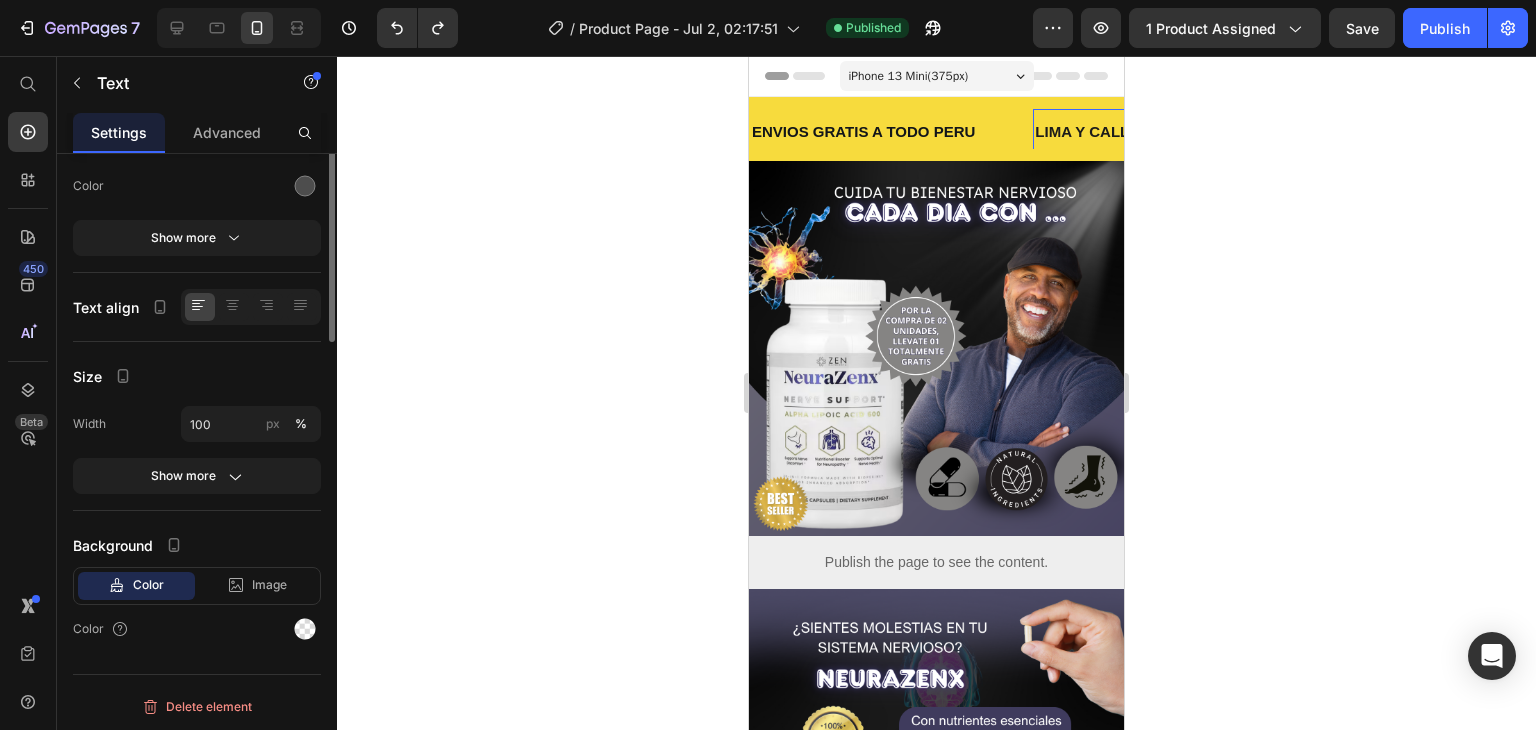 scroll, scrollTop: 0, scrollLeft: 0, axis: both 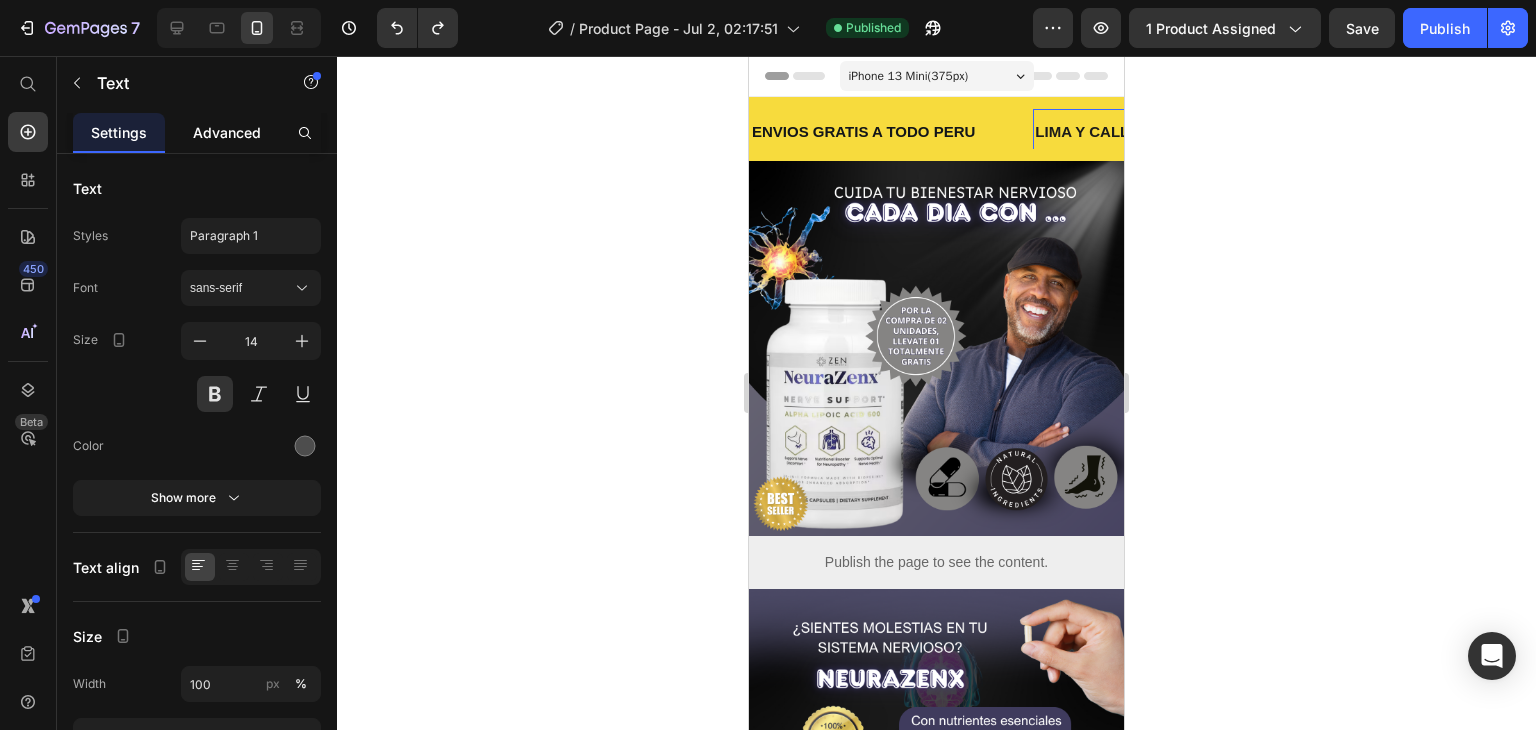 click on "Advanced" at bounding box center [227, 132] 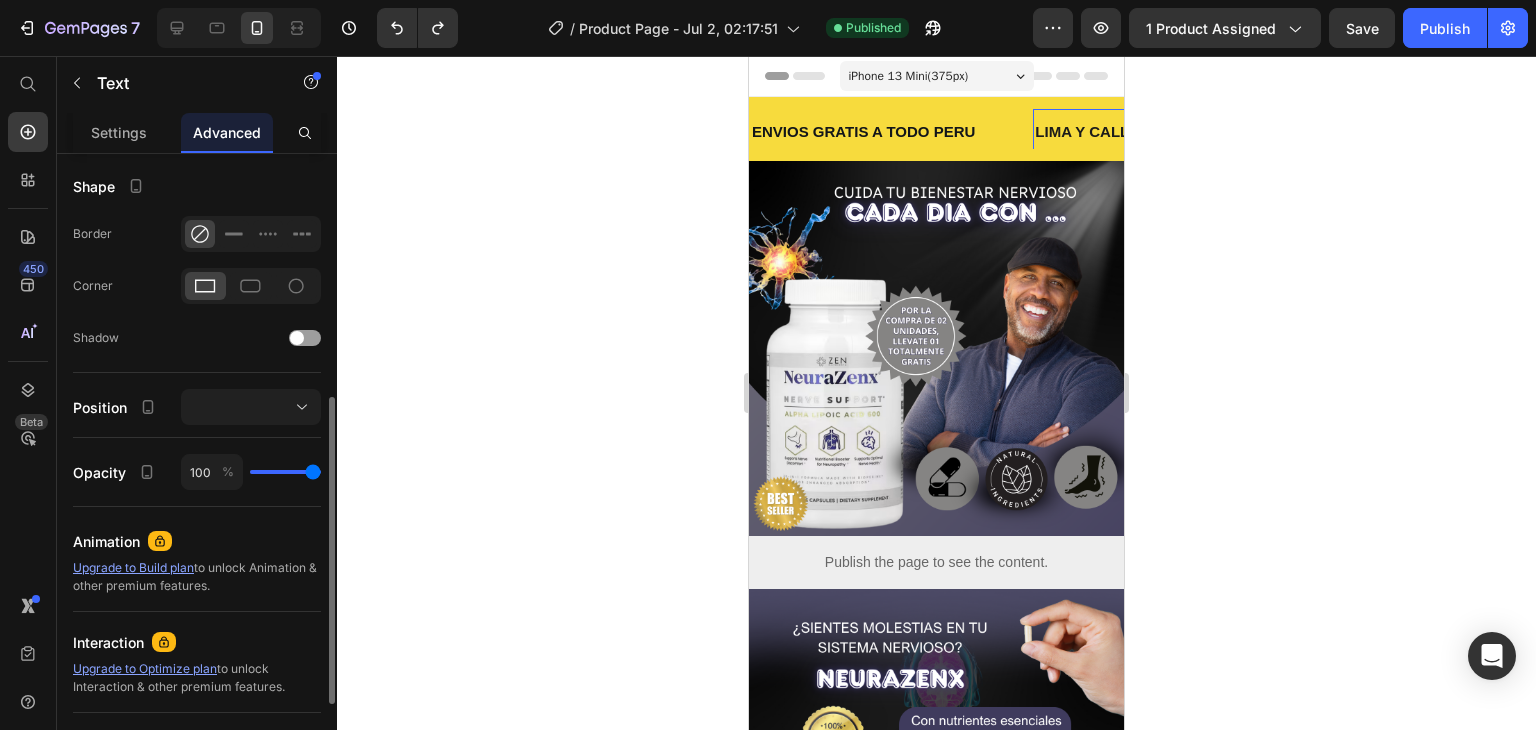scroll, scrollTop: 670, scrollLeft: 0, axis: vertical 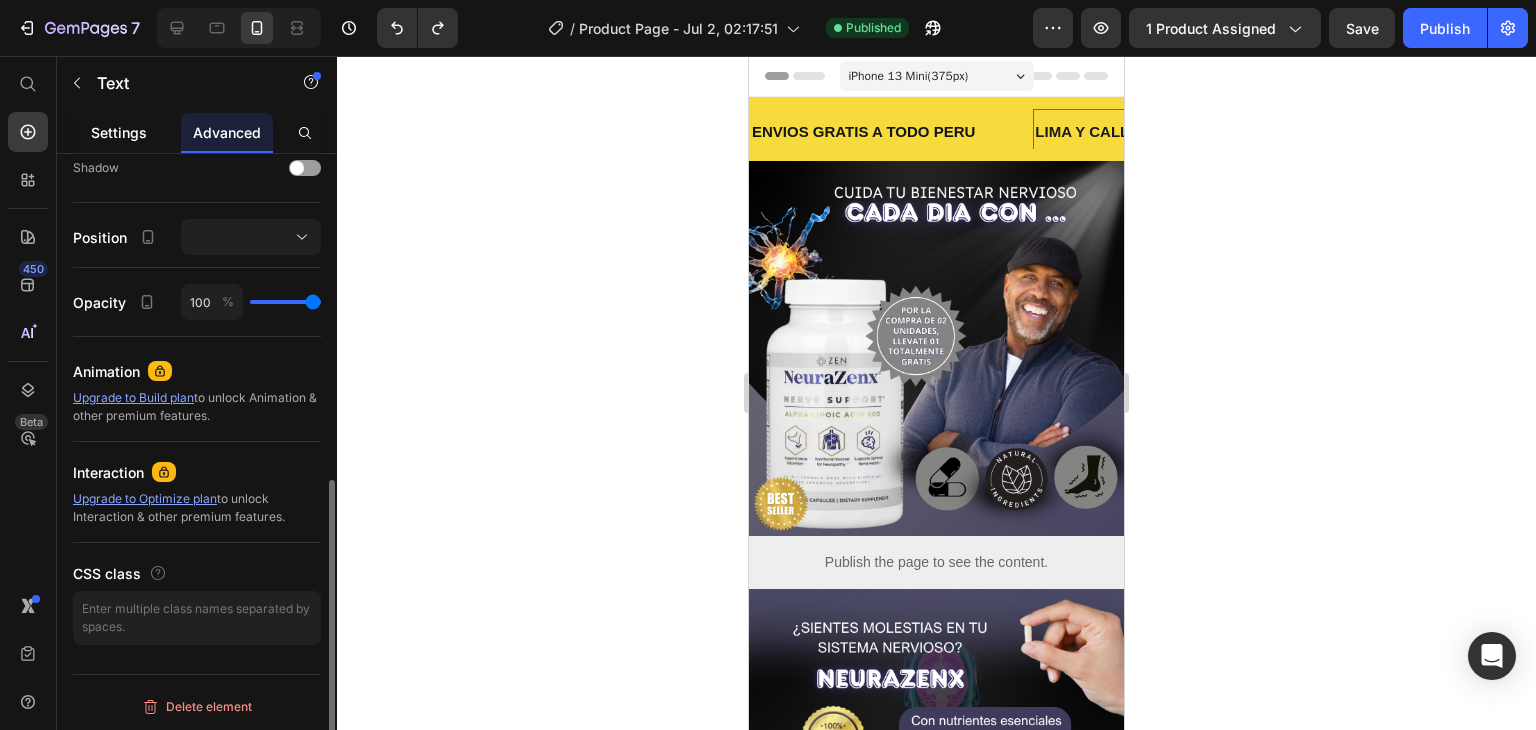 click on "Settings" 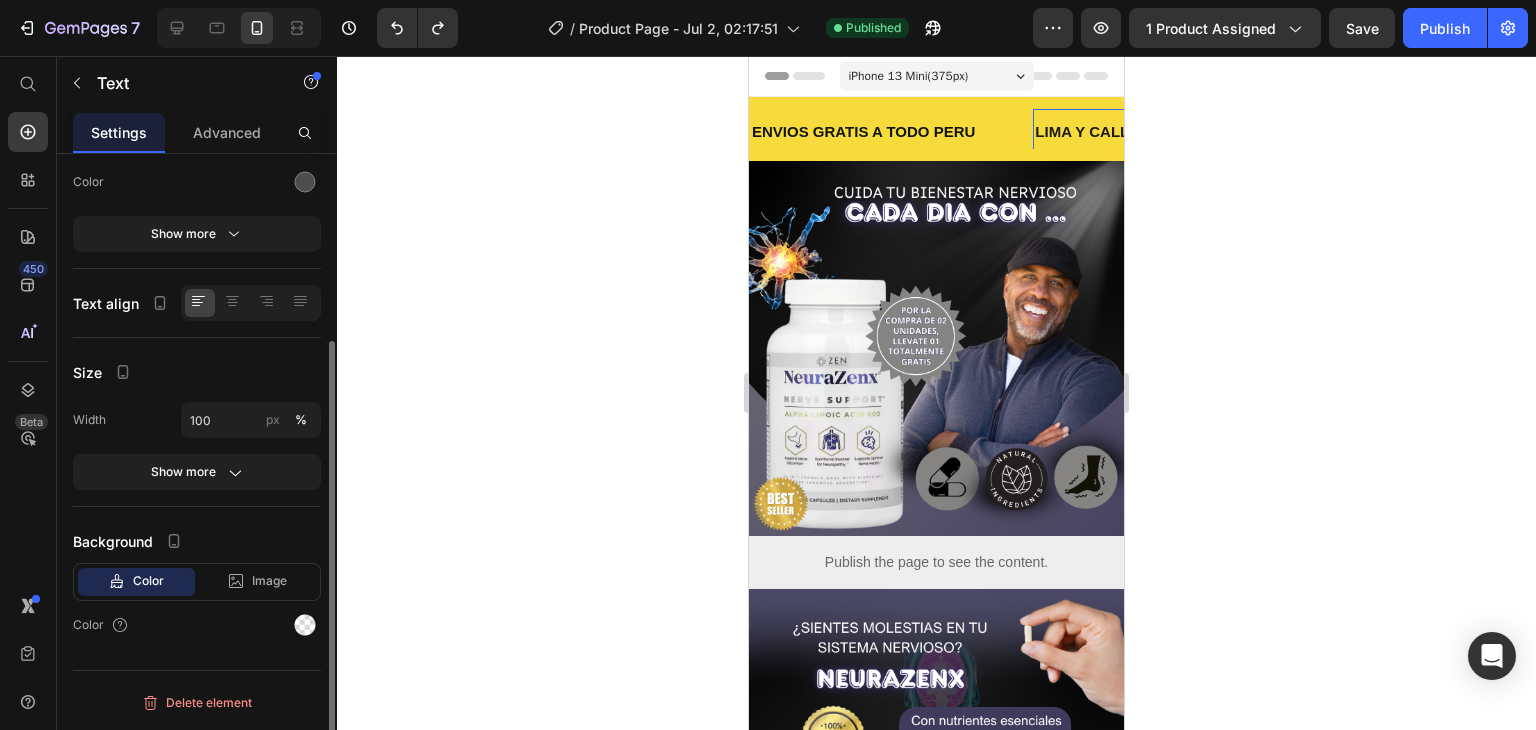 scroll, scrollTop: 0, scrollLeft: 0, axis: both 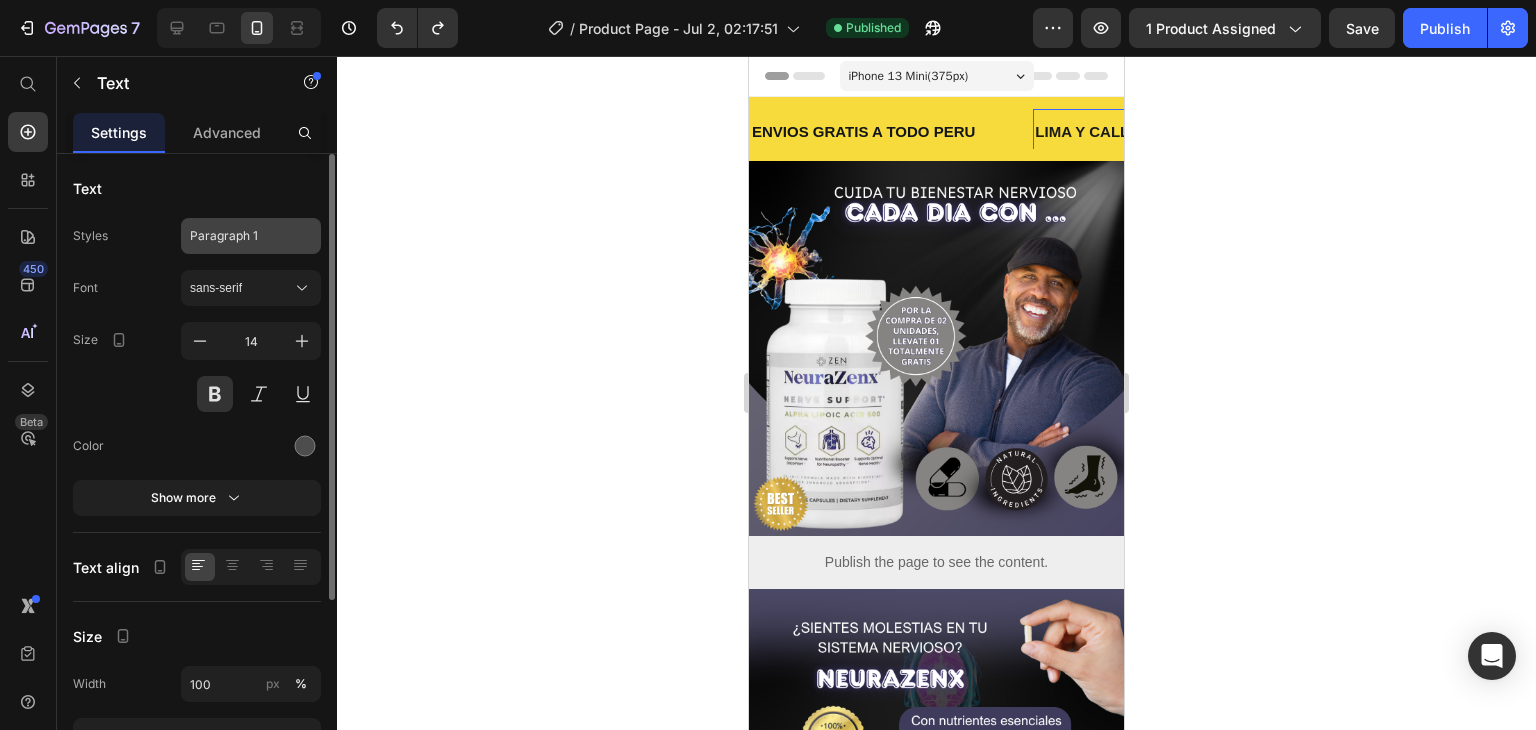 click on "Paragraph 1" 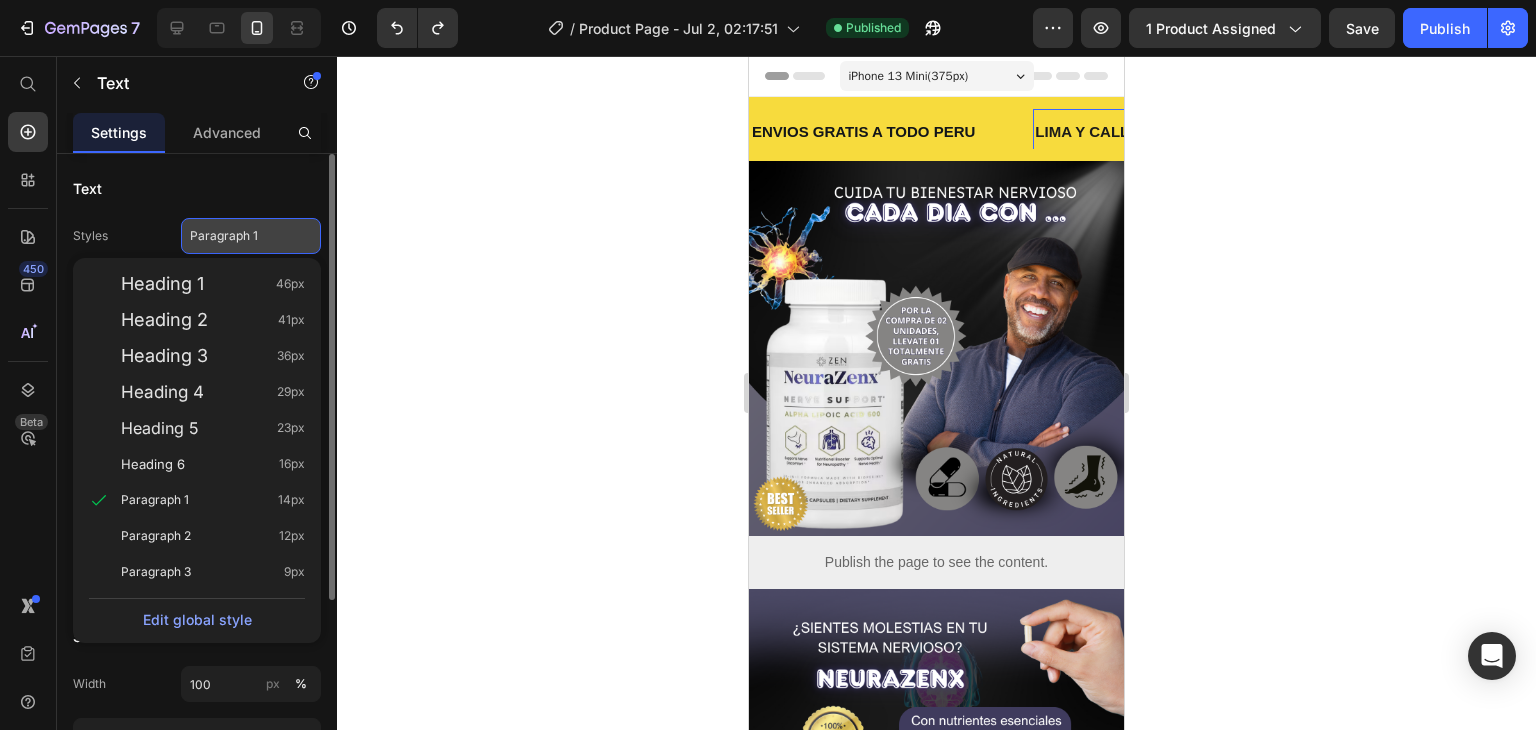 click on "Paragraph 1" 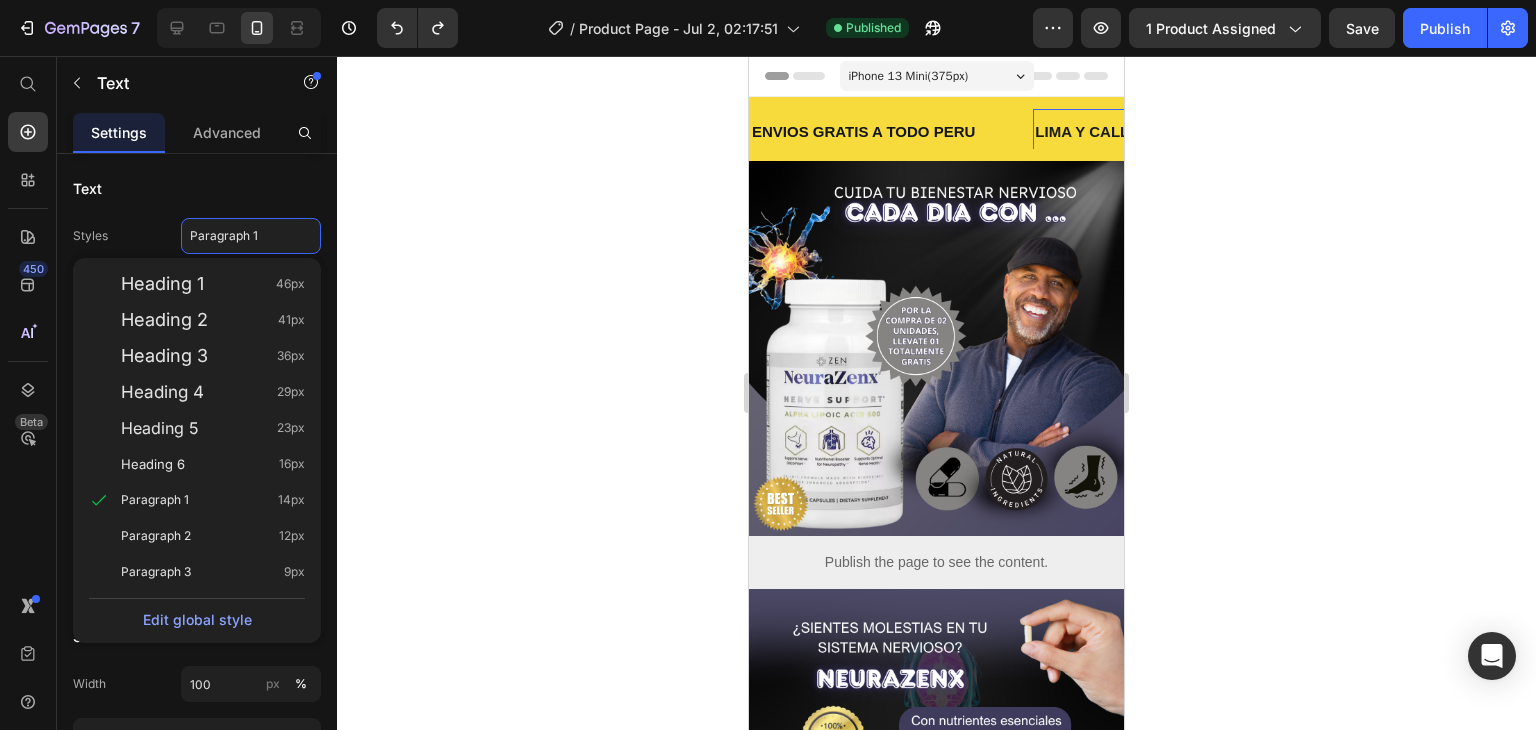 click 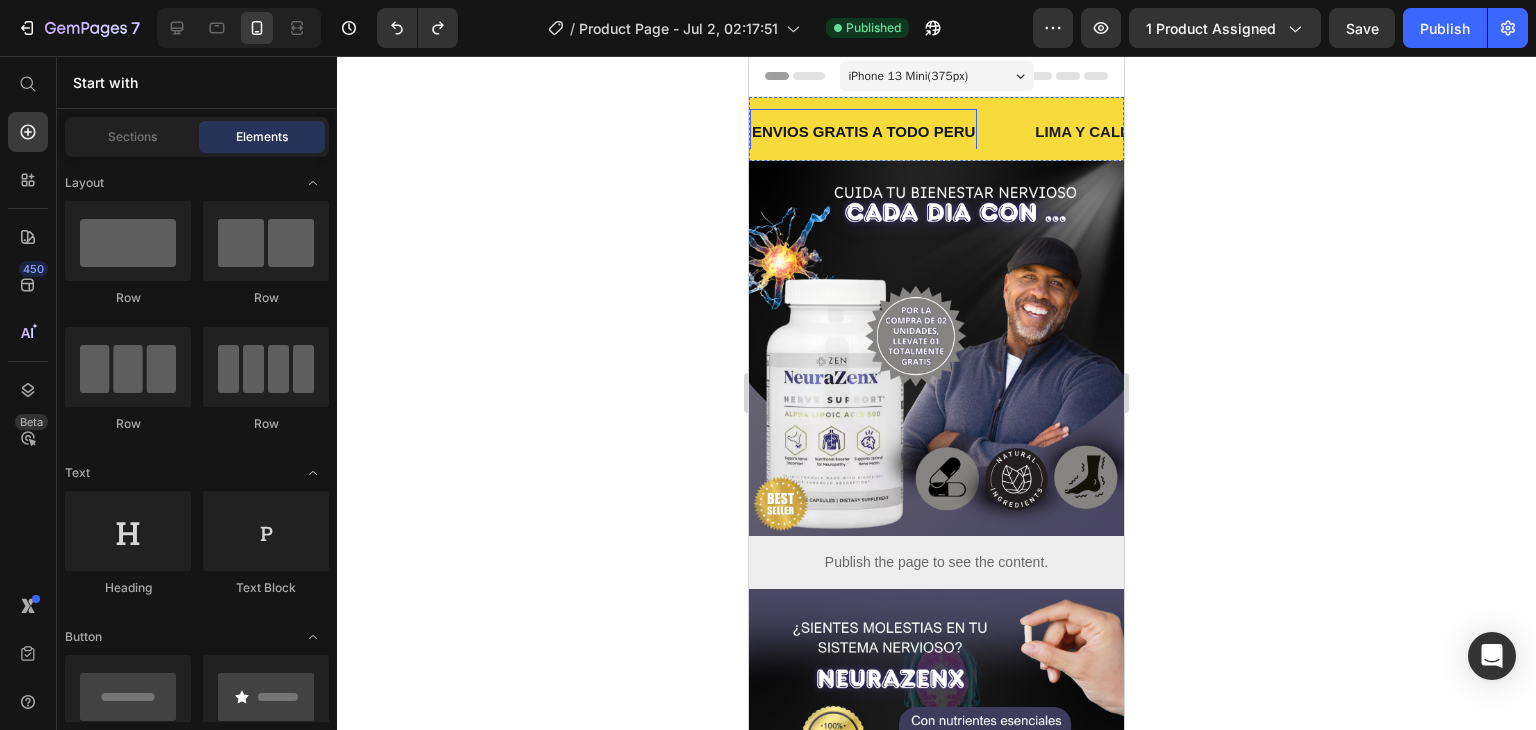 click on "ENVIOS GRATIS A TODO PERU" at bounding box center (863, 131) 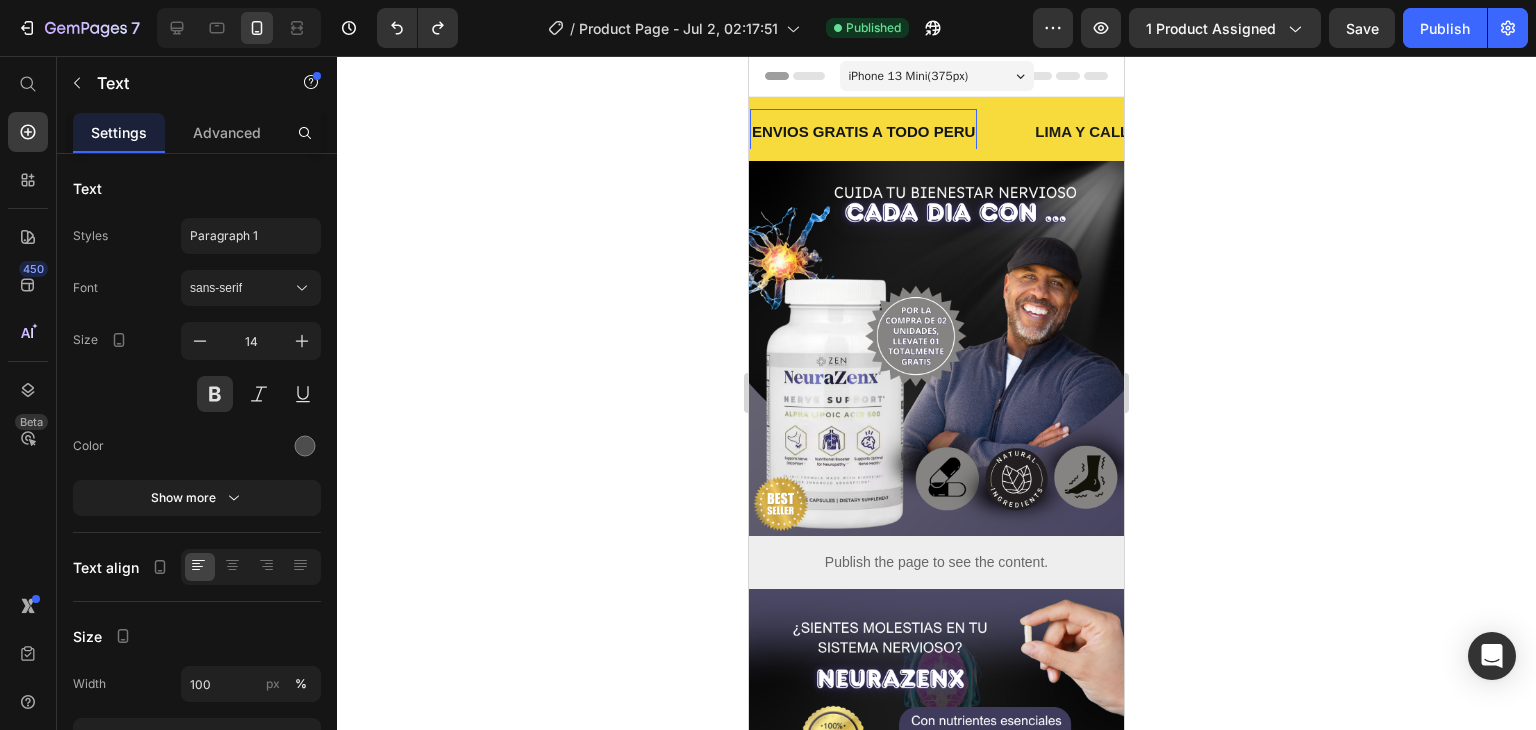 click at bounding box center [239, 28] 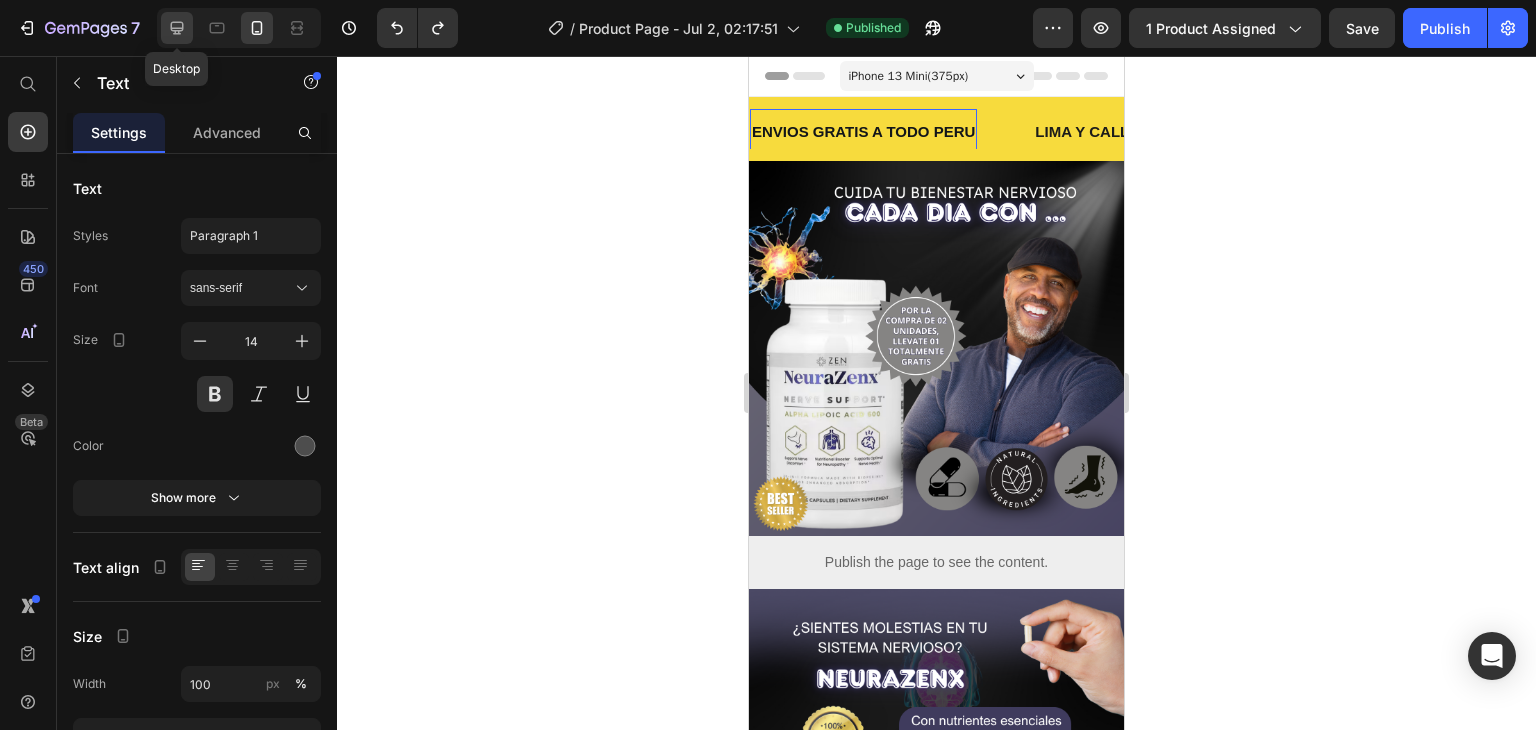 click 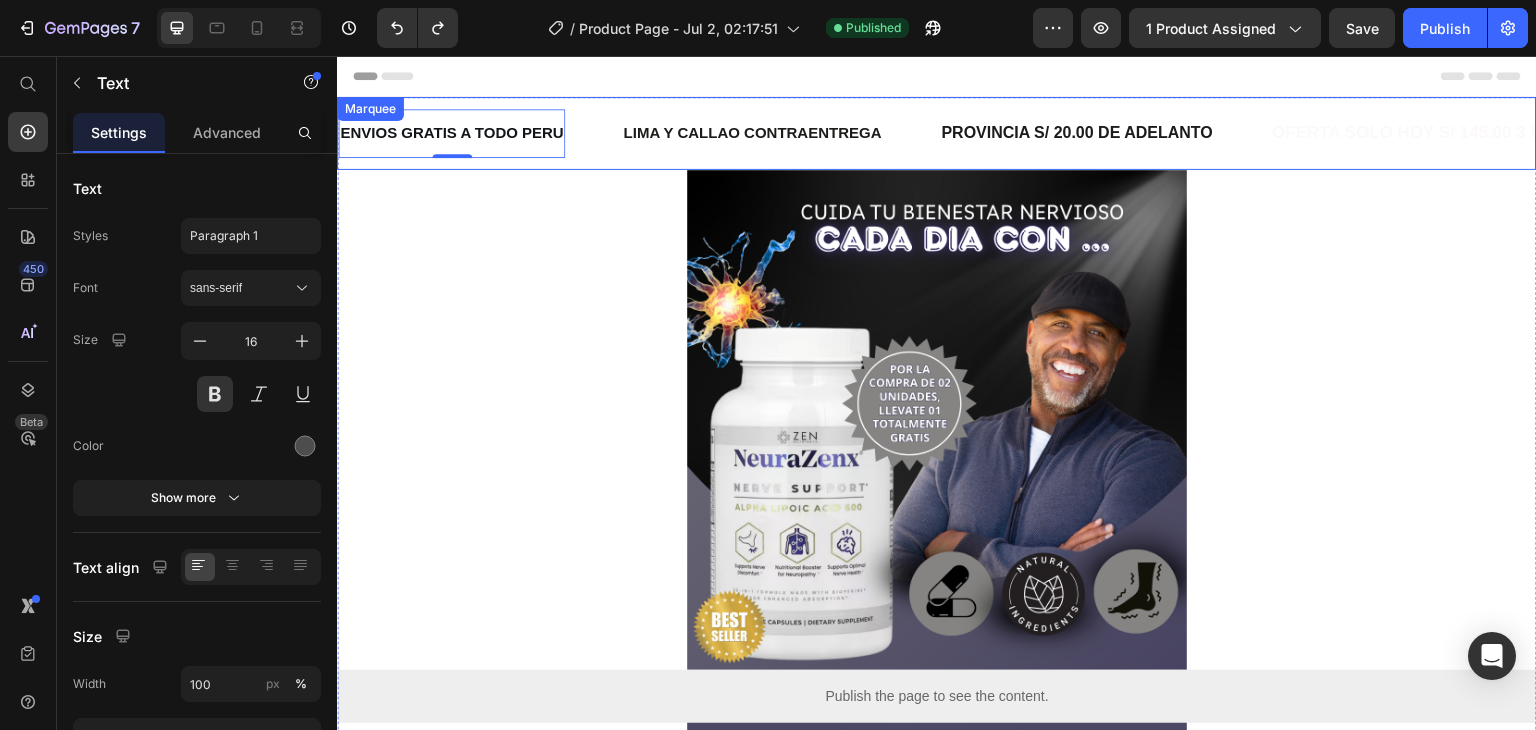 click on "ENVIOS GRATIS A TODO PERU Text   0" at bounding box center (479, 133) 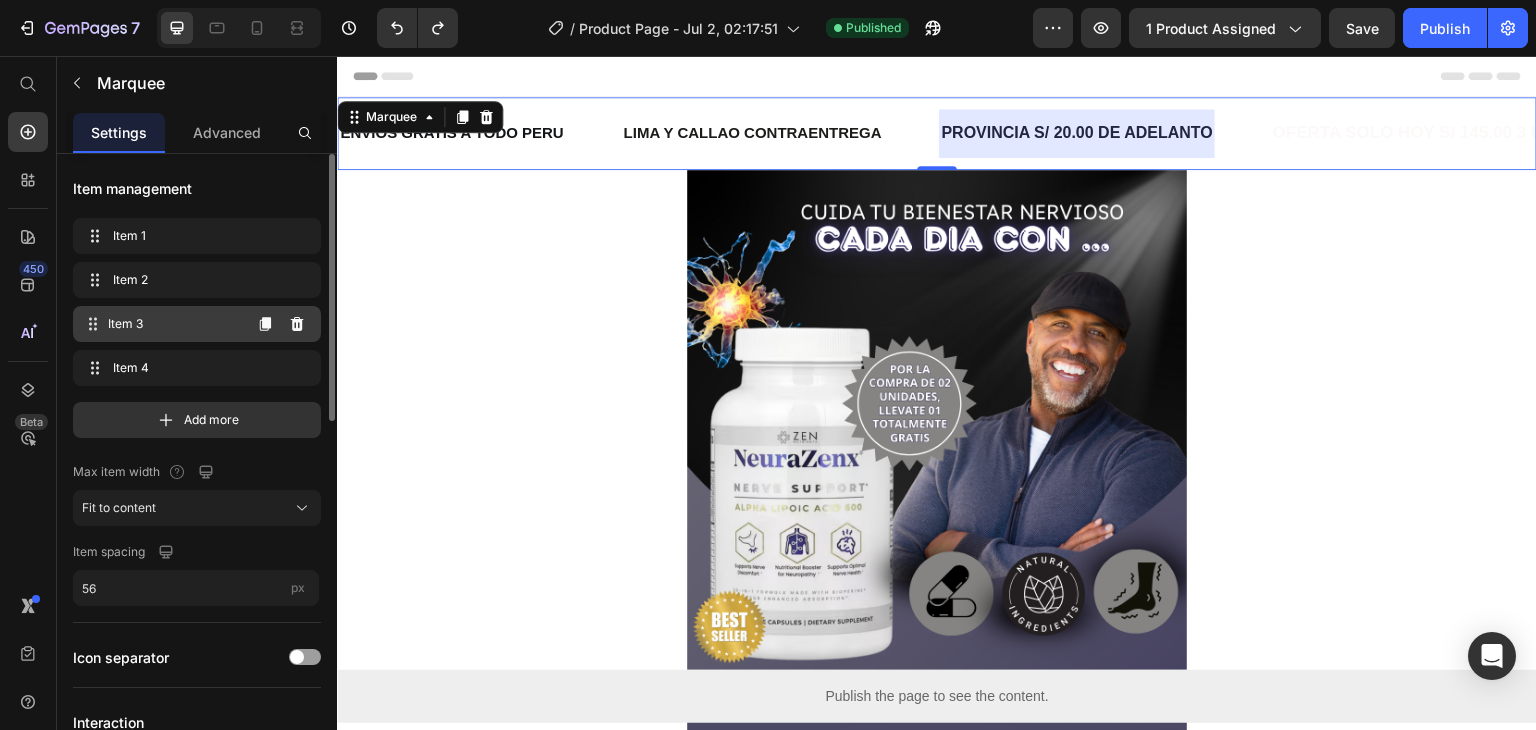 click on "Item 3" at bounding box center [174, 324] 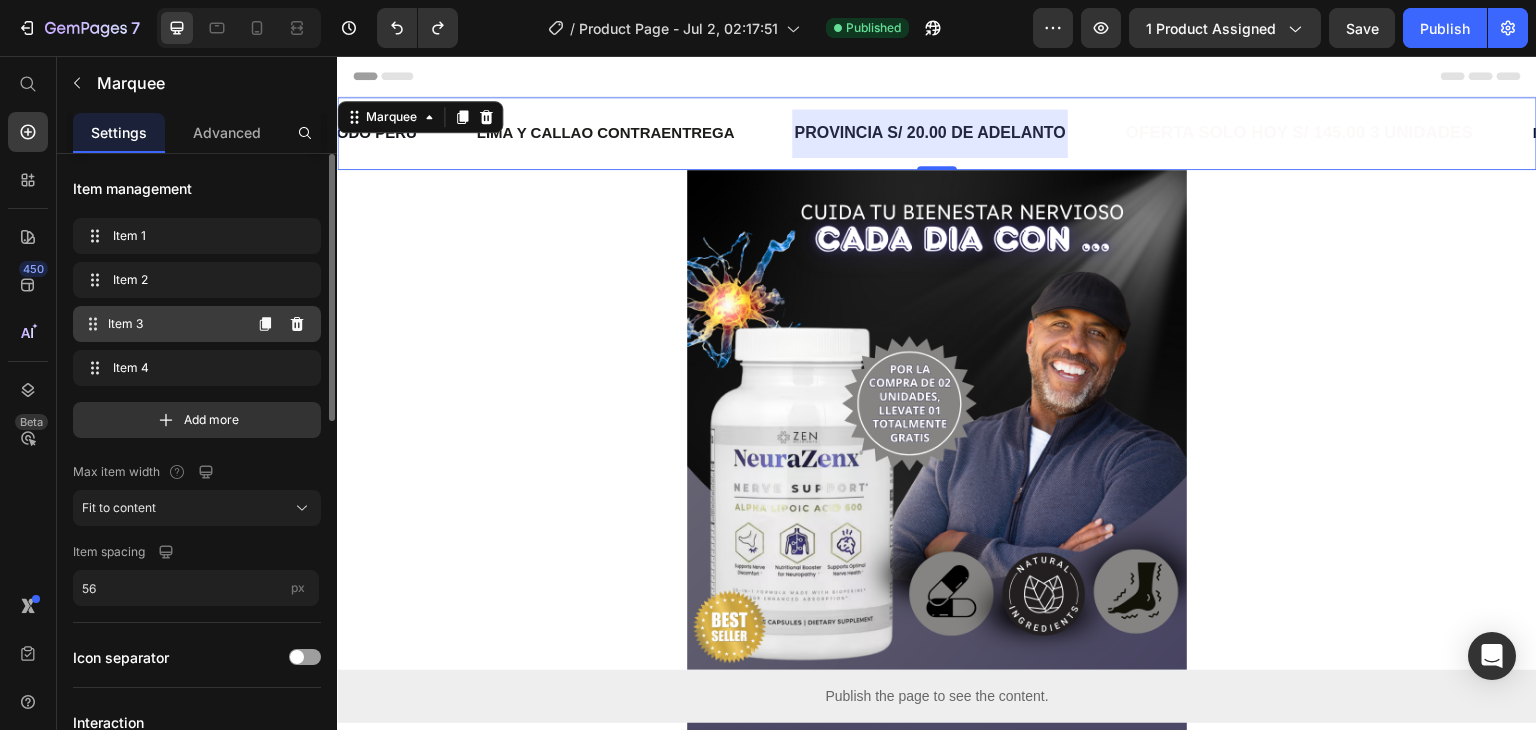 scroll, scrollTop: 0, scrollLeft: 148, axis: horizontal 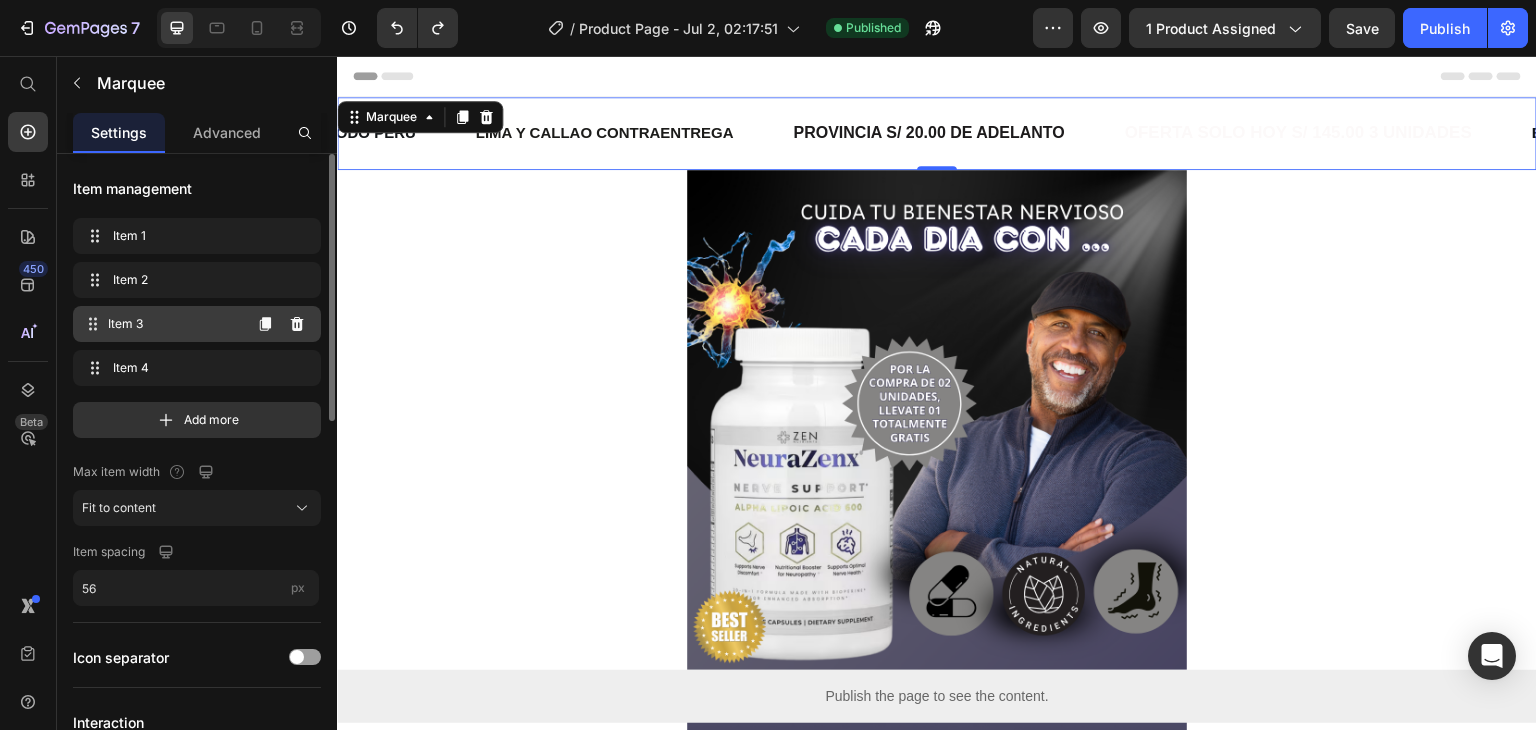 click on "Item 3" at bounding box center (174, 324) 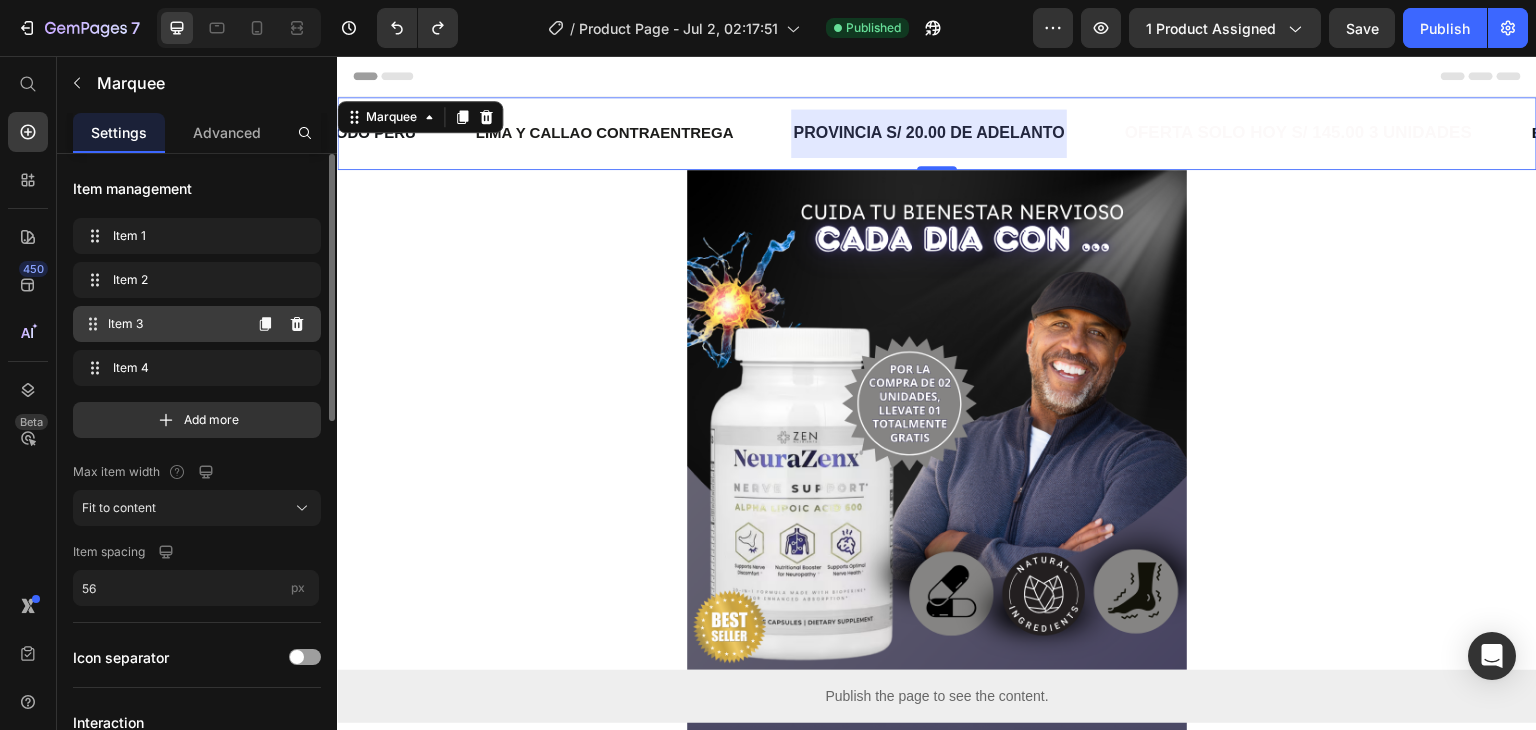 click on "Item 3" at bounding box center (174, 324) 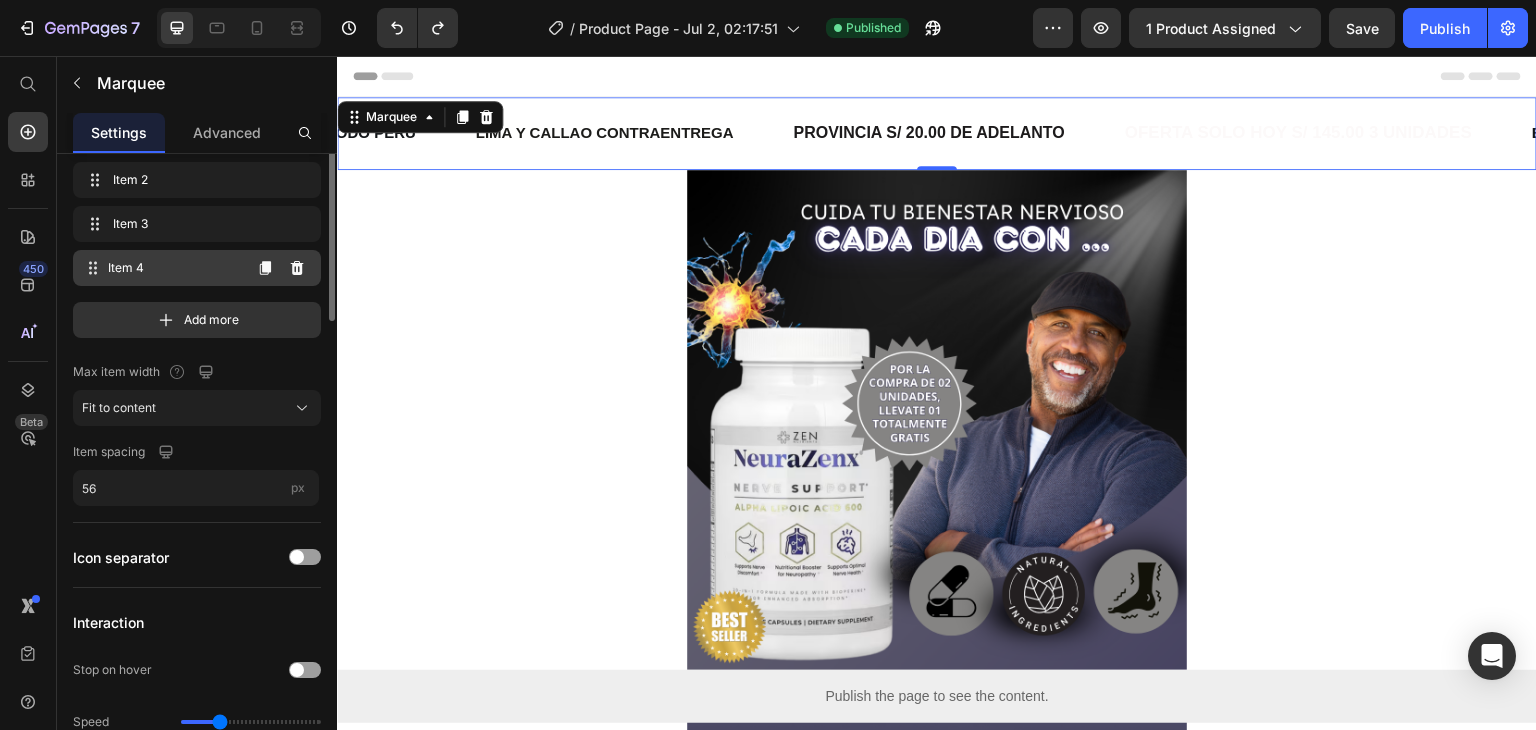 scroll, scrollTop: 0, scrollLeft: 0, axis: both 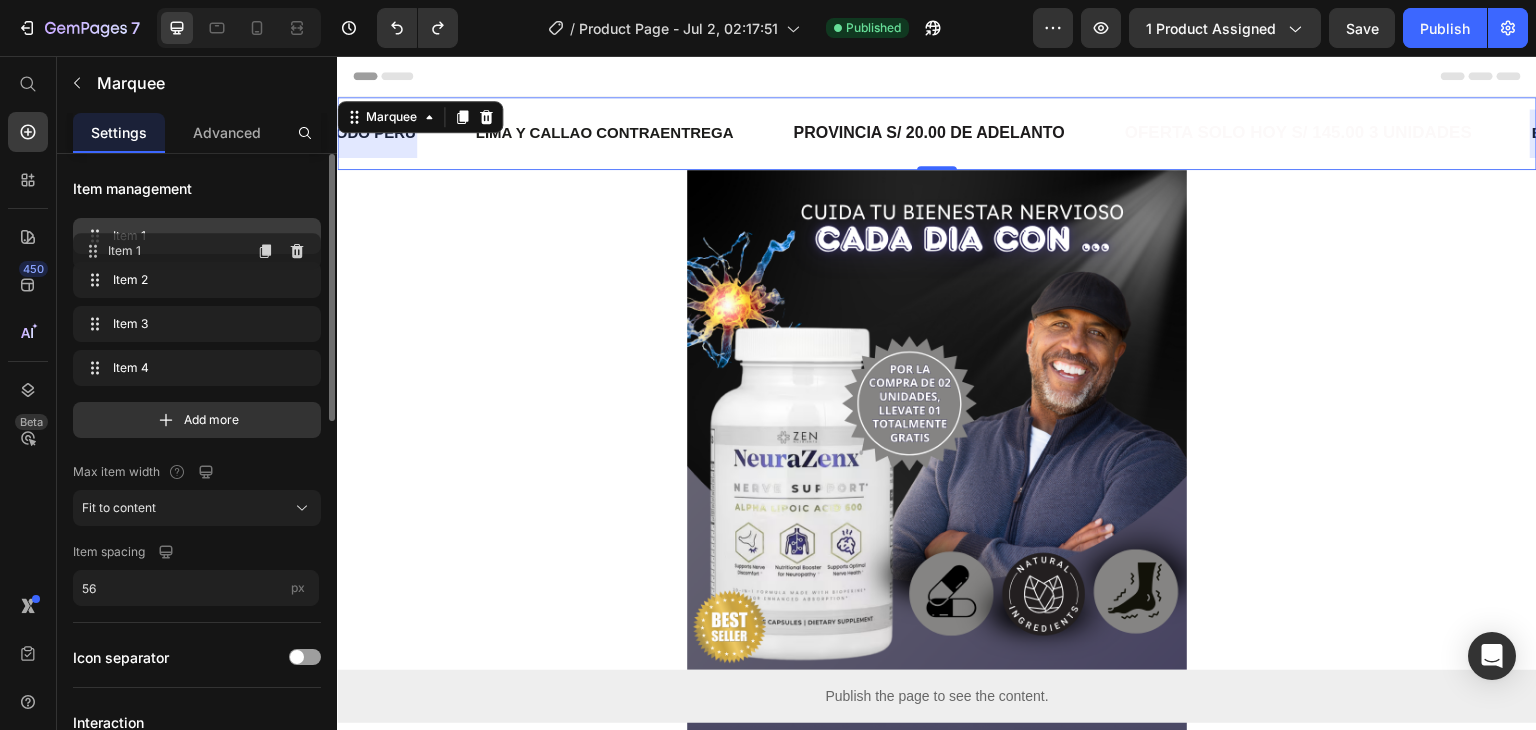 type 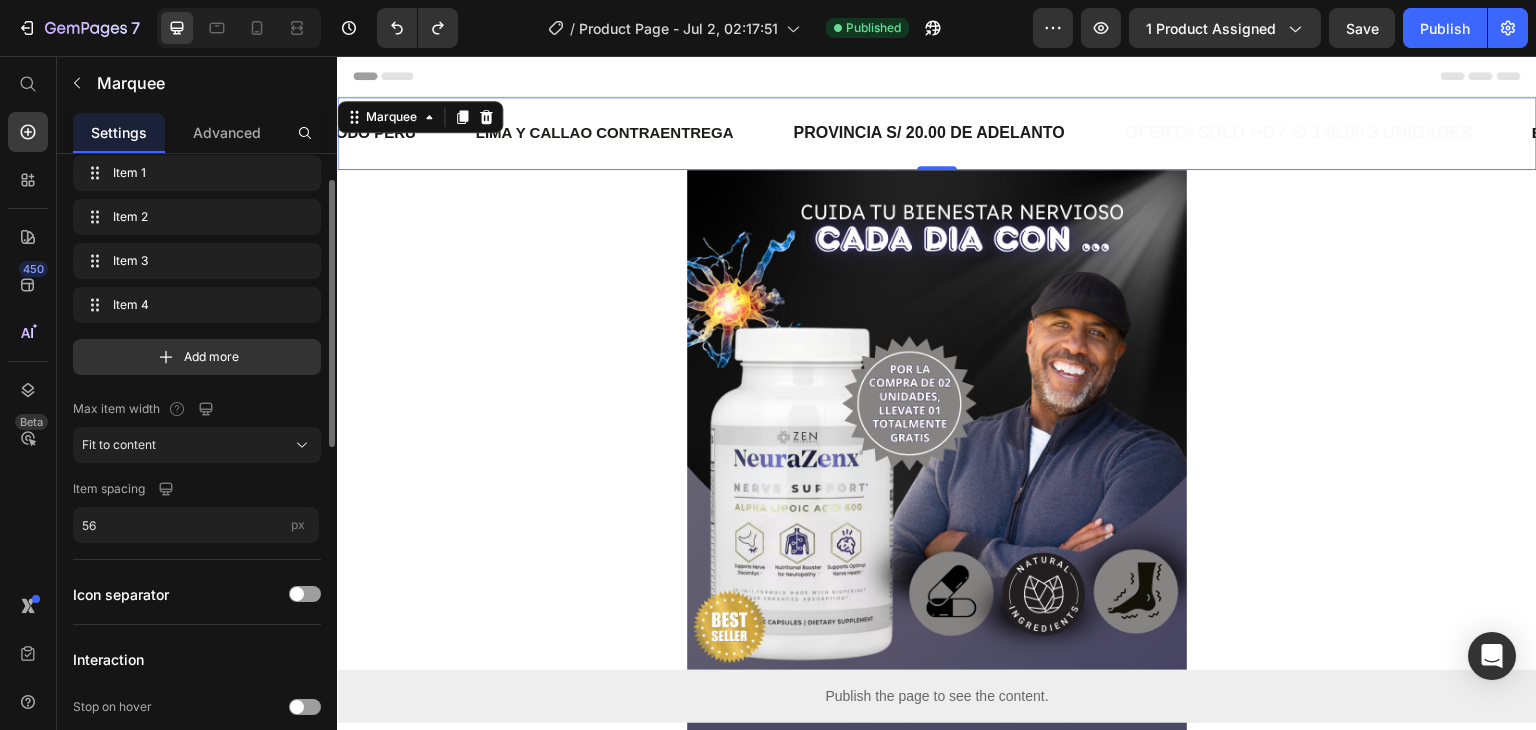 scroll, scrollTop: 0, scrollLeft: 0, axis: both 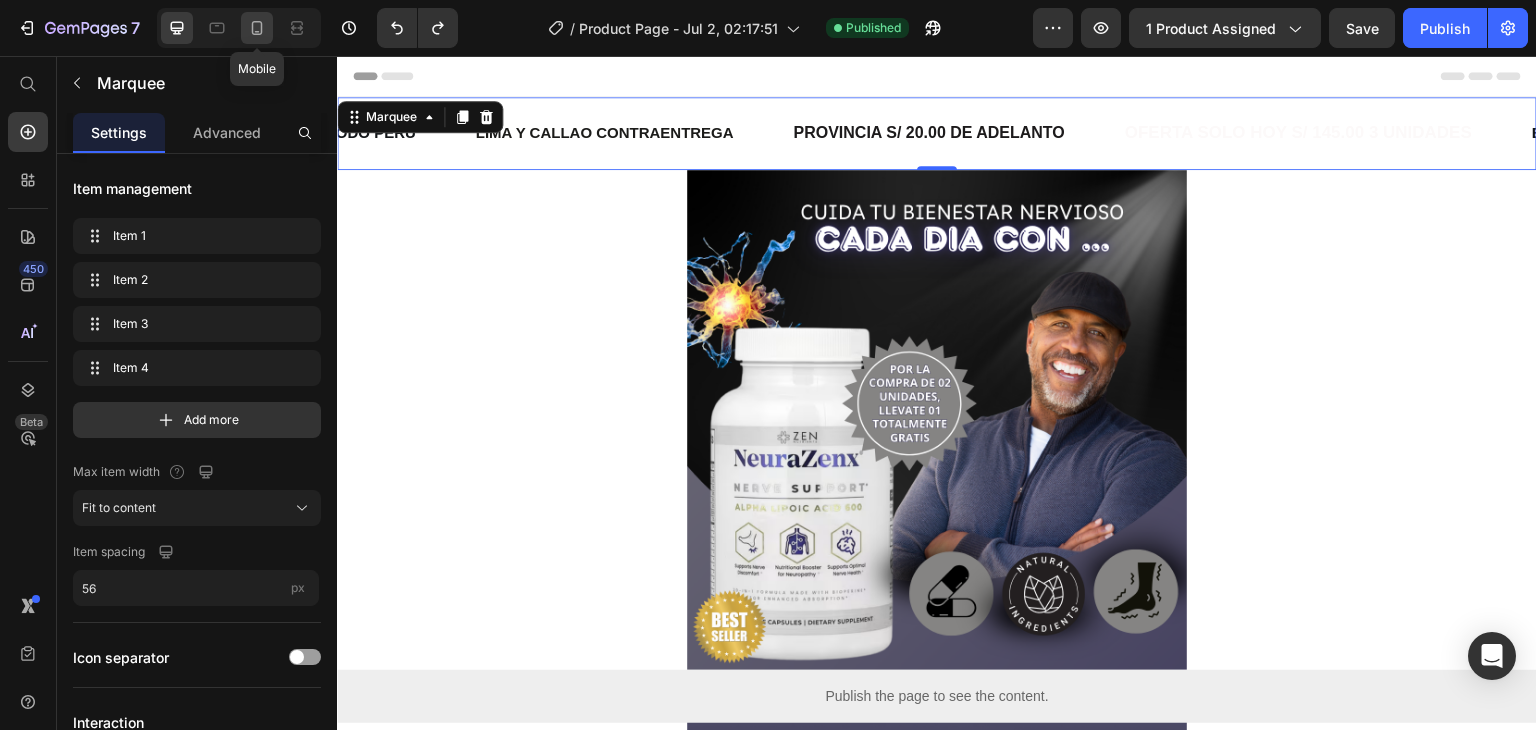 click 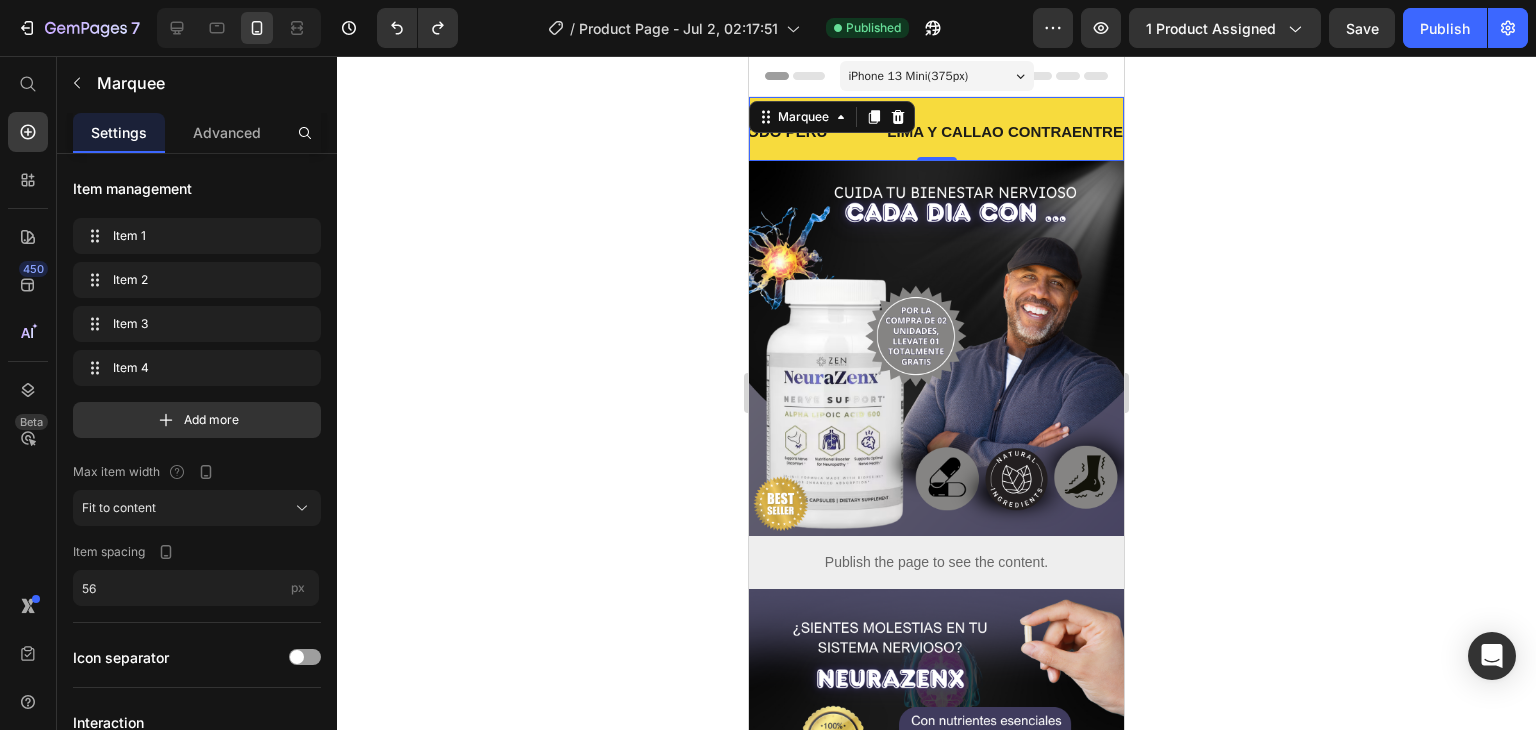 click 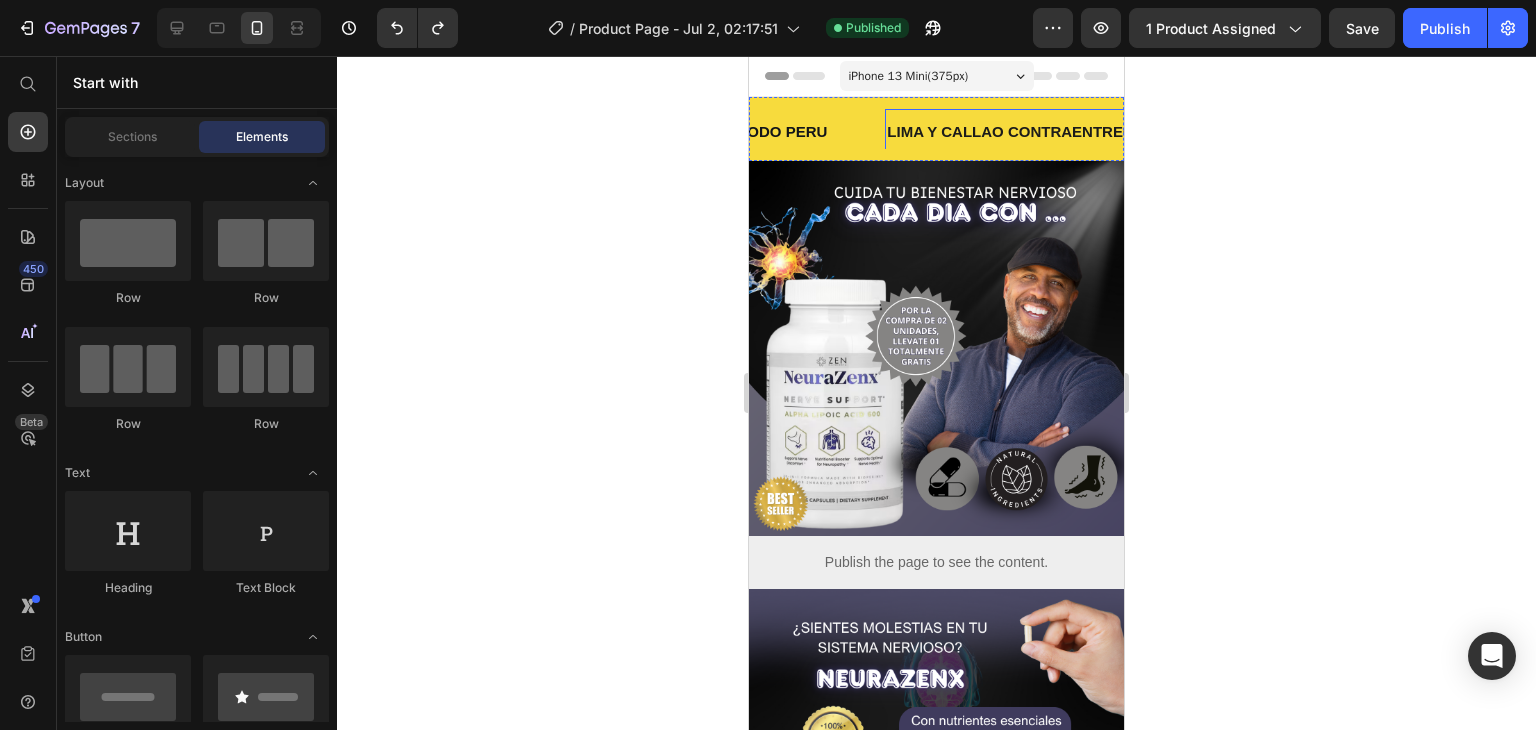 click on "LIMA Y CALLAO CONTRAENTREGA" at bounding box center (1016, 132) 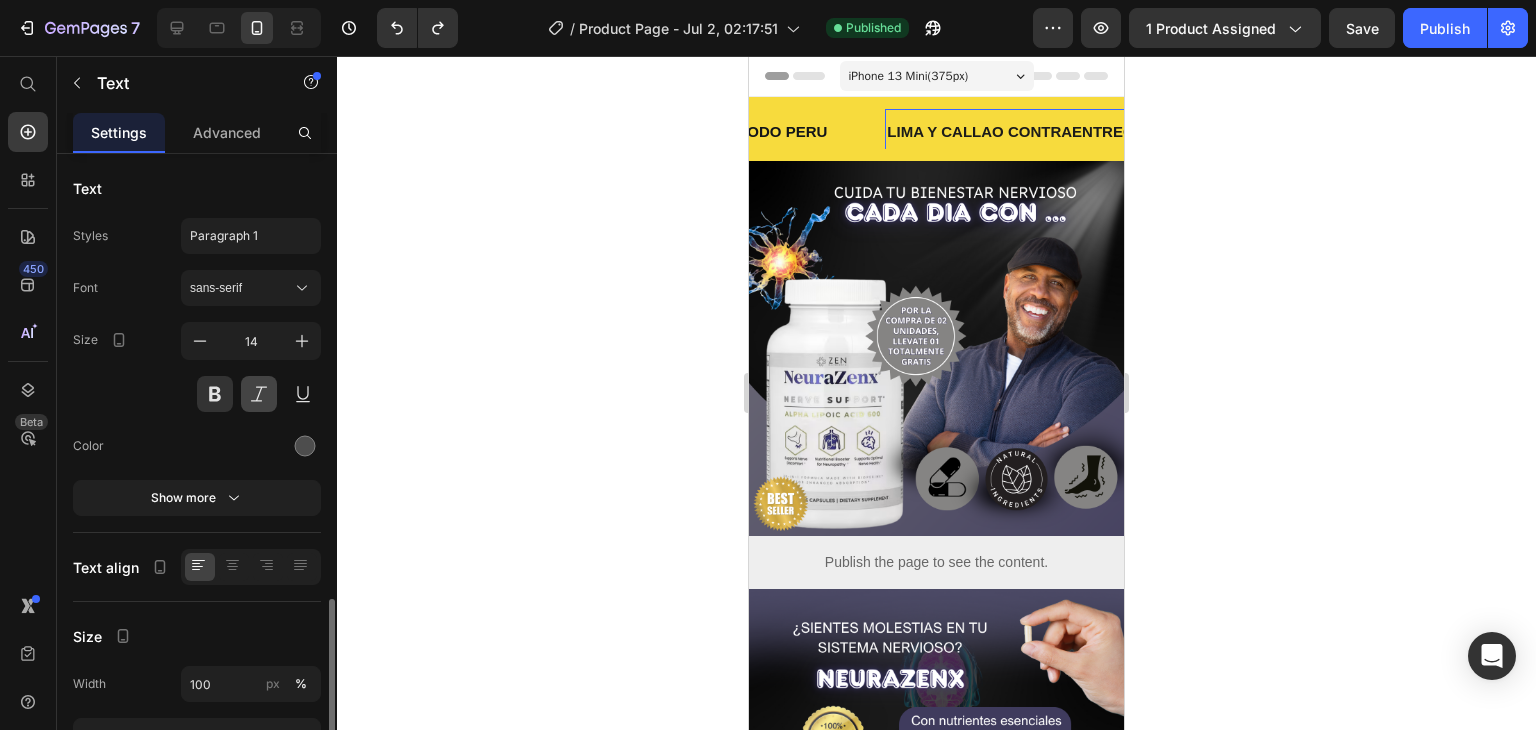 scroll, scrollTop: 260, scrollLeft: 0, axis: vertical 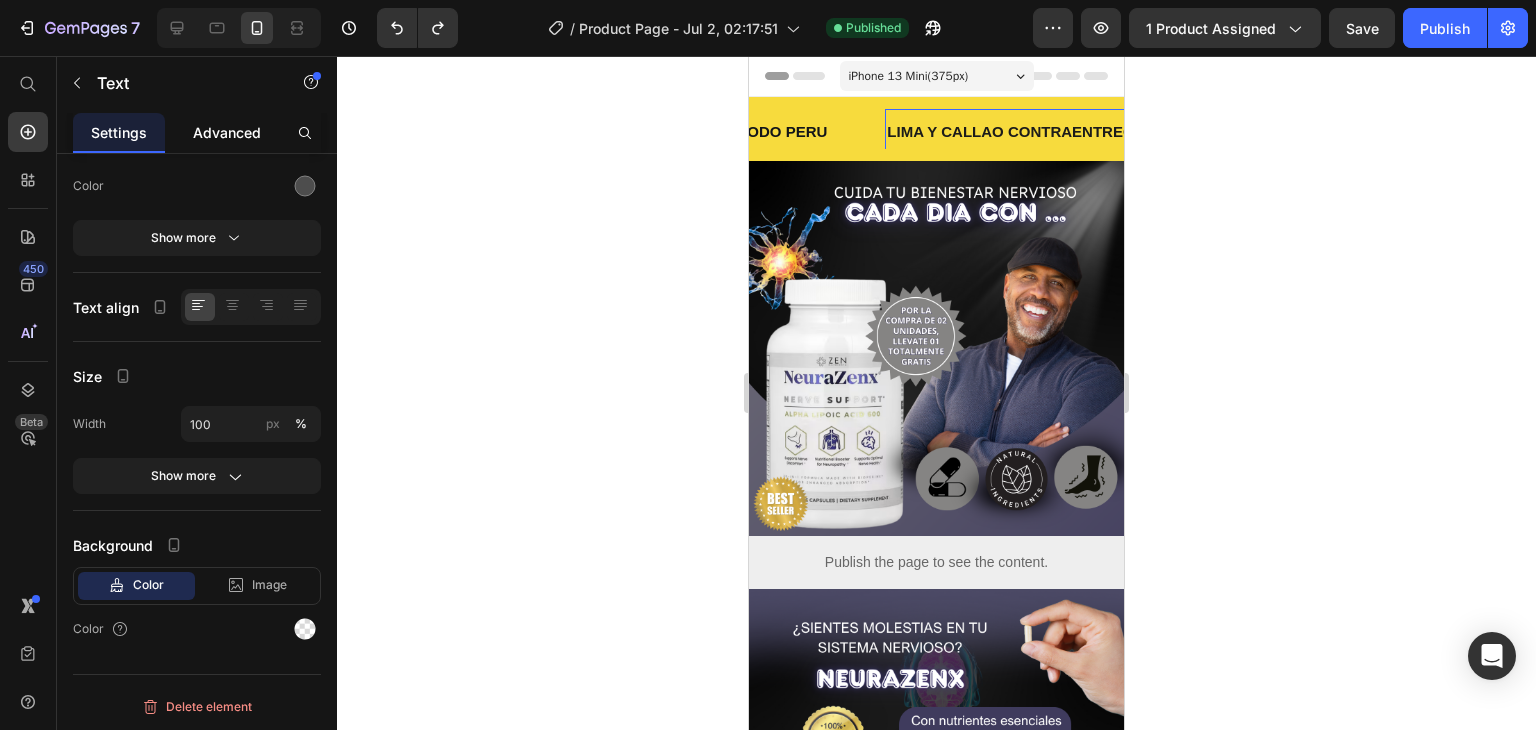 click on "Advanced" 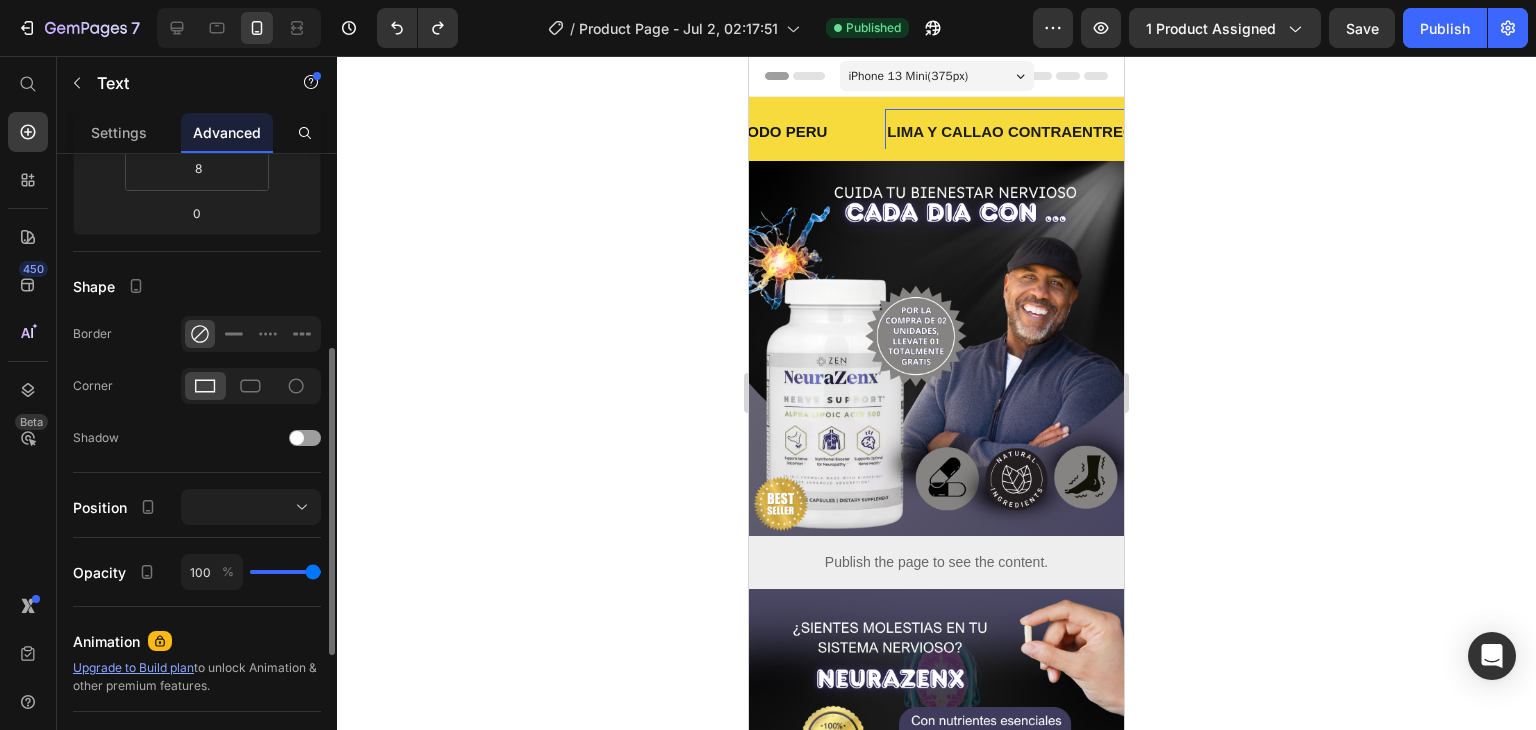 scroll, scrollTop: 670, scrollLeft: 0, axis: vertical 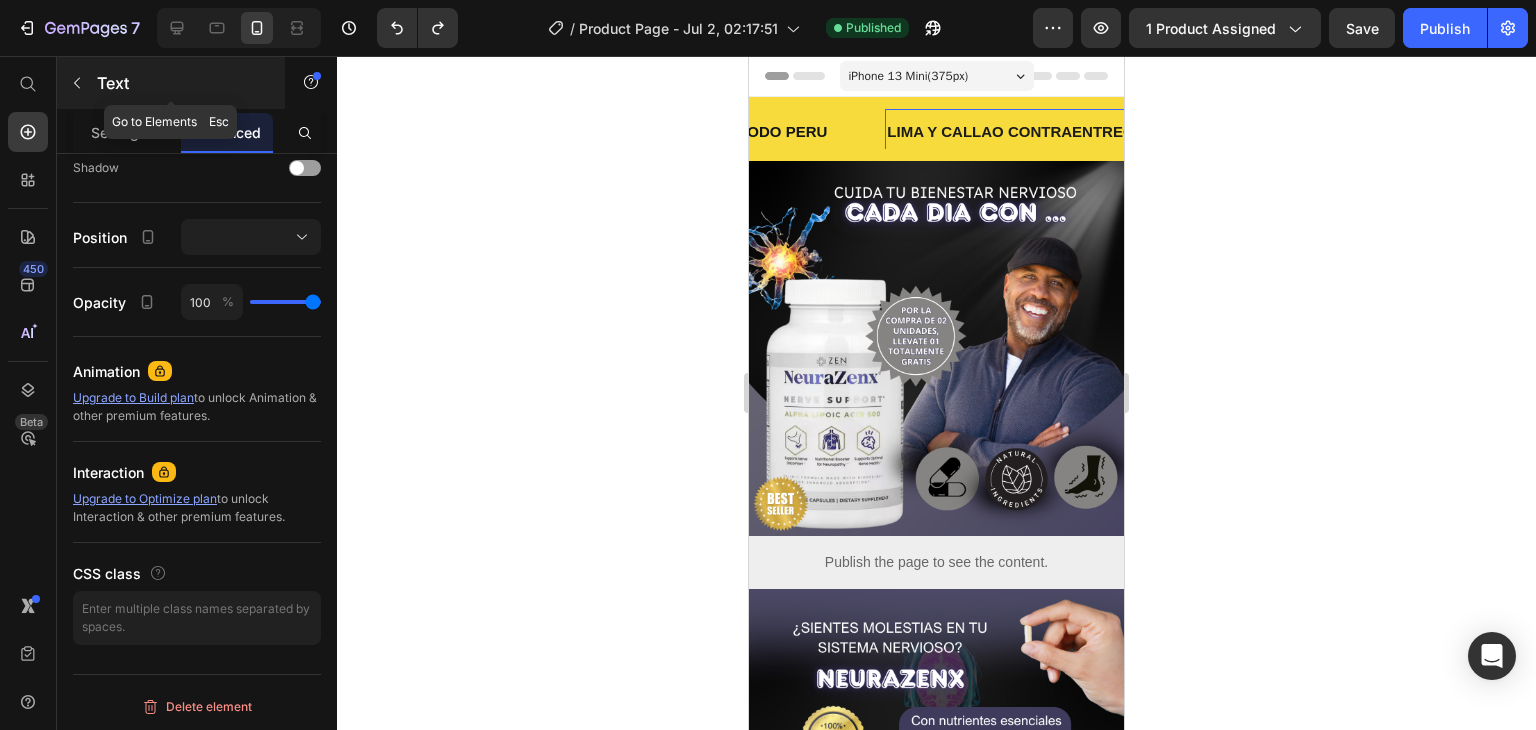 click at bounding box center (77, 83) 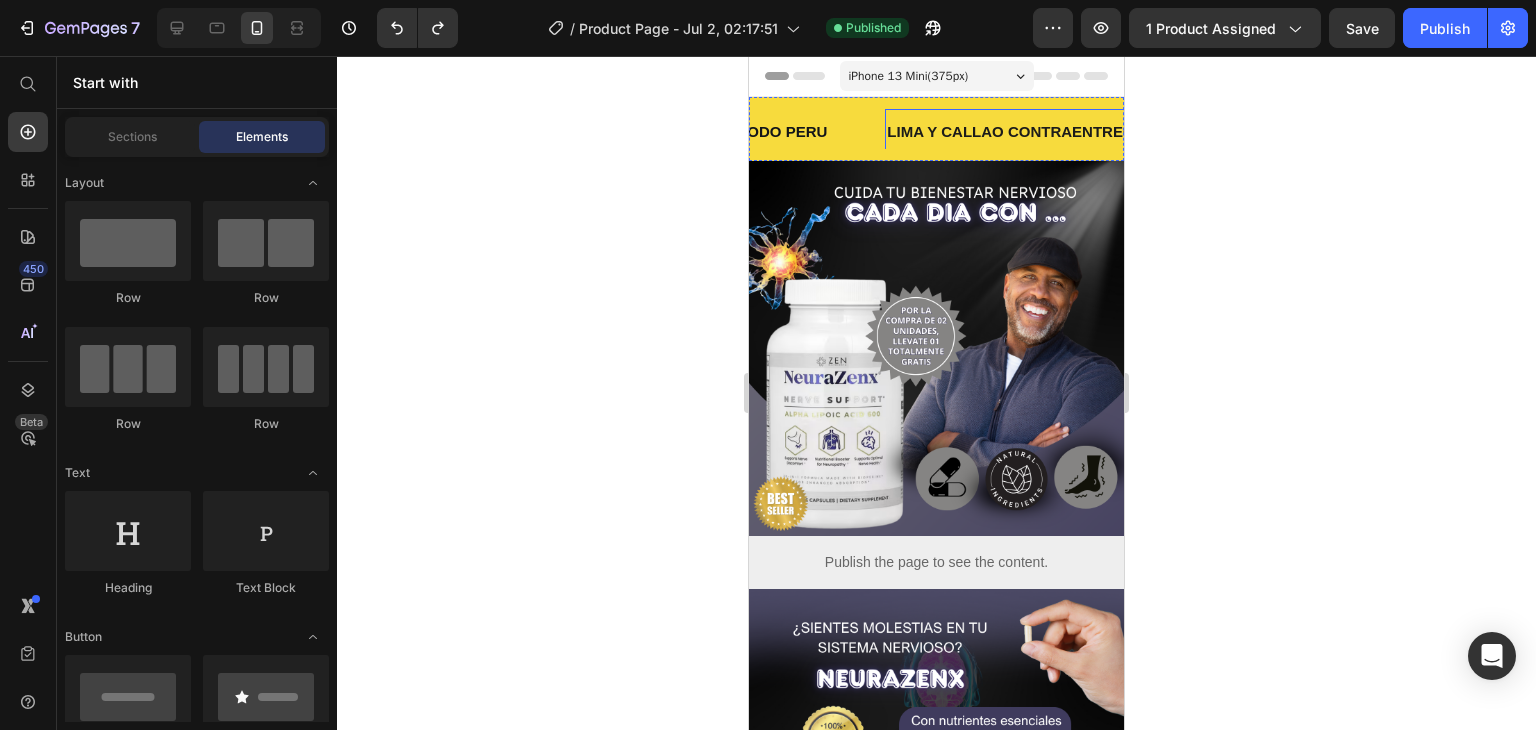 click on "LIMA Y CALLAO CONTRAENTREGA" at bounding box center [1016, 131] 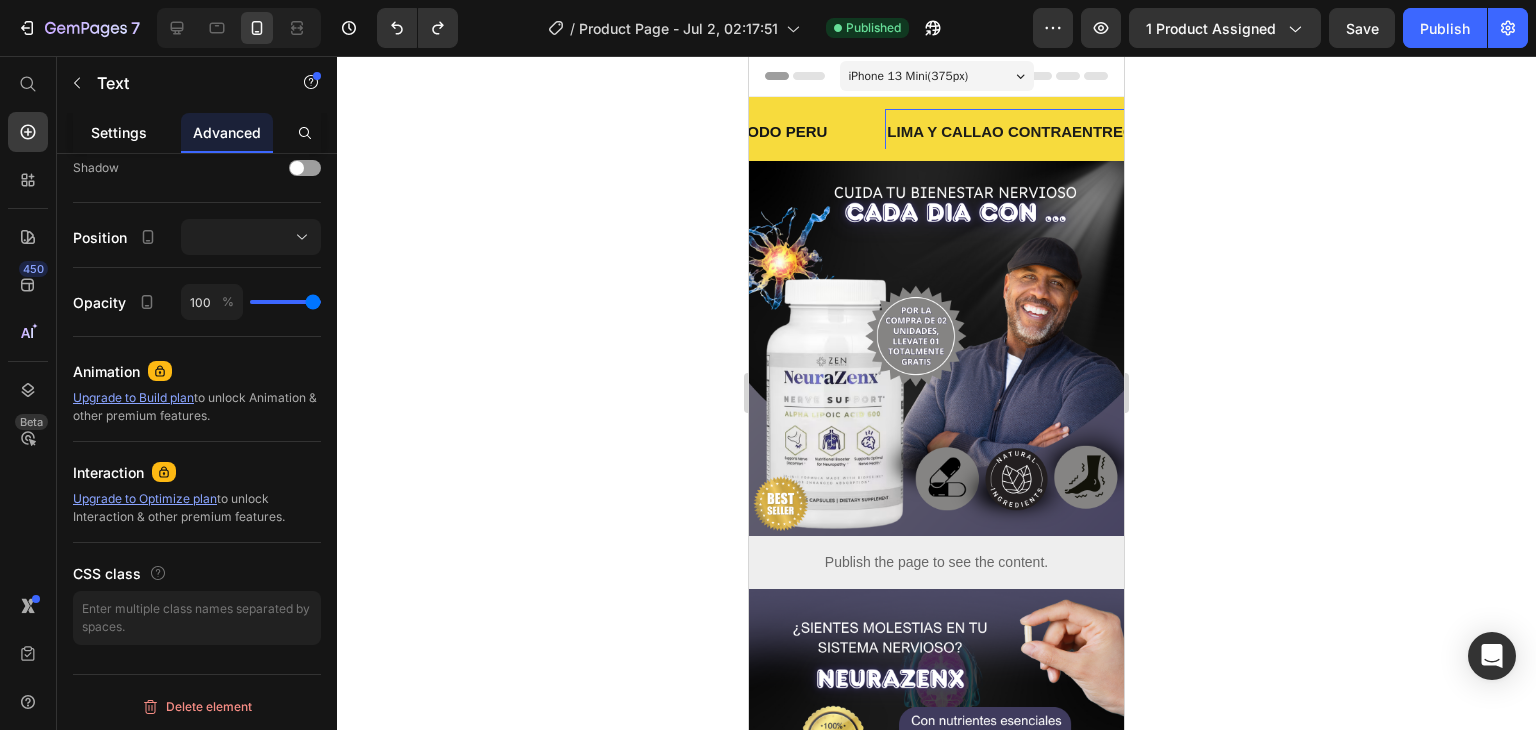 click on "Settings" at bounding box center (119, 132) 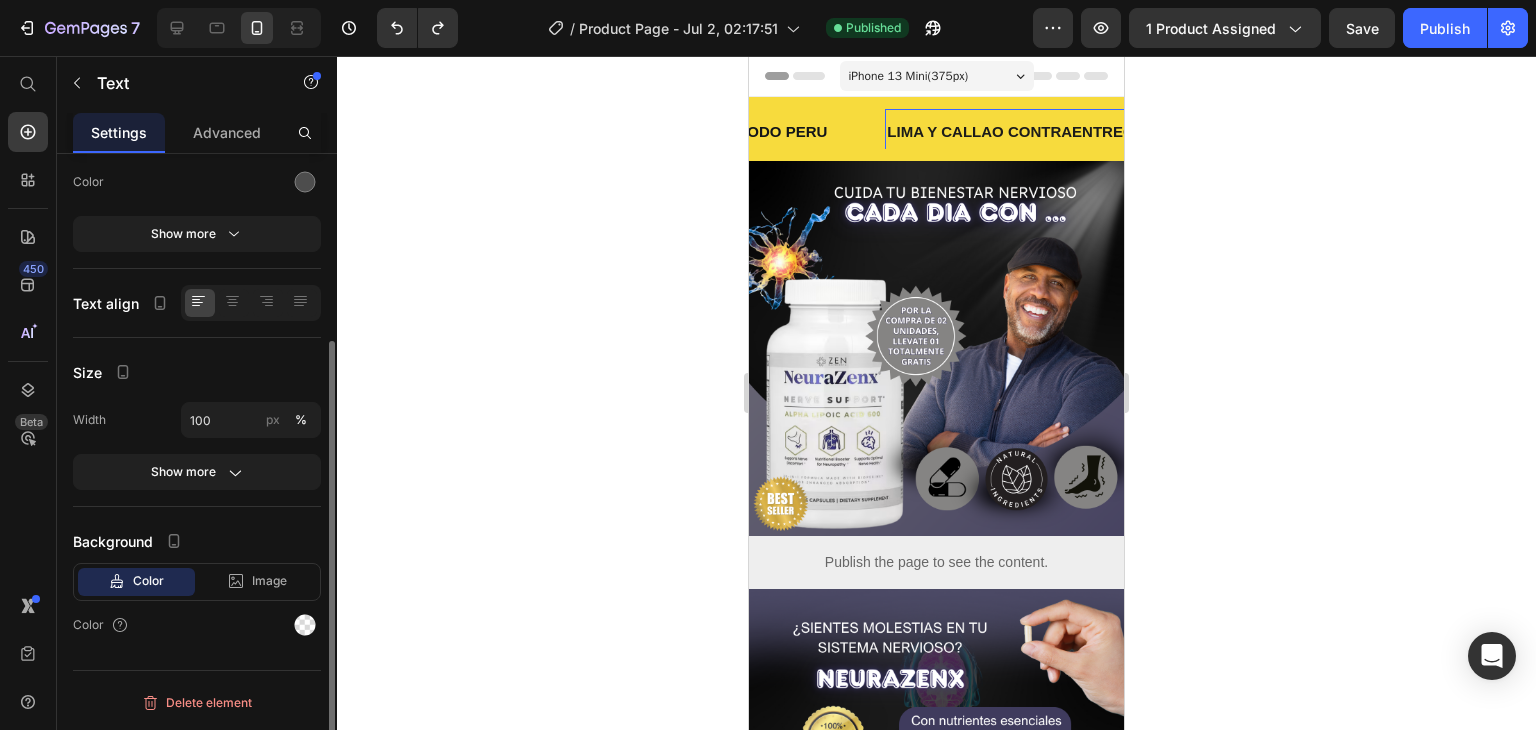 scroll, scrollTop: 0, scrollLeft: 0, axis: both 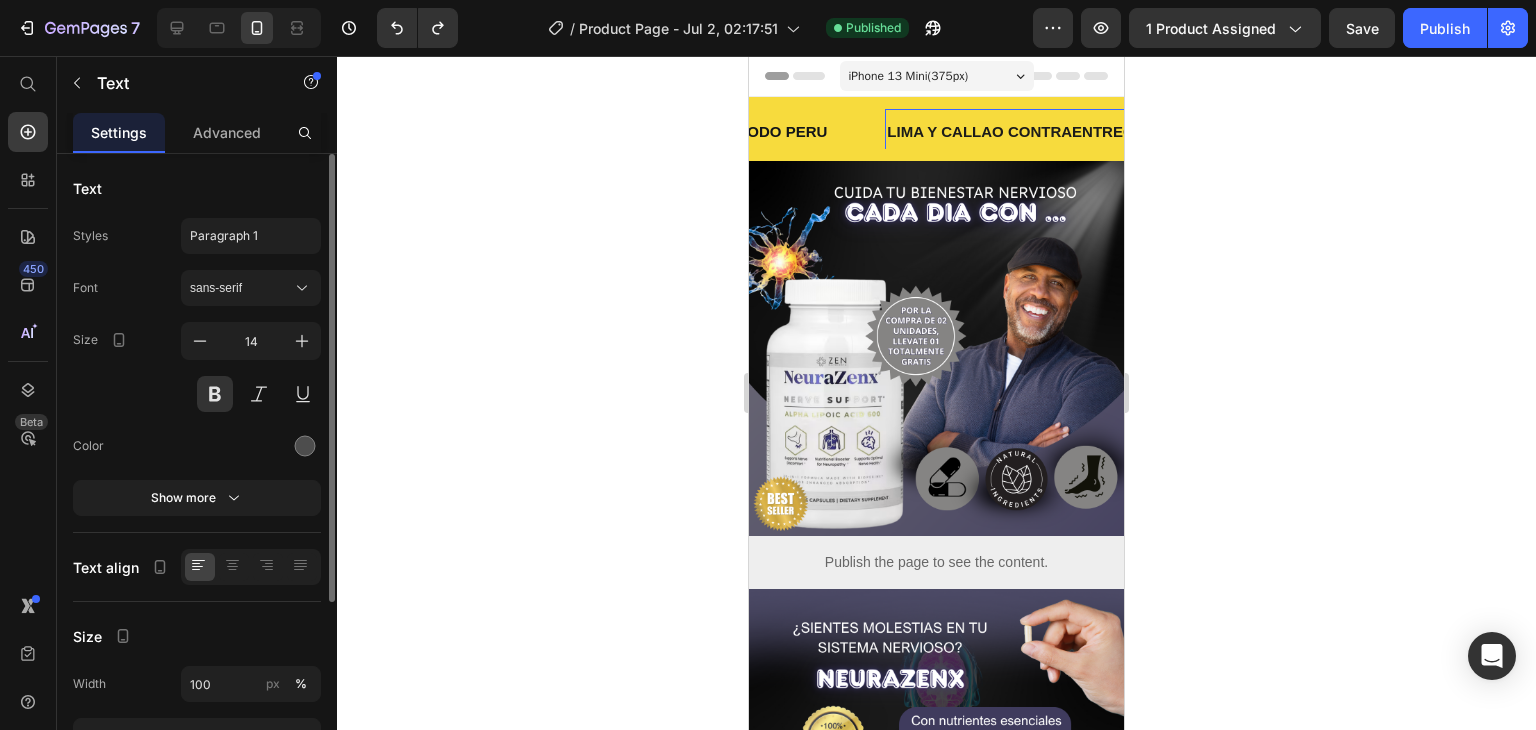 click on "Text" at bounding box center (87, 188) 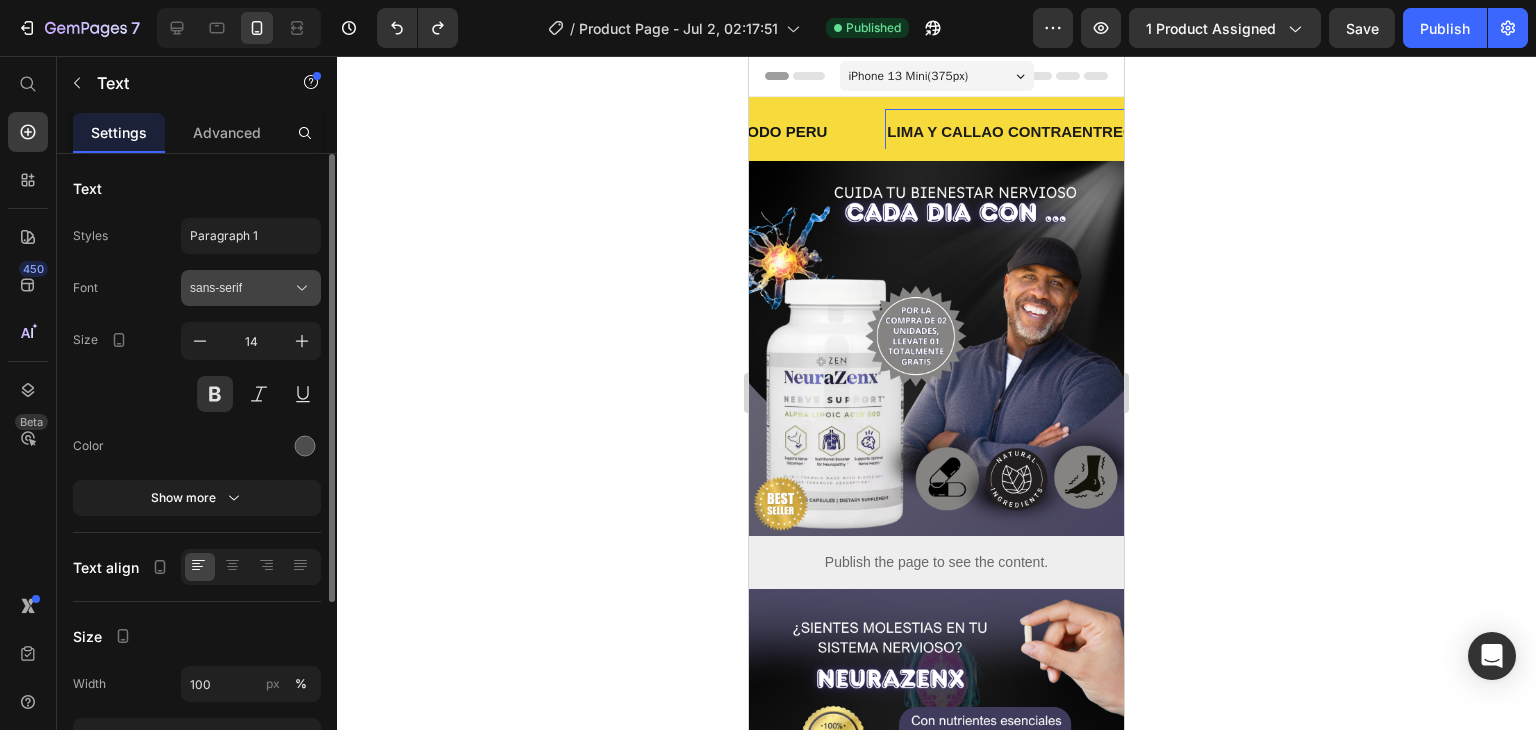 click on "sans-serif" at bounding box center (241, 288) 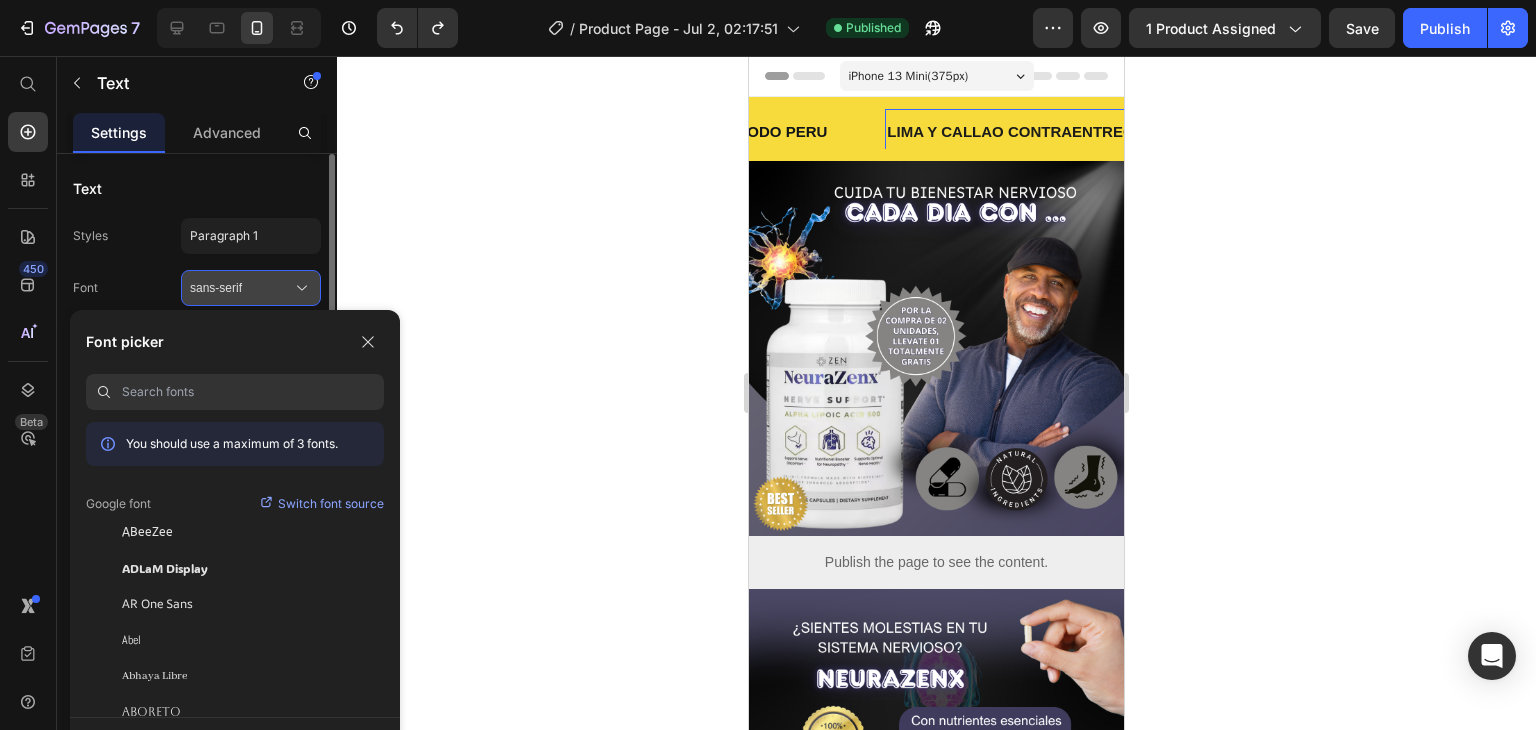 click on "sans-serif" at bounding box center [241, 288] 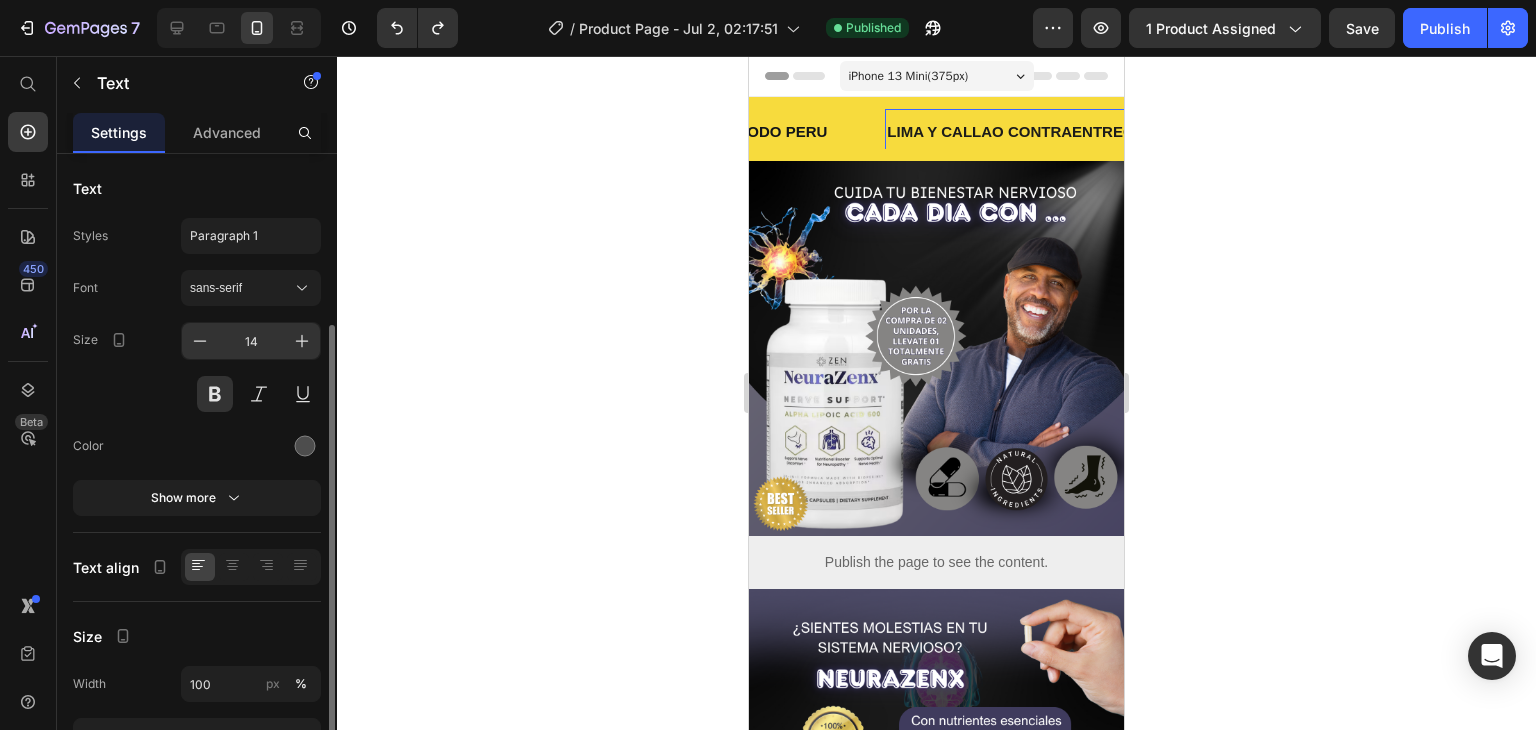 scroll, scrollTop: 100, scrollLeft: 0, axis: vertical 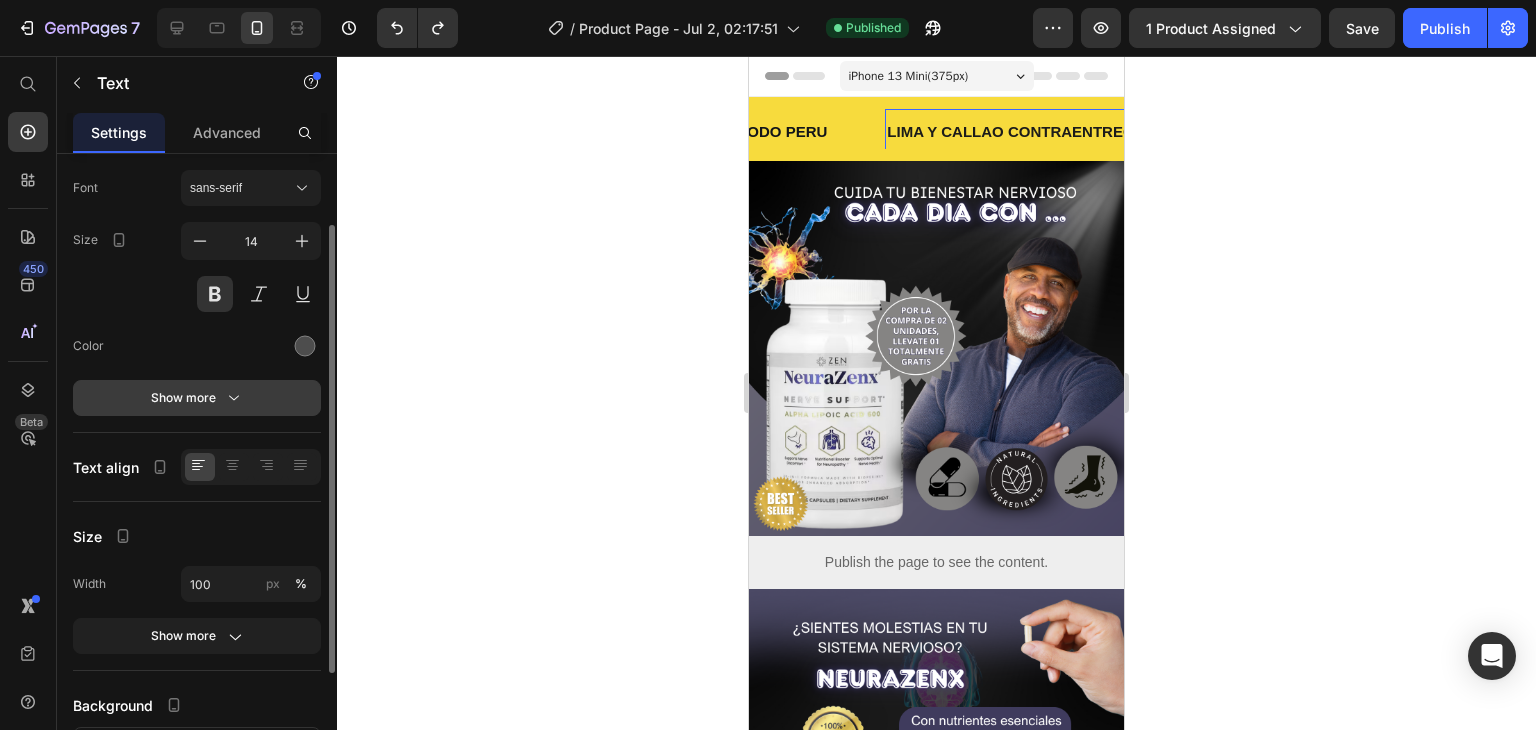 click on "Show more" at bounding box center [197, 398] 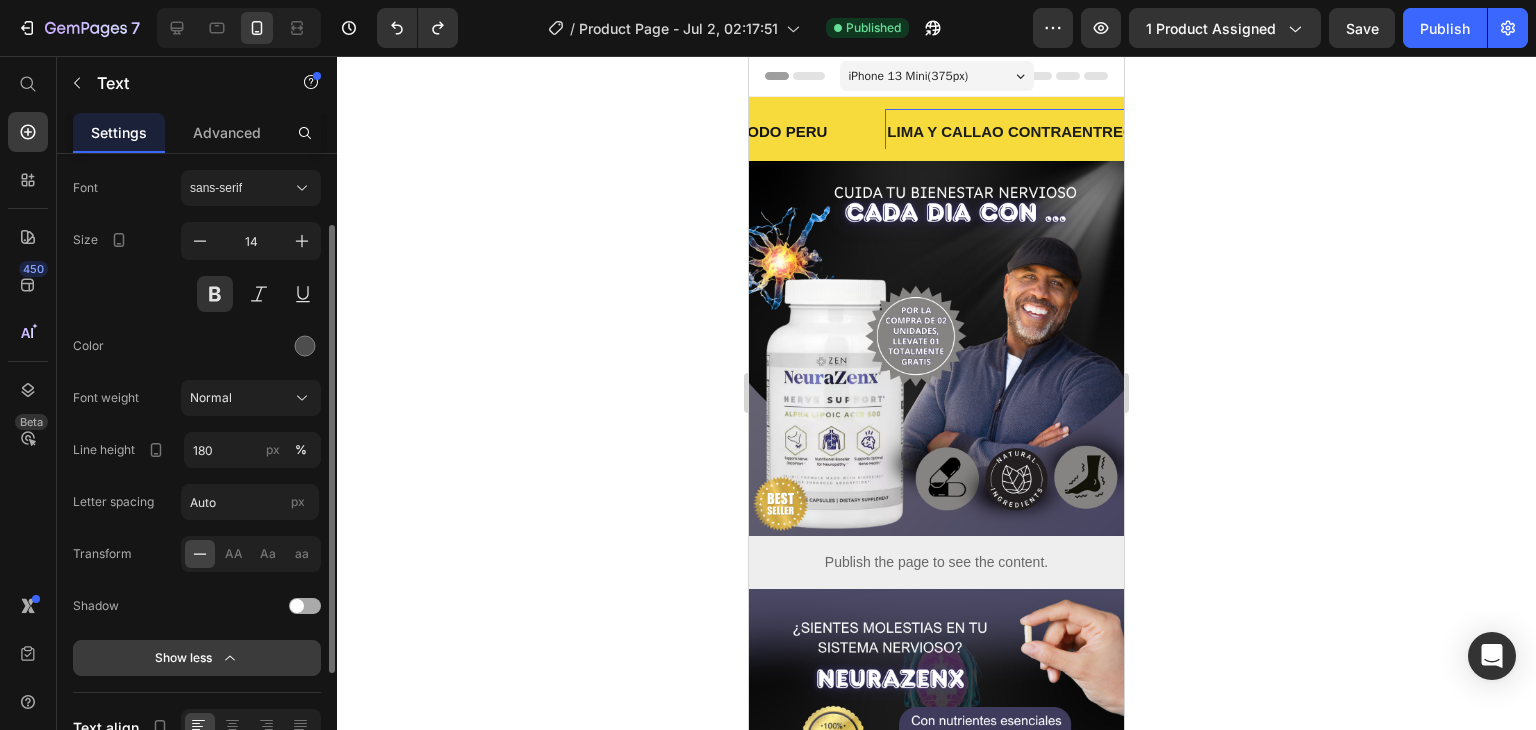 scroll, scrollTop: 200, scrollLeft: 0, axis: vertical 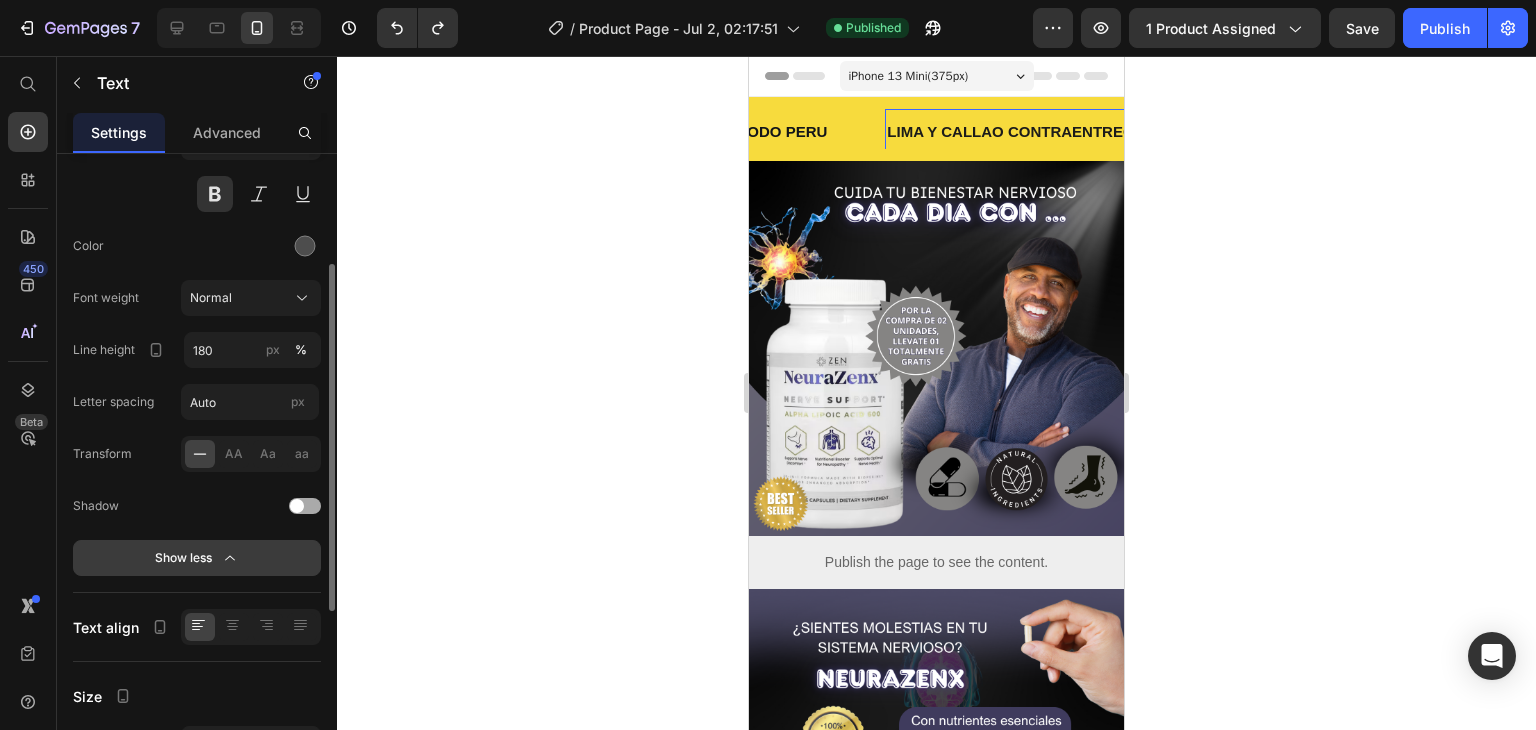 click on "Show less" at bounding box center (197, 558) 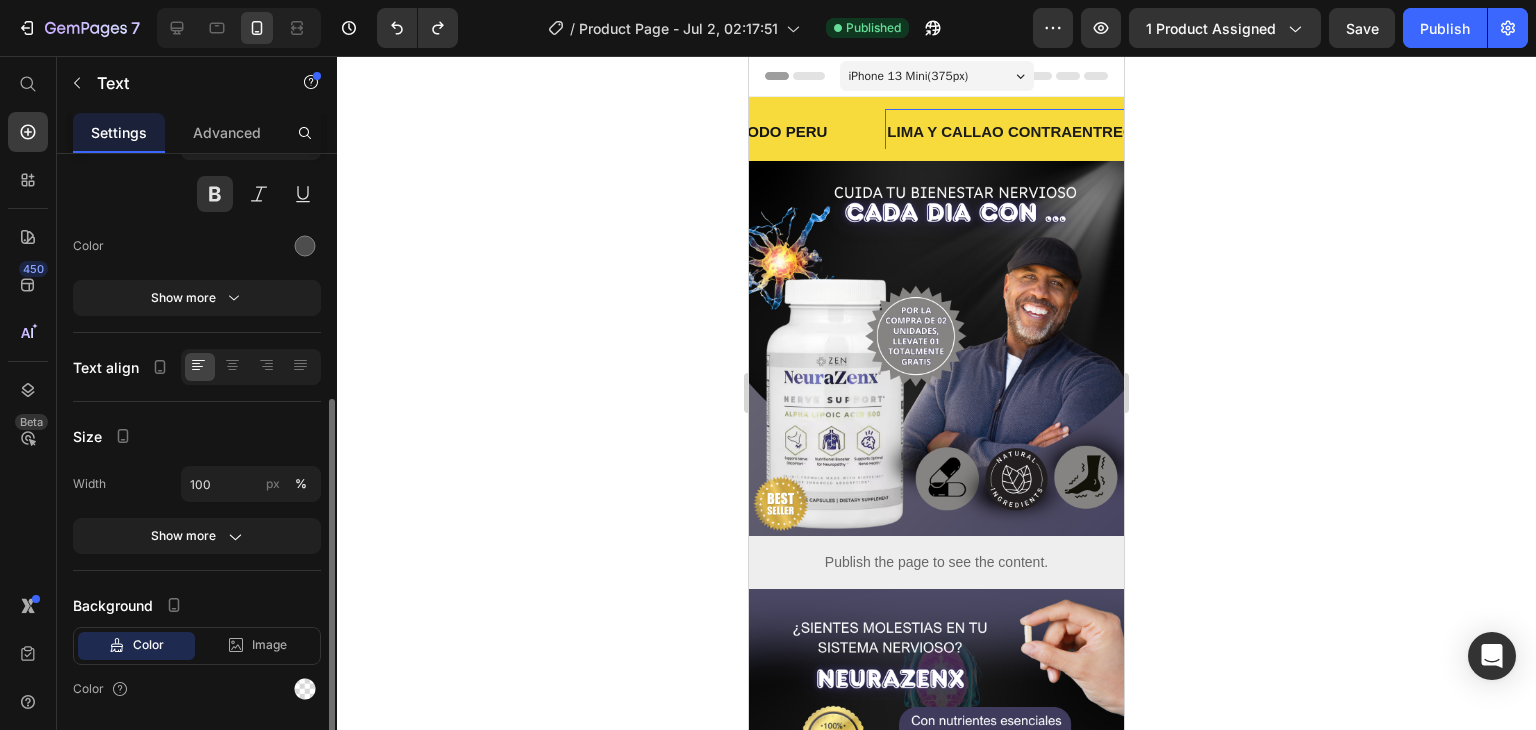 scroll, scrollTop: 260, scrollLeft: 0, axis: vertical 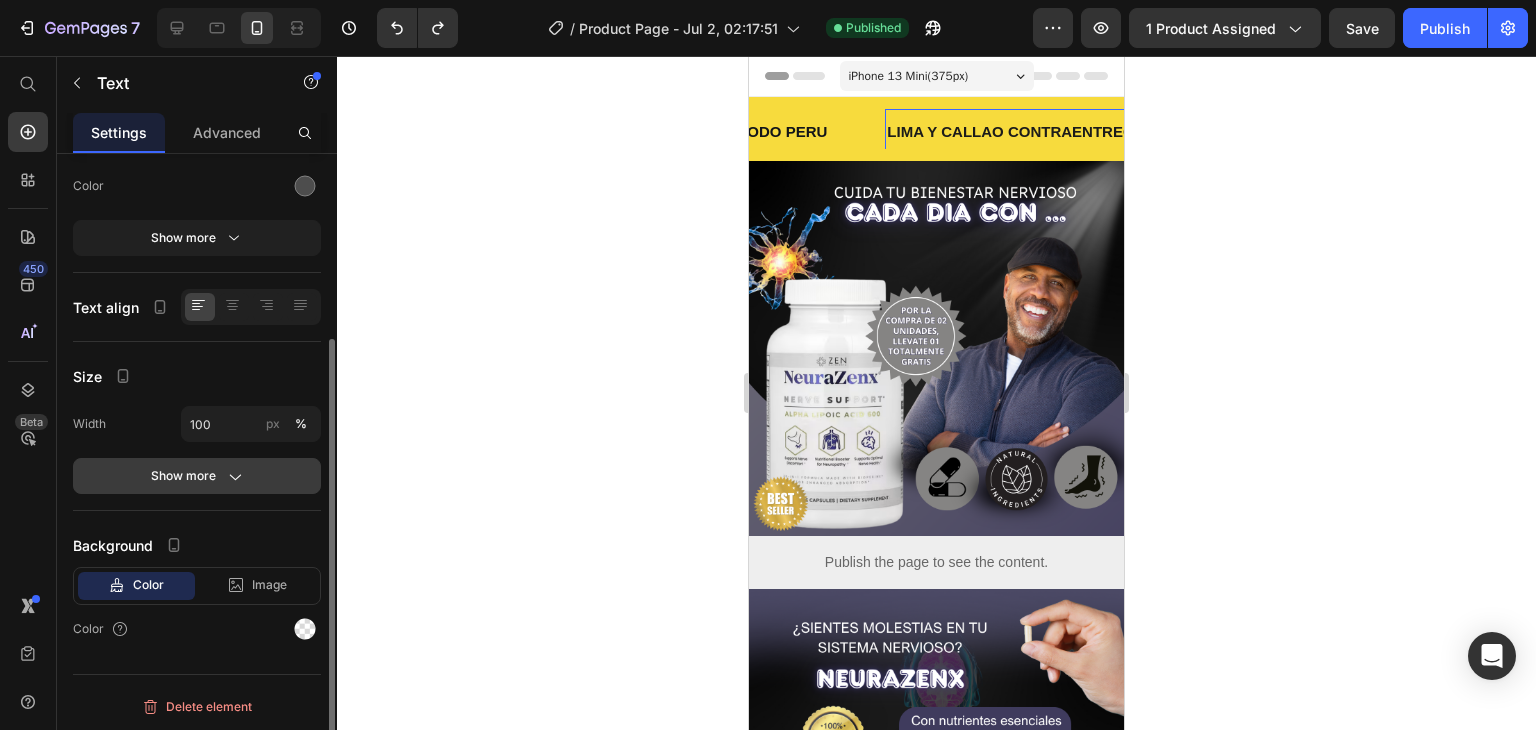 click on "Show more" at bounding box center (197, 476) 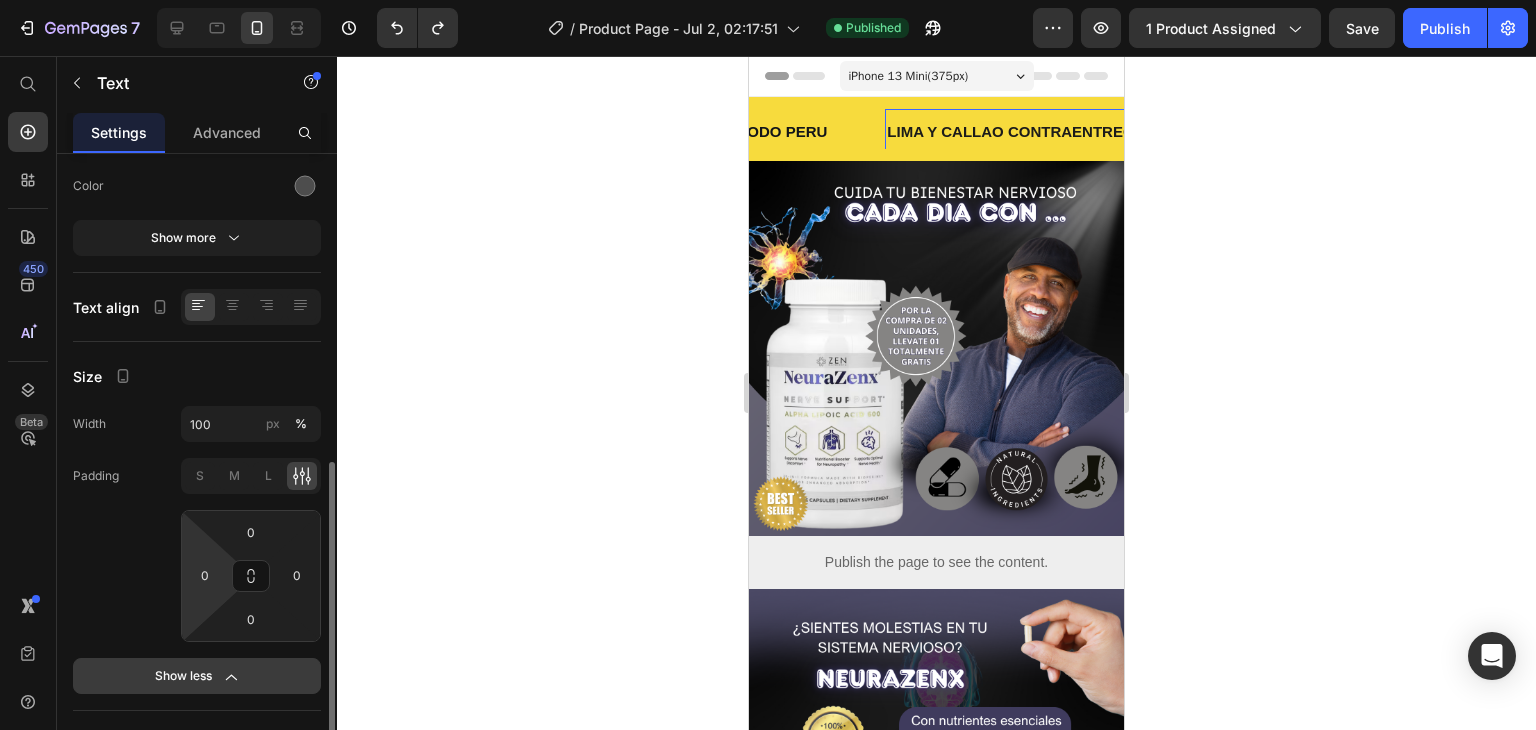 scroll, scrollTop: 360, scrollLeft: 0, axis: vertical 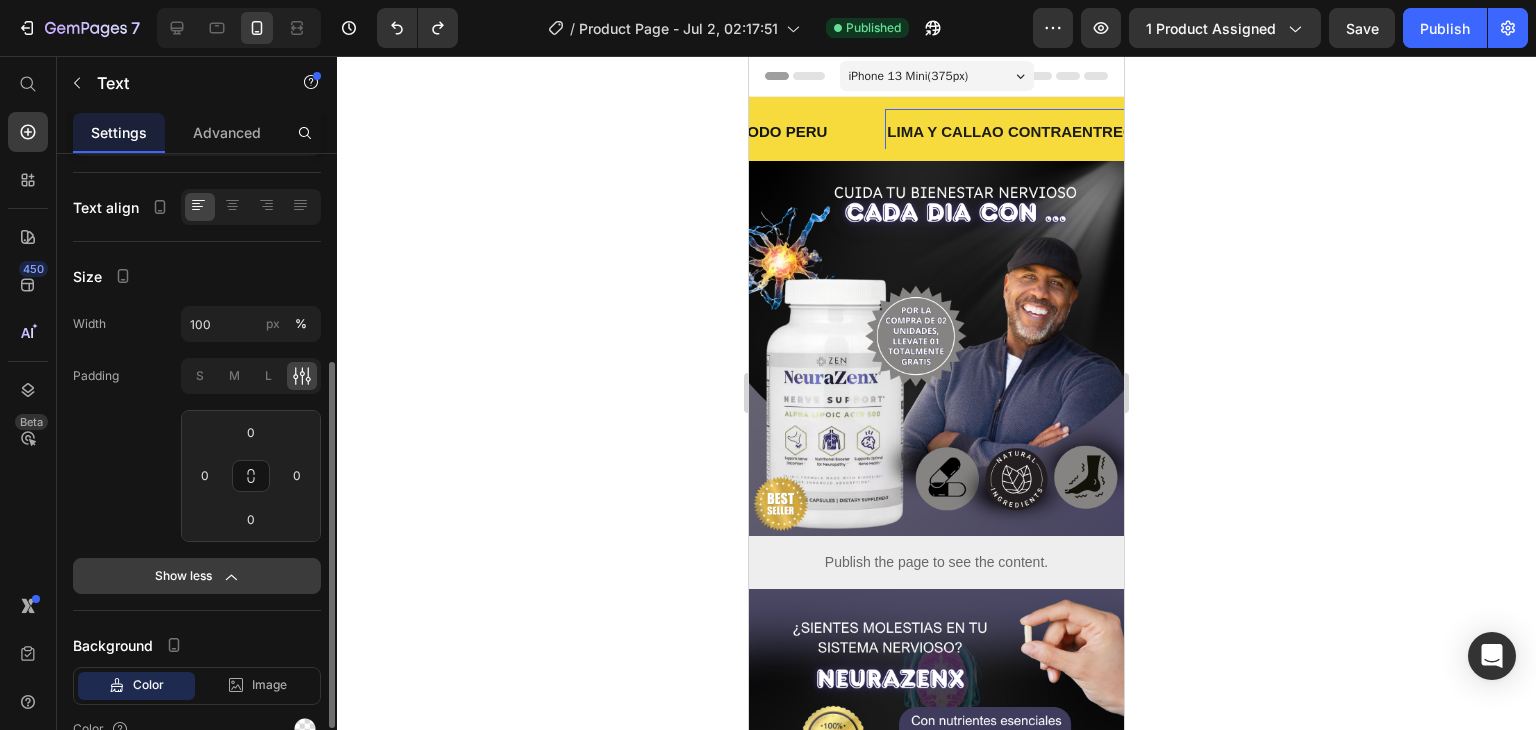 click on "Show less" 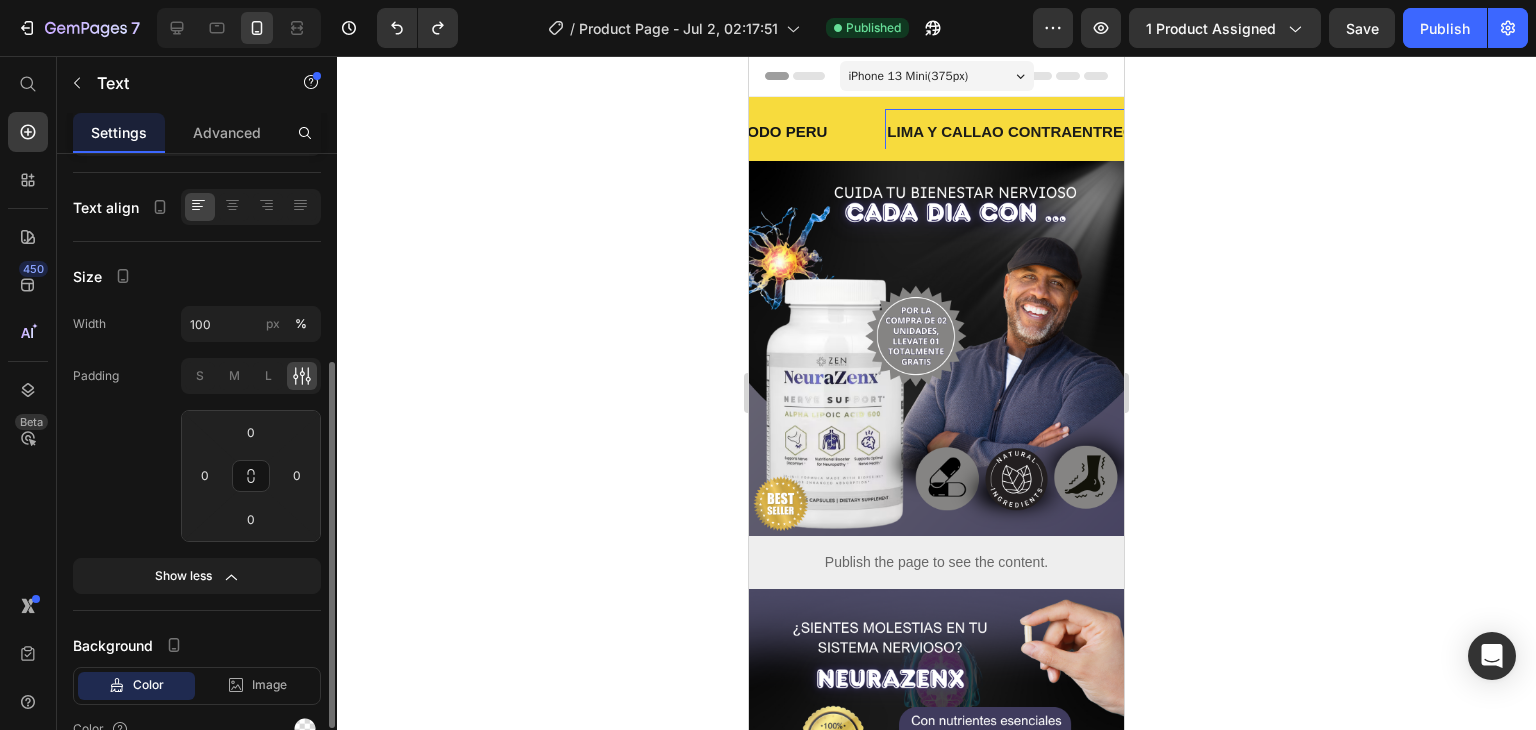 click on "Delete element" at bounding box center [197, 798] 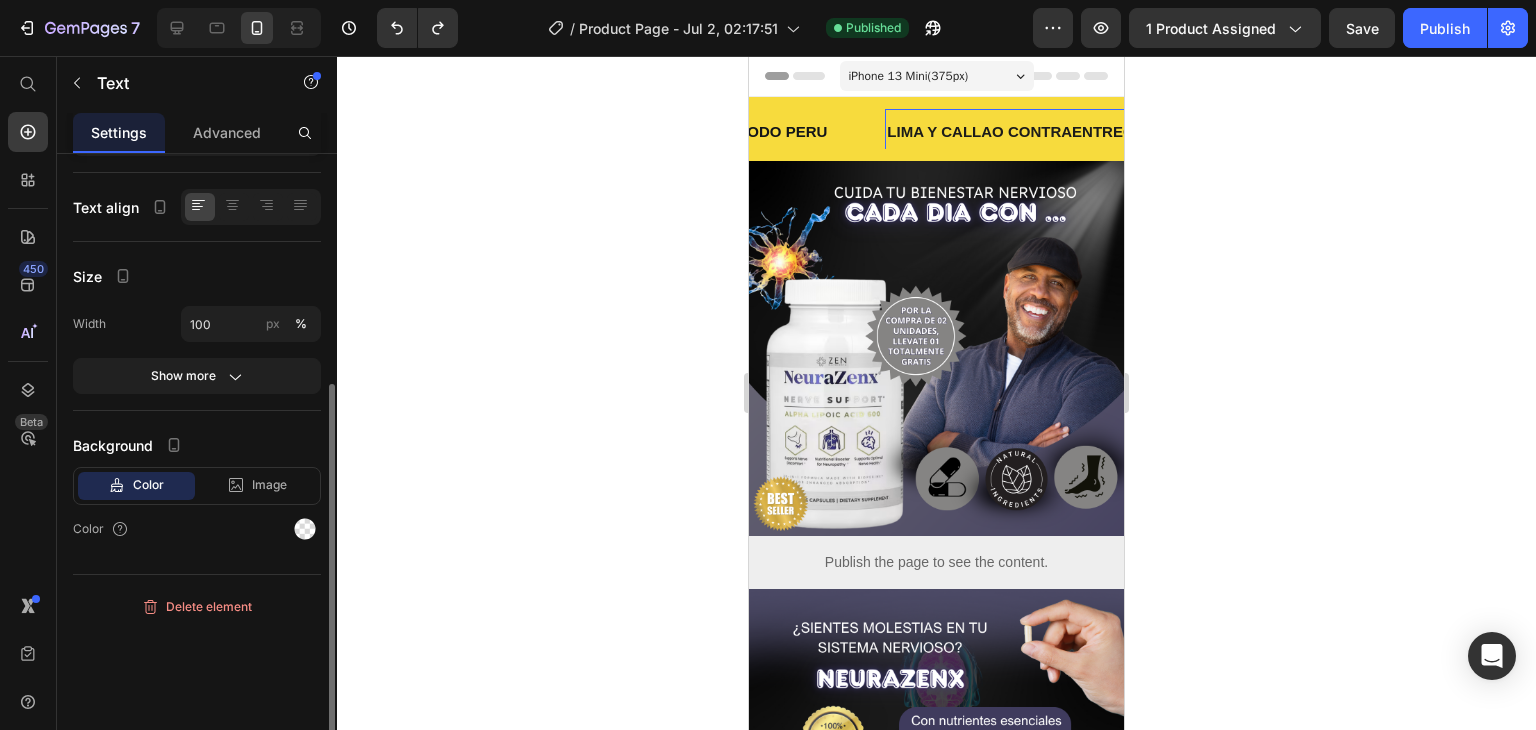 click on "Text Styles Paragraph 1 Font sans-serif Size 14 Color Show more Text align Size Width 100 px % Show more Background Color Image Video  Color   Delete element" at bounding box center (197, 241) 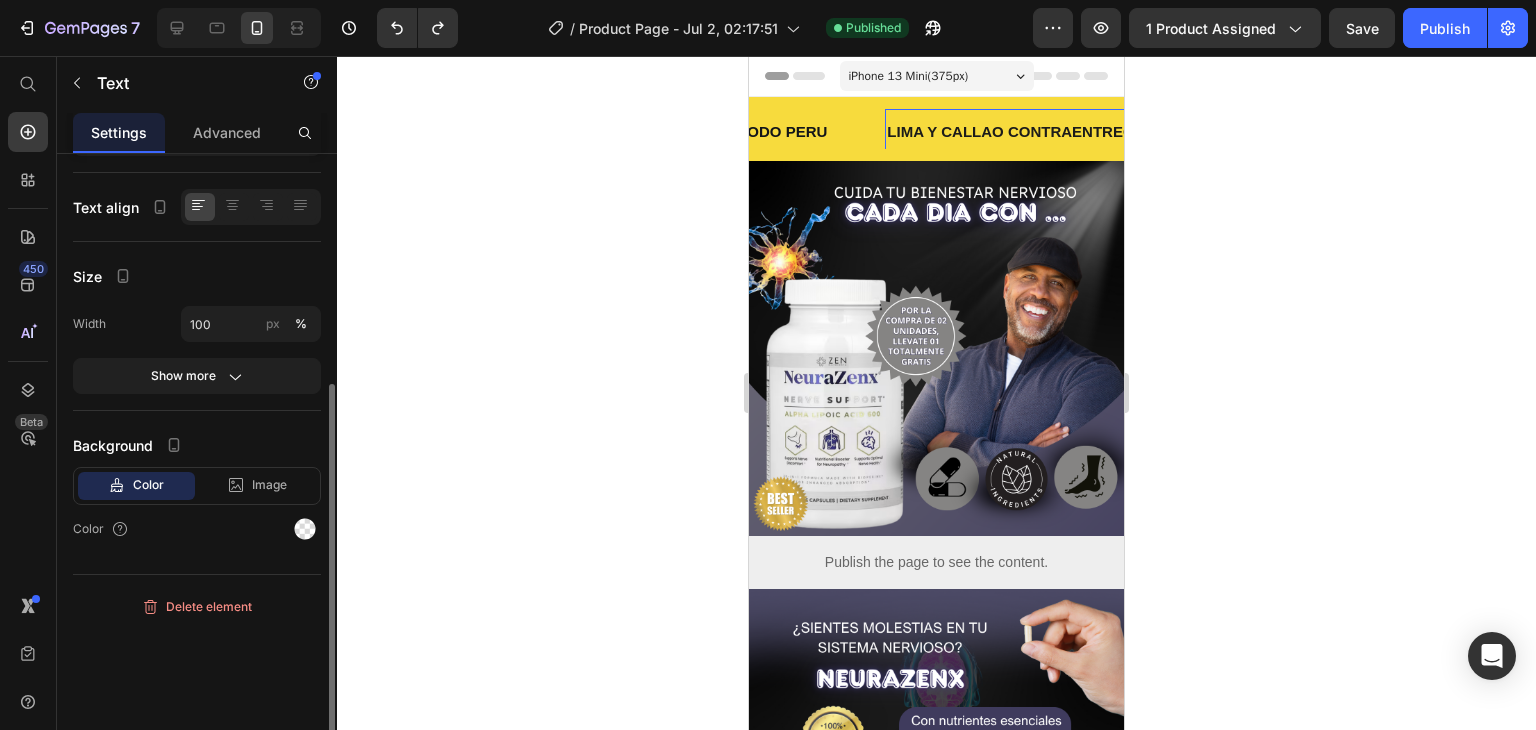 scroll, scrollTop: 0, scrollLeft: 0, axis: both 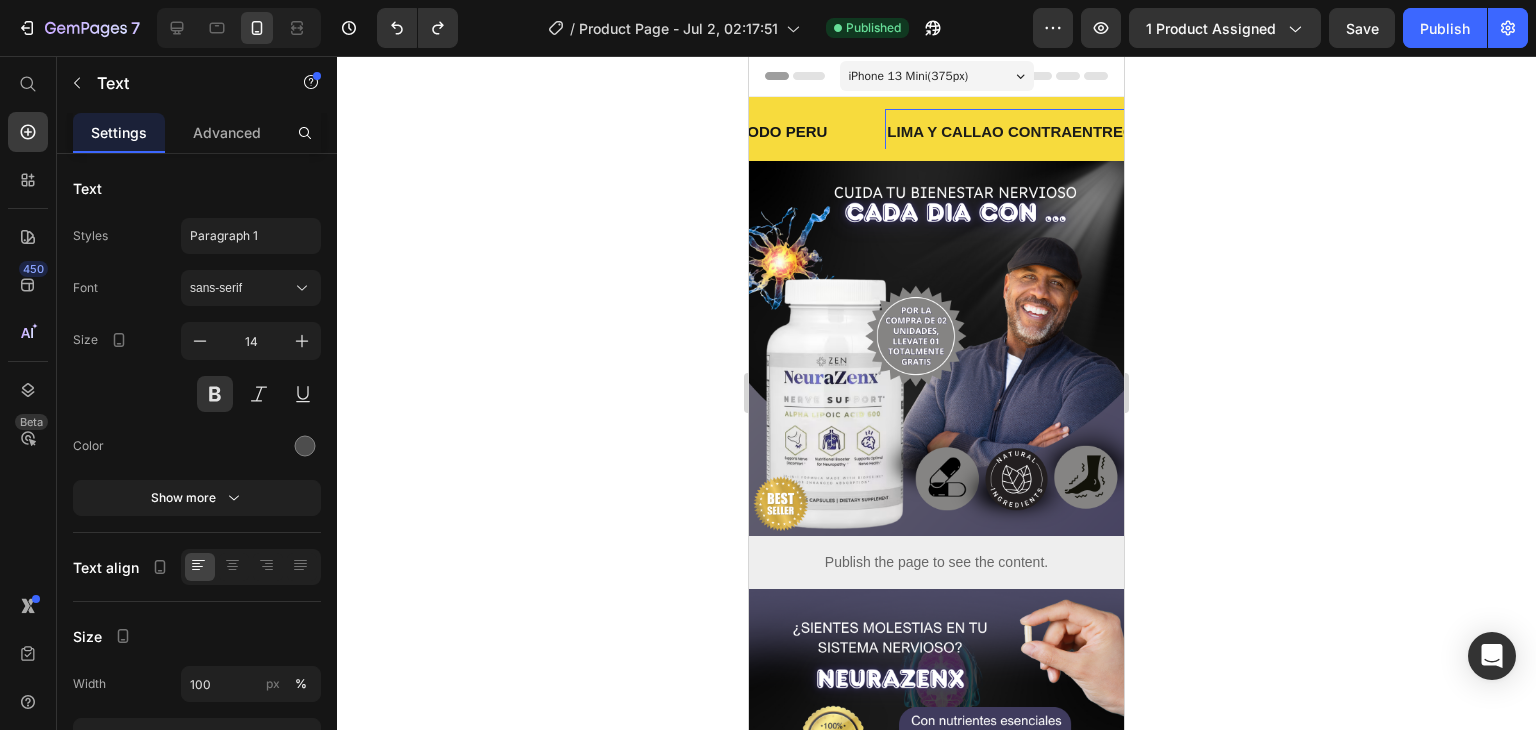 click on "LIMA Y CALLAO CONTRAENTREGA" at bounding box center [1016, 131] 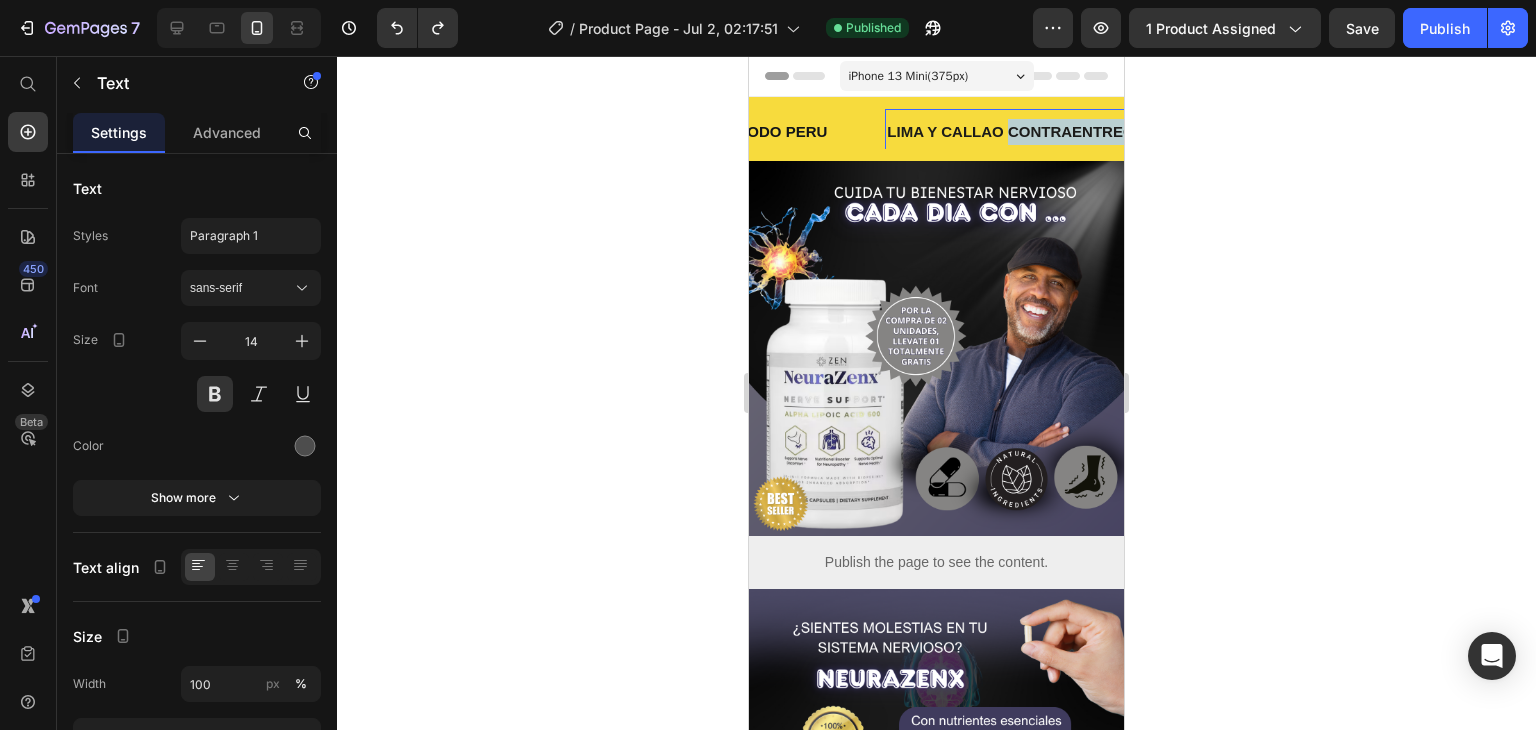 click on "LIMA Y CALLAO CONTRAENTREGA" at bounding box center (1016, 131) 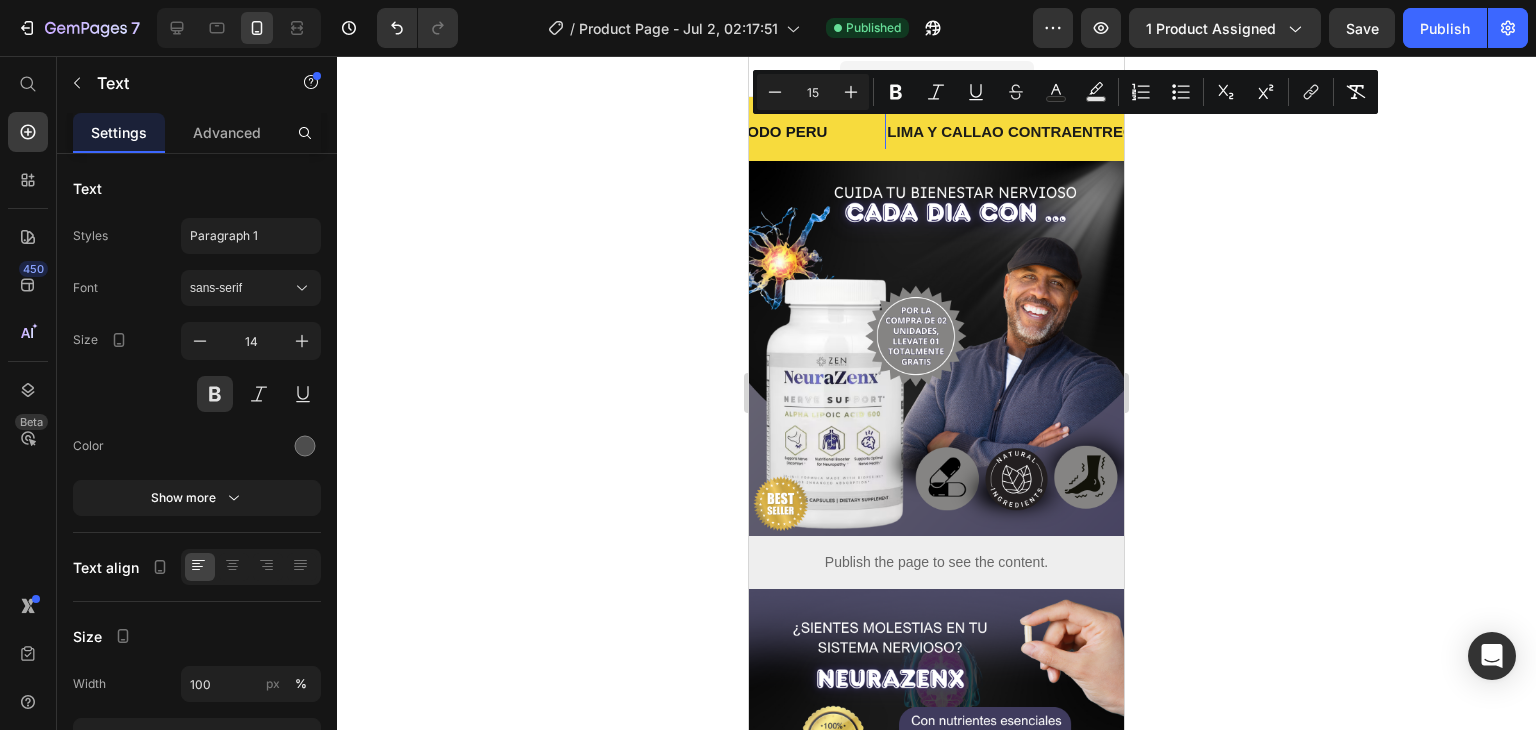 click 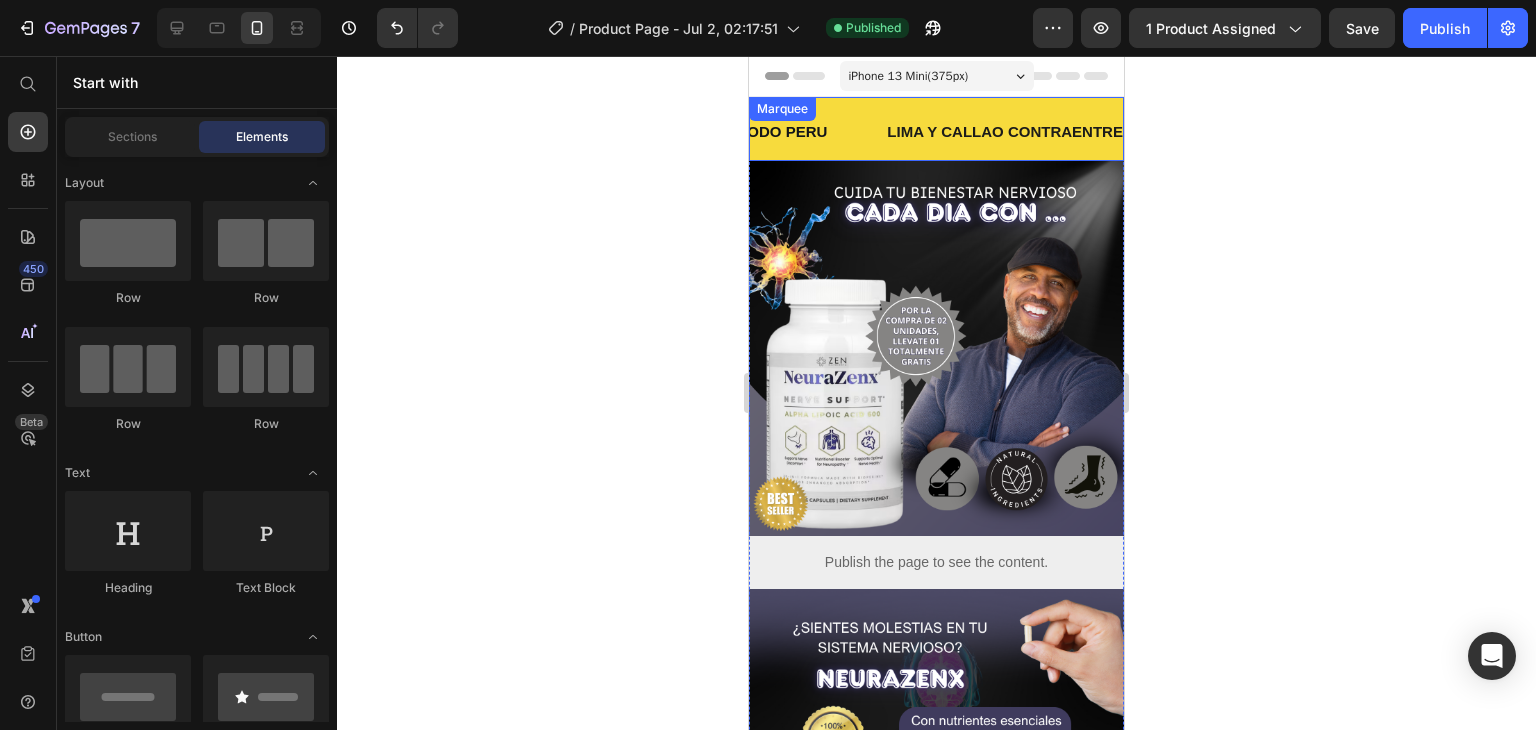 click on "ENVIOS GRATIS A TODO [COUNTRY] Text" at bounding box center [743, 132] 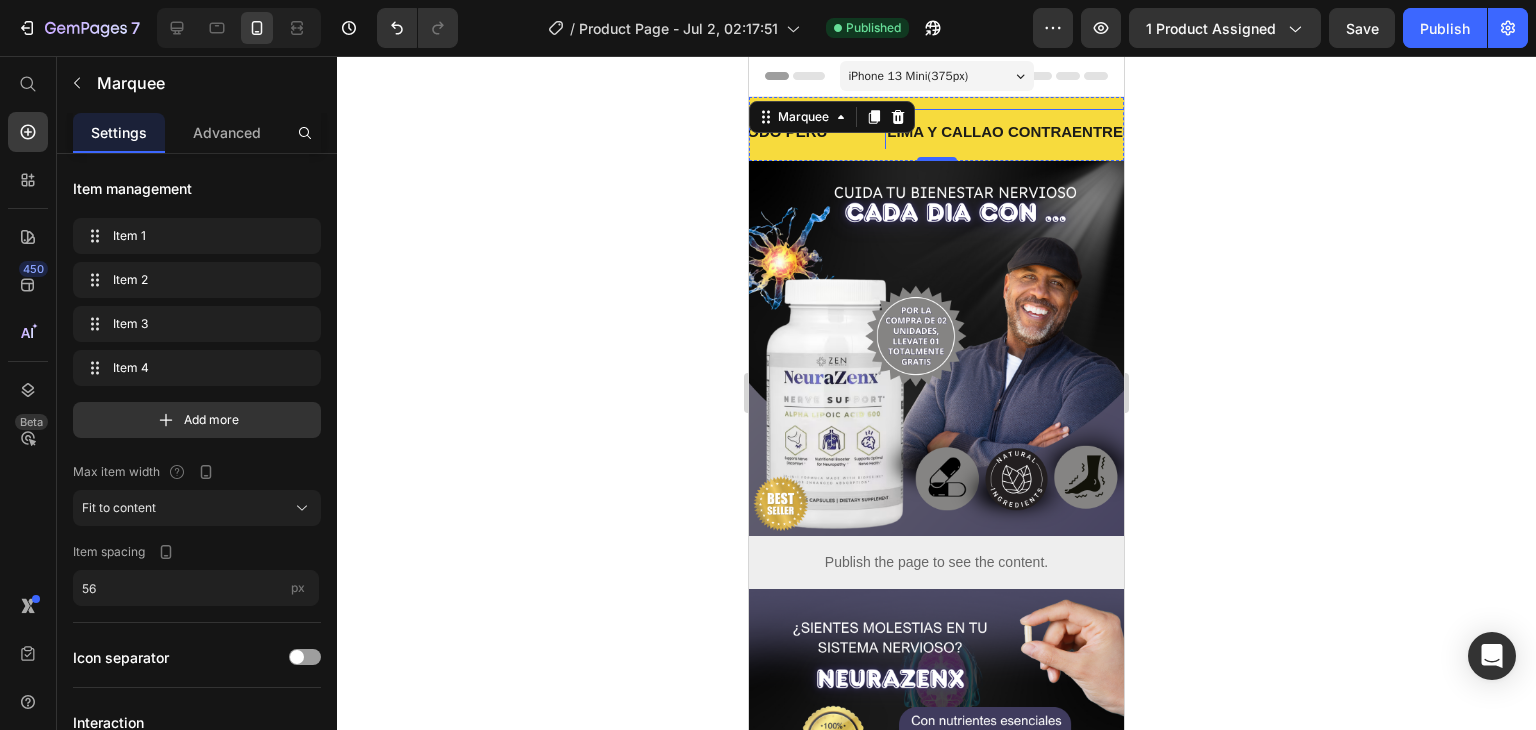click on "LIMA Y CALLAO CONTRAENTREGA" at bounding box center (1016, 131) 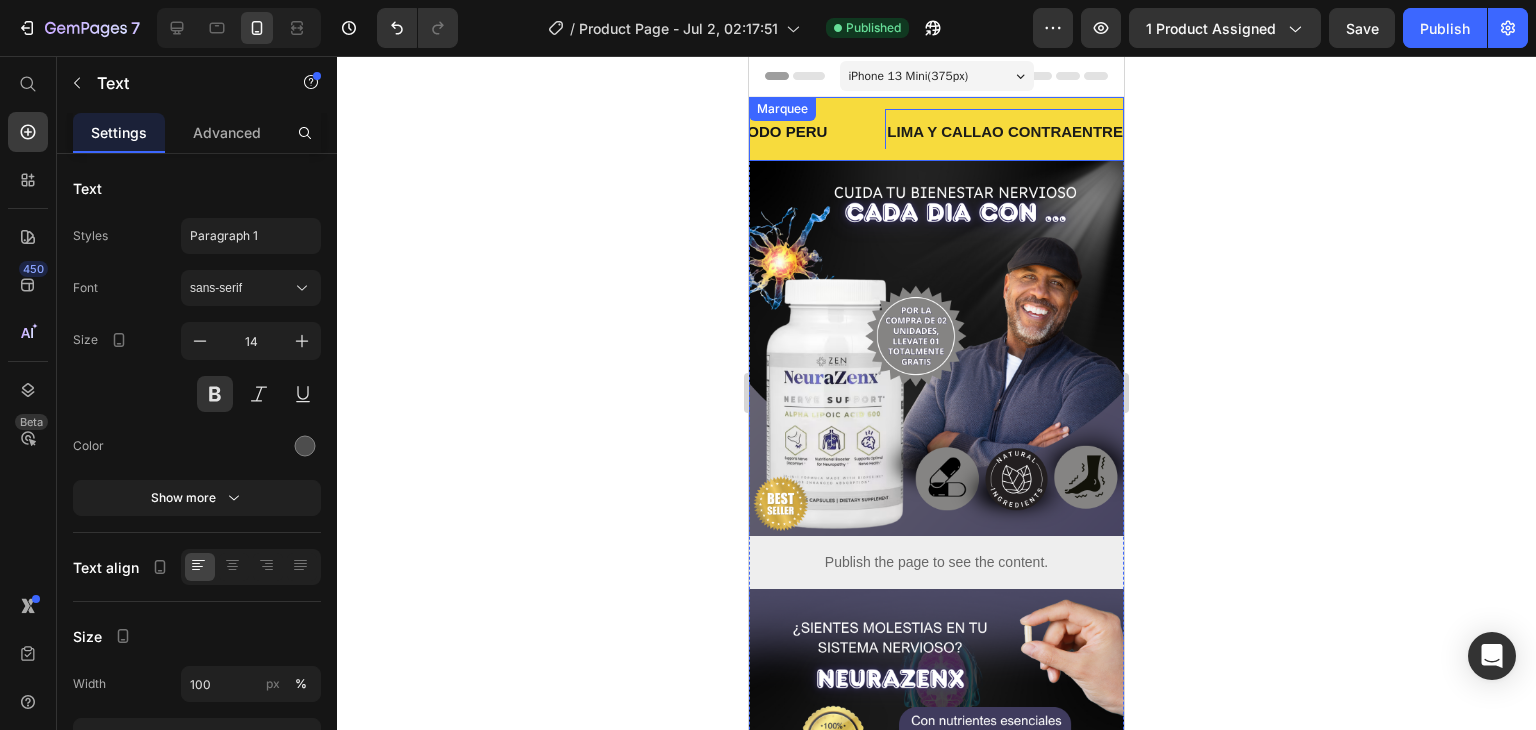 click on "ENVIOS GRATIS A TODO [COUNTRY] Text" at bounding box center (743, 132) 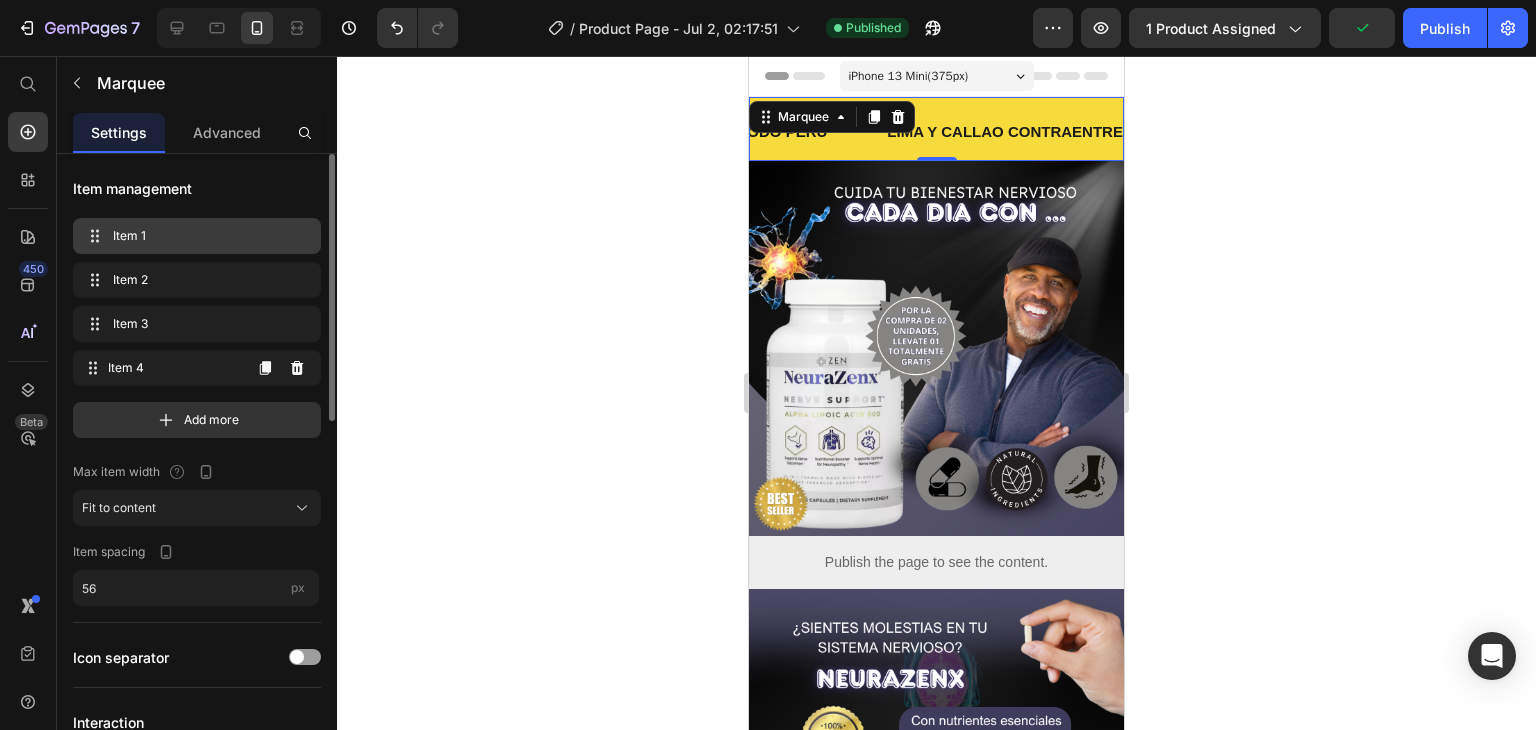 type 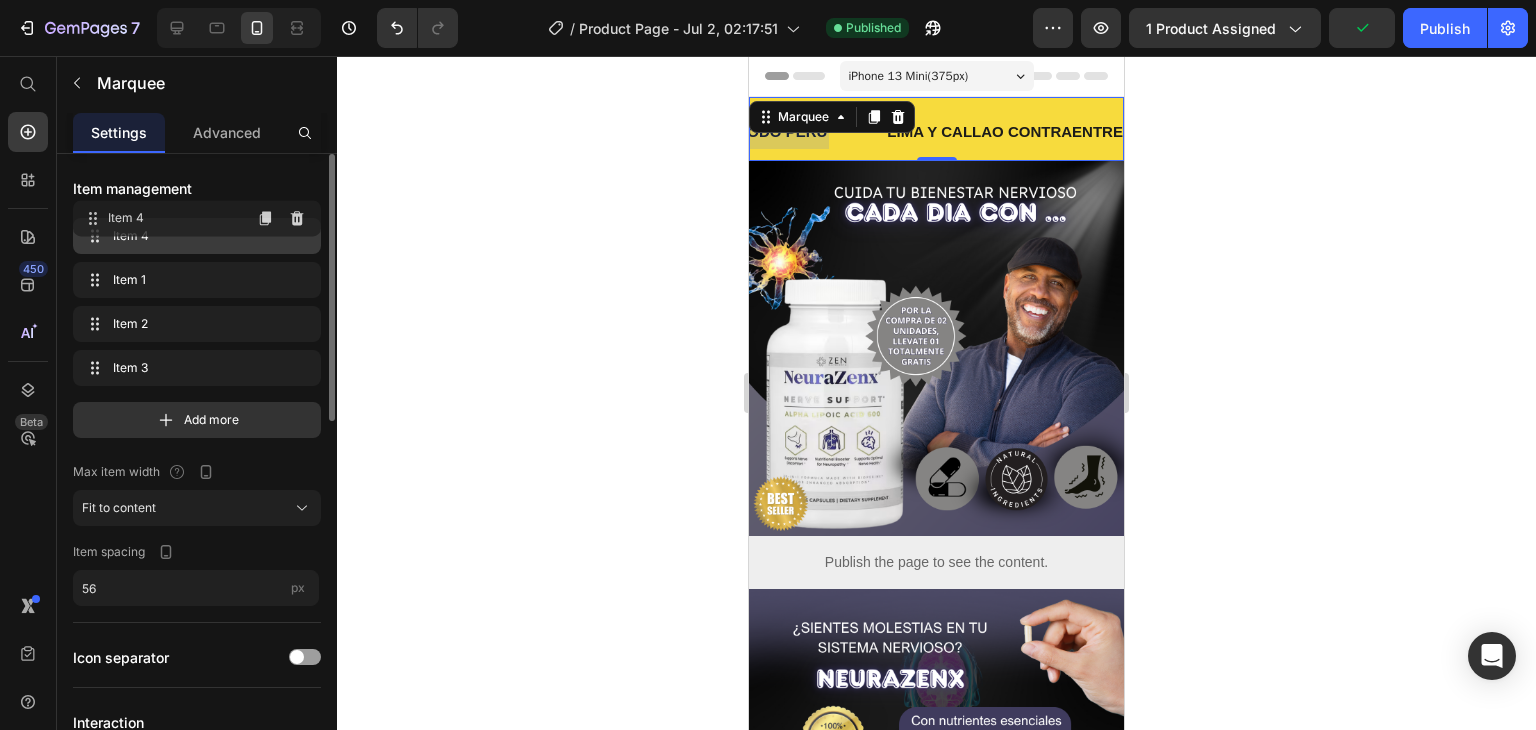drag, startPoint x: 152, startPoint y: 353, endPoint x: 152, endPoint y: 203, distance: 150 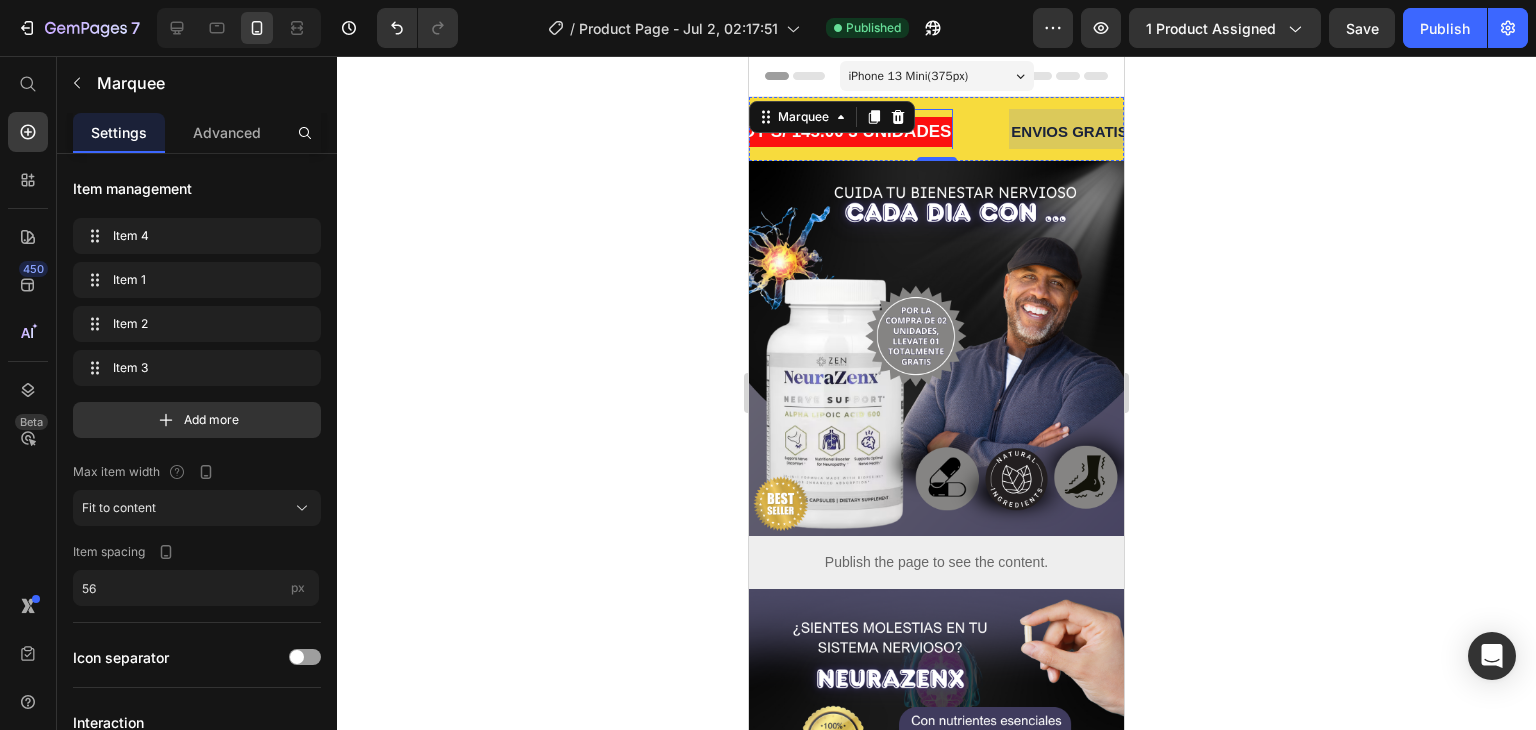 click on "OFERTA SOLO HOY S/ 145.00 3 UNIDADES" at bounding box center (777, 132) 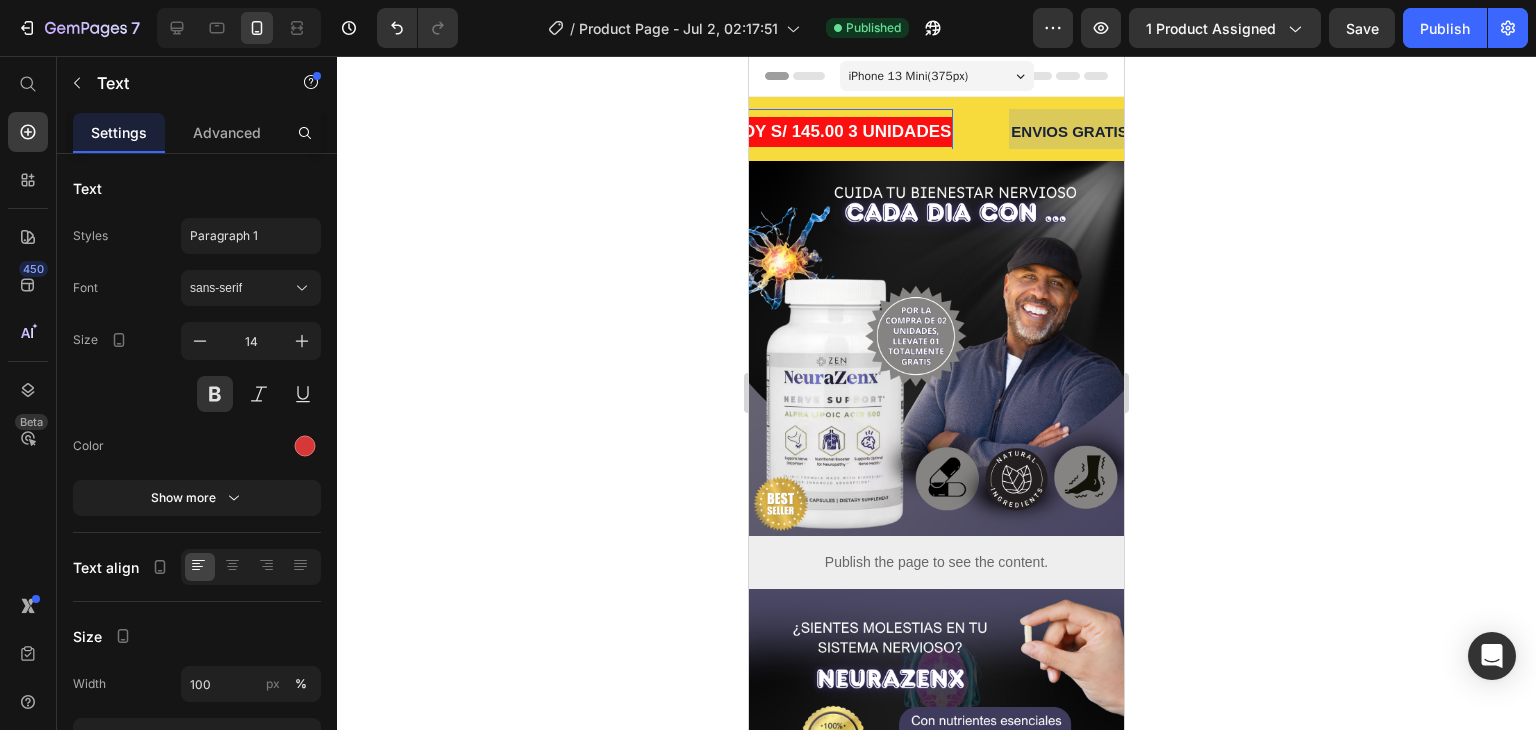 click on "OFERTA SOLO HOY S/ 145.00 3 UNIDADES" at bounding box center [777, 131] 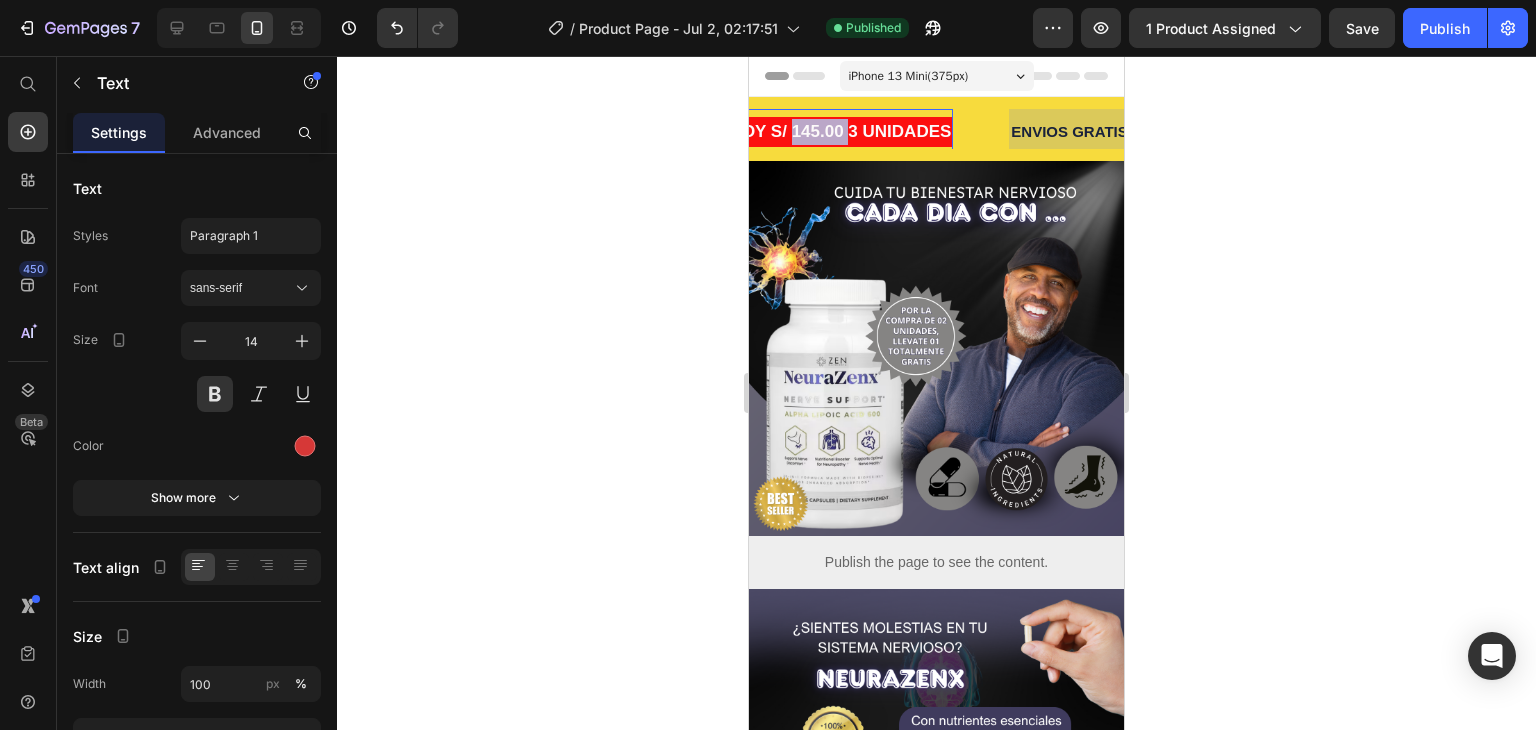 click on "OFERTA SOLO HOY S/ 145.00 3 UNIDADES" at bounding box center (777, 131) 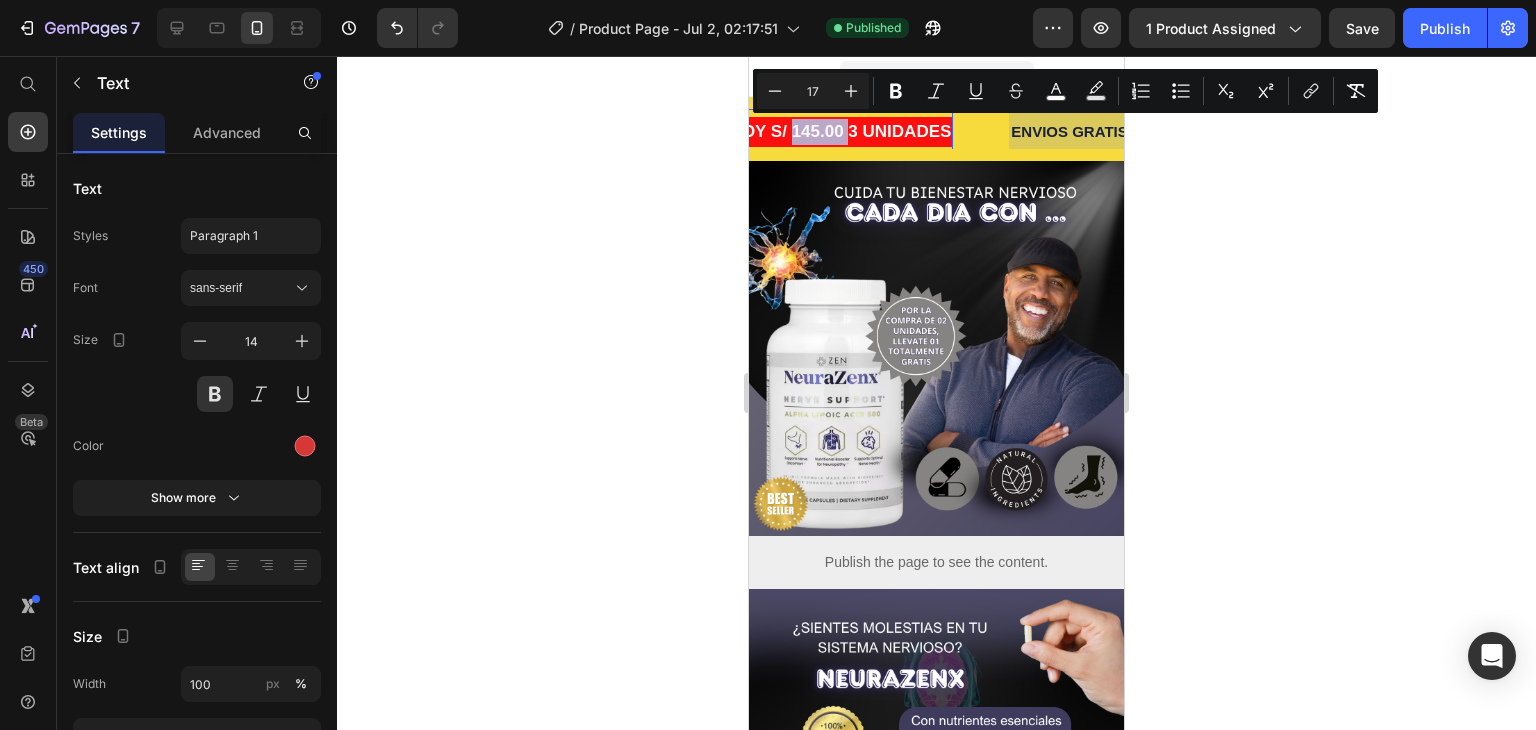 click on "OFERTA SOLO HOY S/ 145.00 3 UNIDADES" at bounding box center [777, 131] 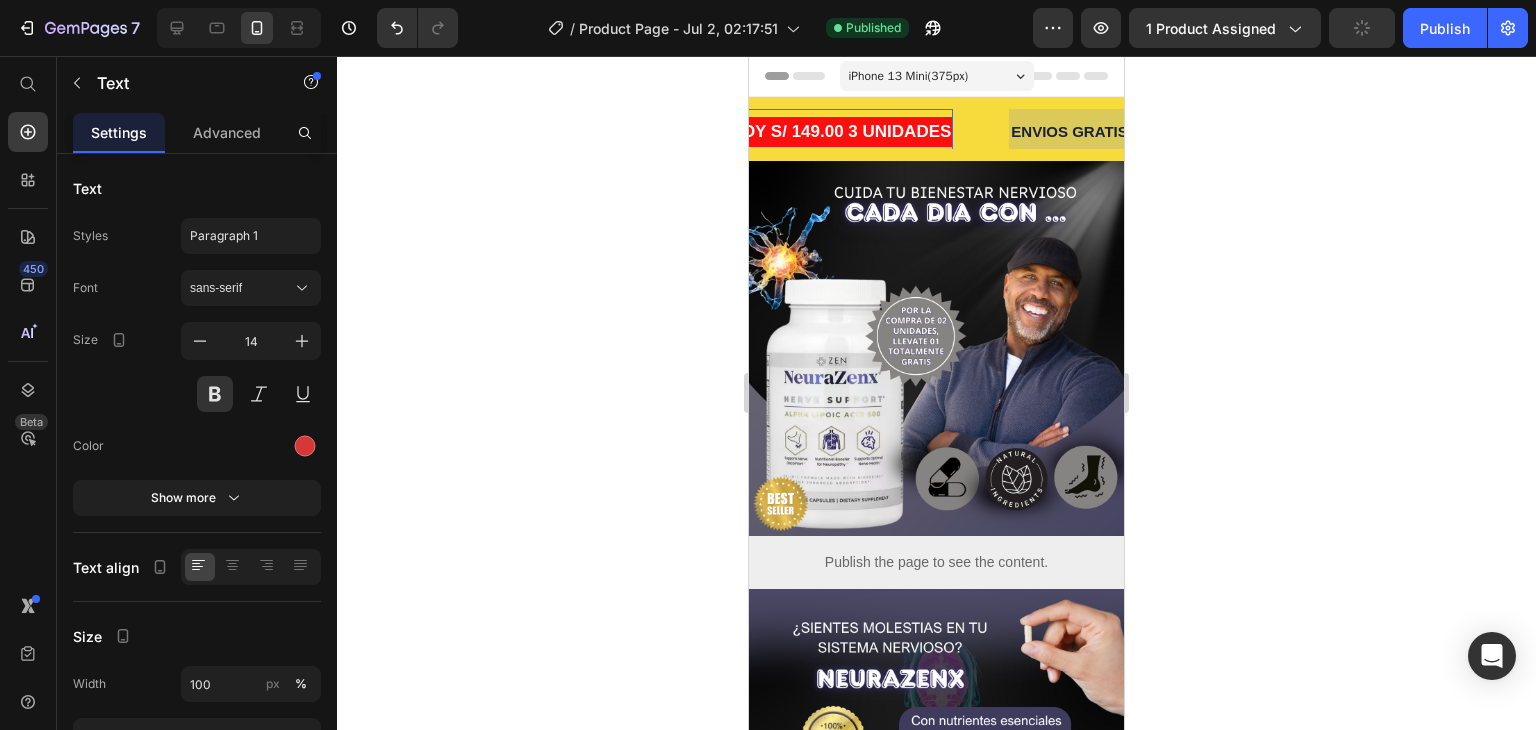 click on "OFERTA SOLO HOY S/ 149.00 3 UNIDADES" at bounding box center (777, 131) 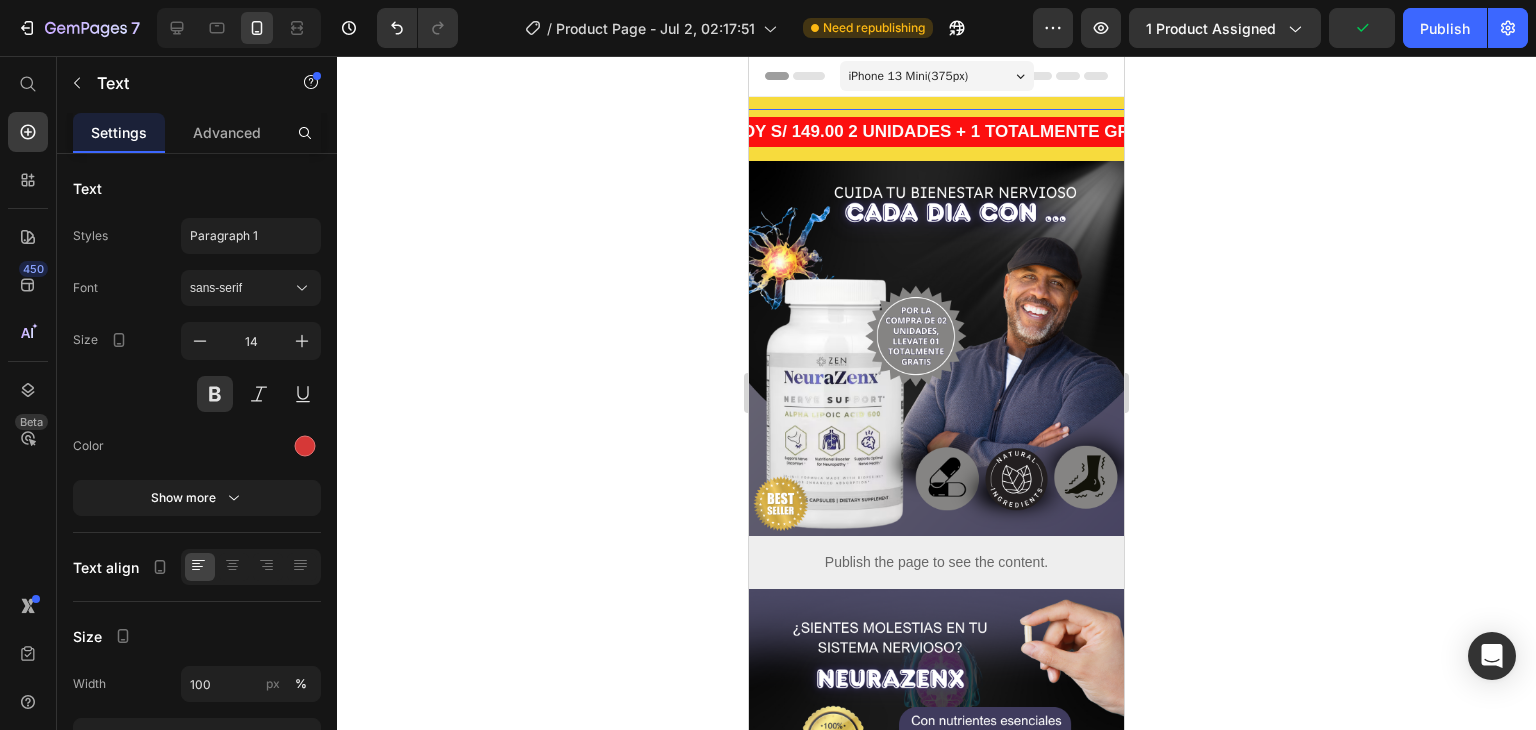 click 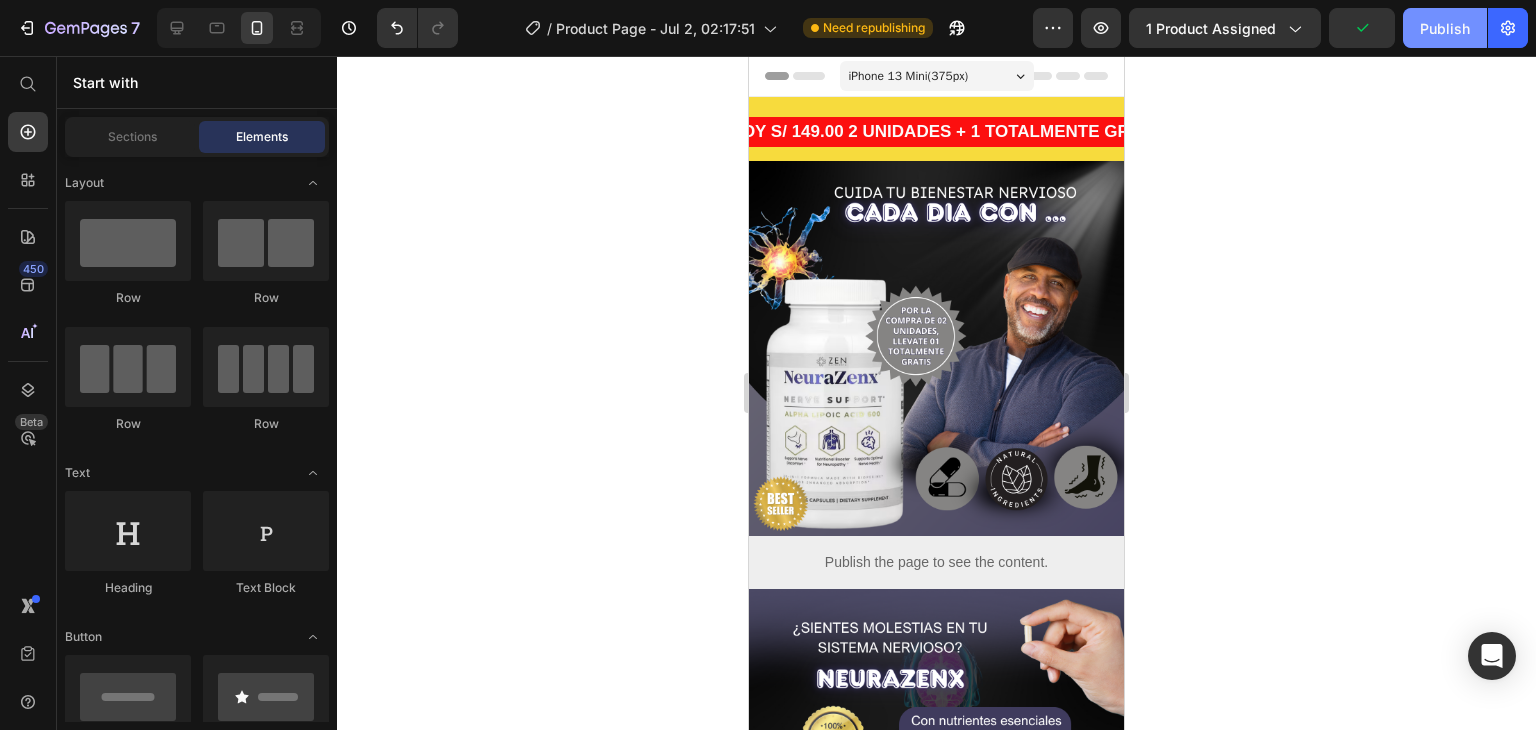 click on "Publish" 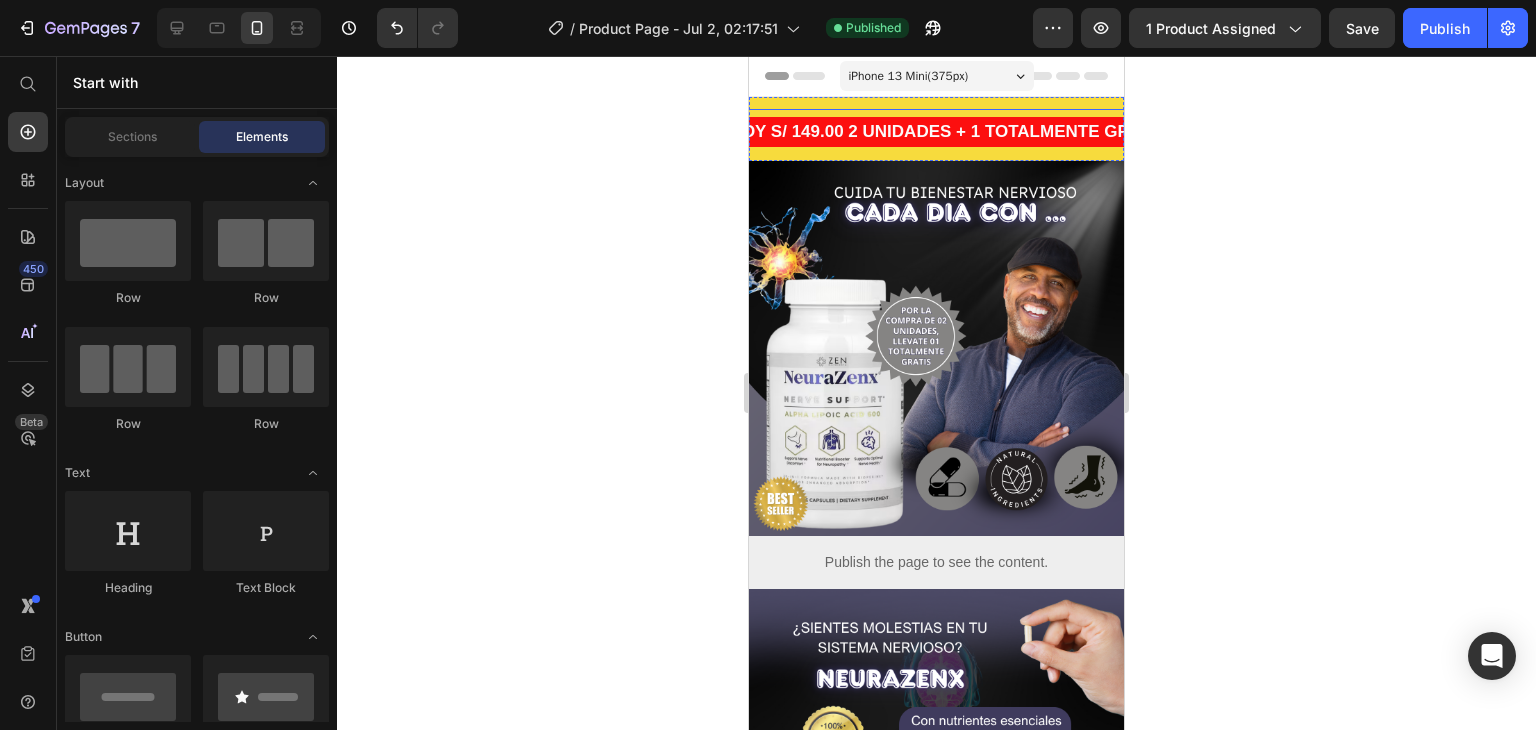 click on "OFERTA SOLO HOY S/ 149.00 2 UNIDADES + 1 TOTALMENTE GRATIS" at bounding box center [885, 131] 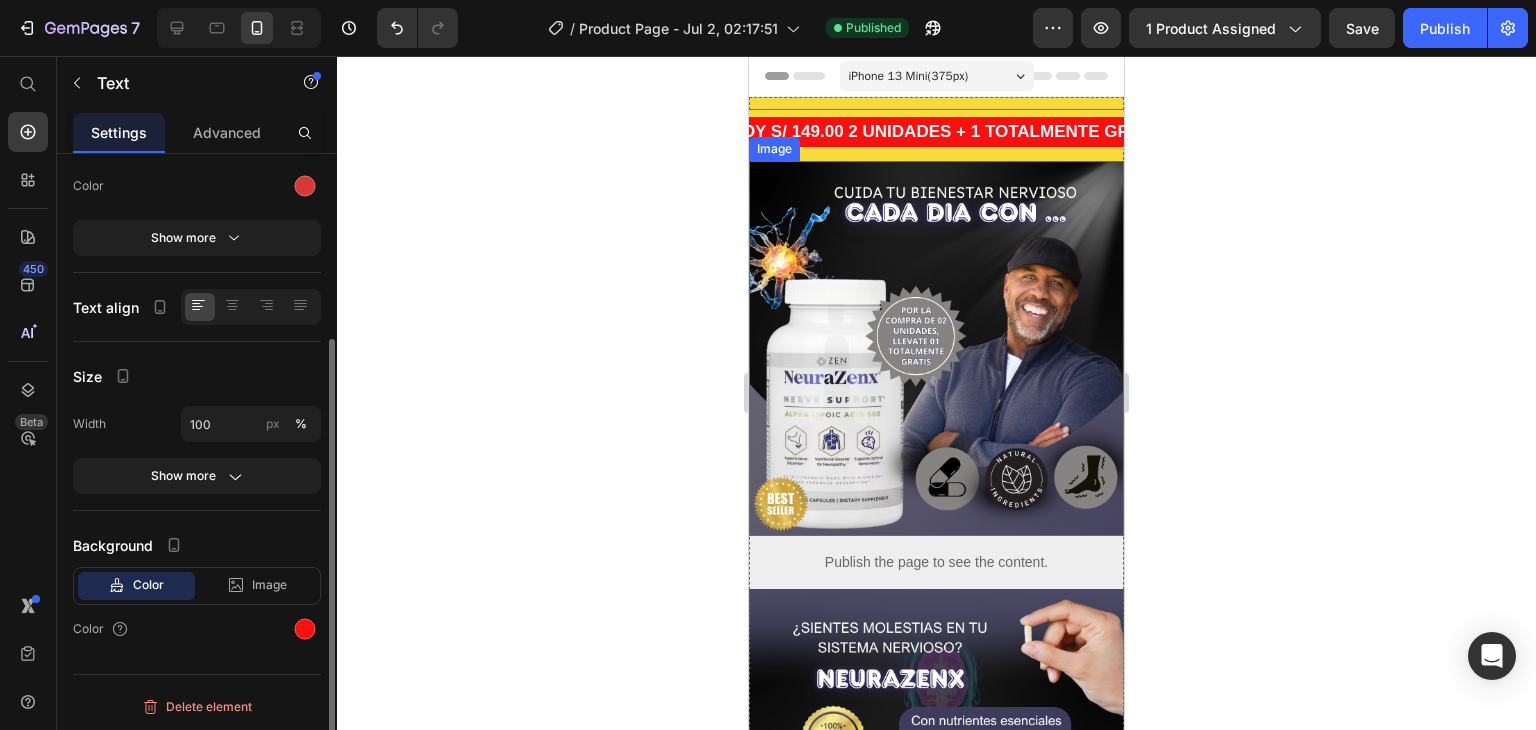 scroll, scrollTop: 0, scrollLeft: 0, axis: both 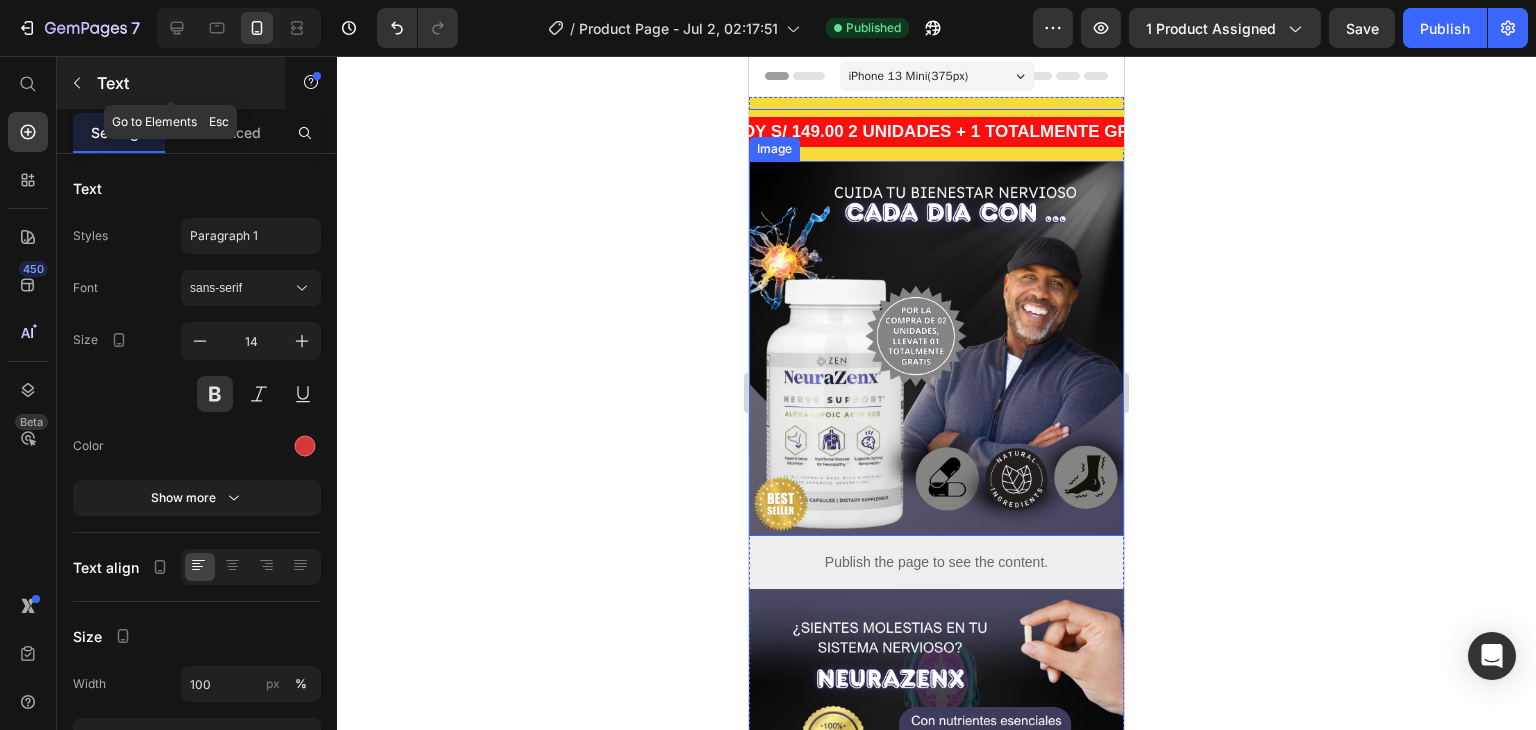 click at bounding box center [77, 83] 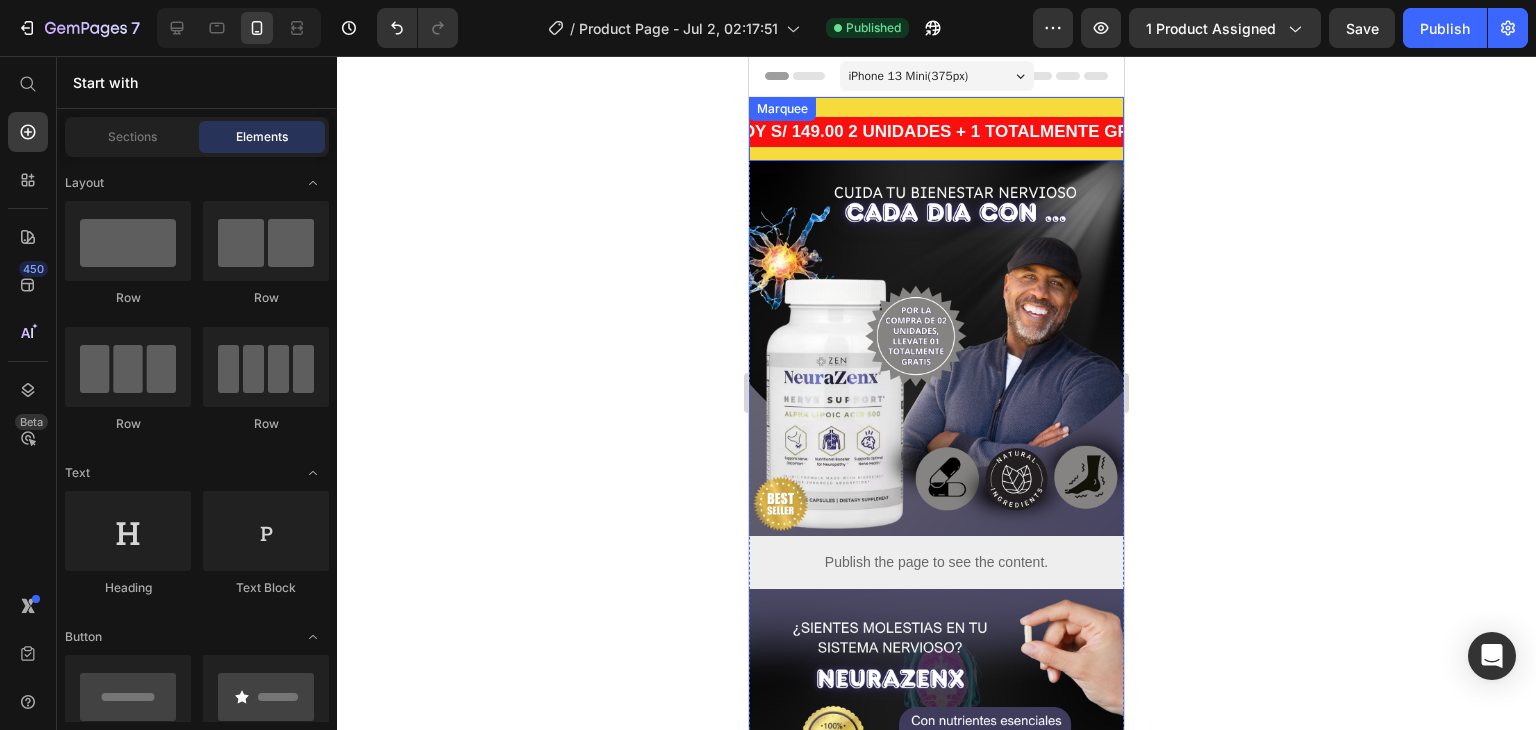 click on "OFERTA SOLO HOY S/ 149.00 2 UNIDADES + 1 TOTALMENTE GRATIS Text ENVIOS GRATIS A TODO [COUNTRY] Text [CITY] Y [CITY] CONTRAENTREGA Text PROVINCIA S/ 20.00 DE ADELANTO Text OFERTA SOLO HOY S/ 149.00 2 UNIDADES + 1 TOTALMENTE GRATIS Text ENVIOS GRATIS A TODO [COUNTRY] Text [CITY] Y [CITY] CONTRAENTREGA Text PROVINCIA S/ 20.00 DE ADELANTO Text Marquee" at bounding box center (936, 129) 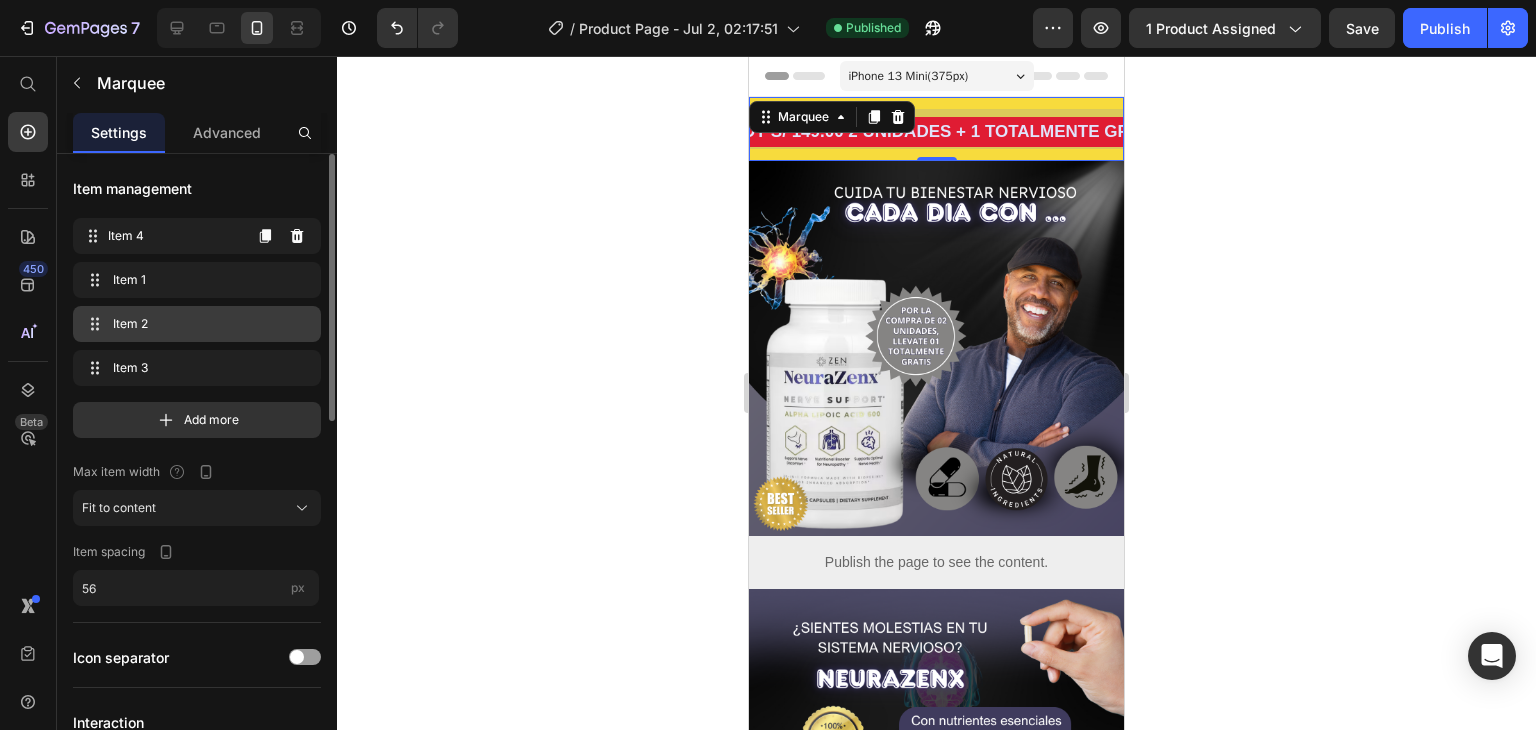 type 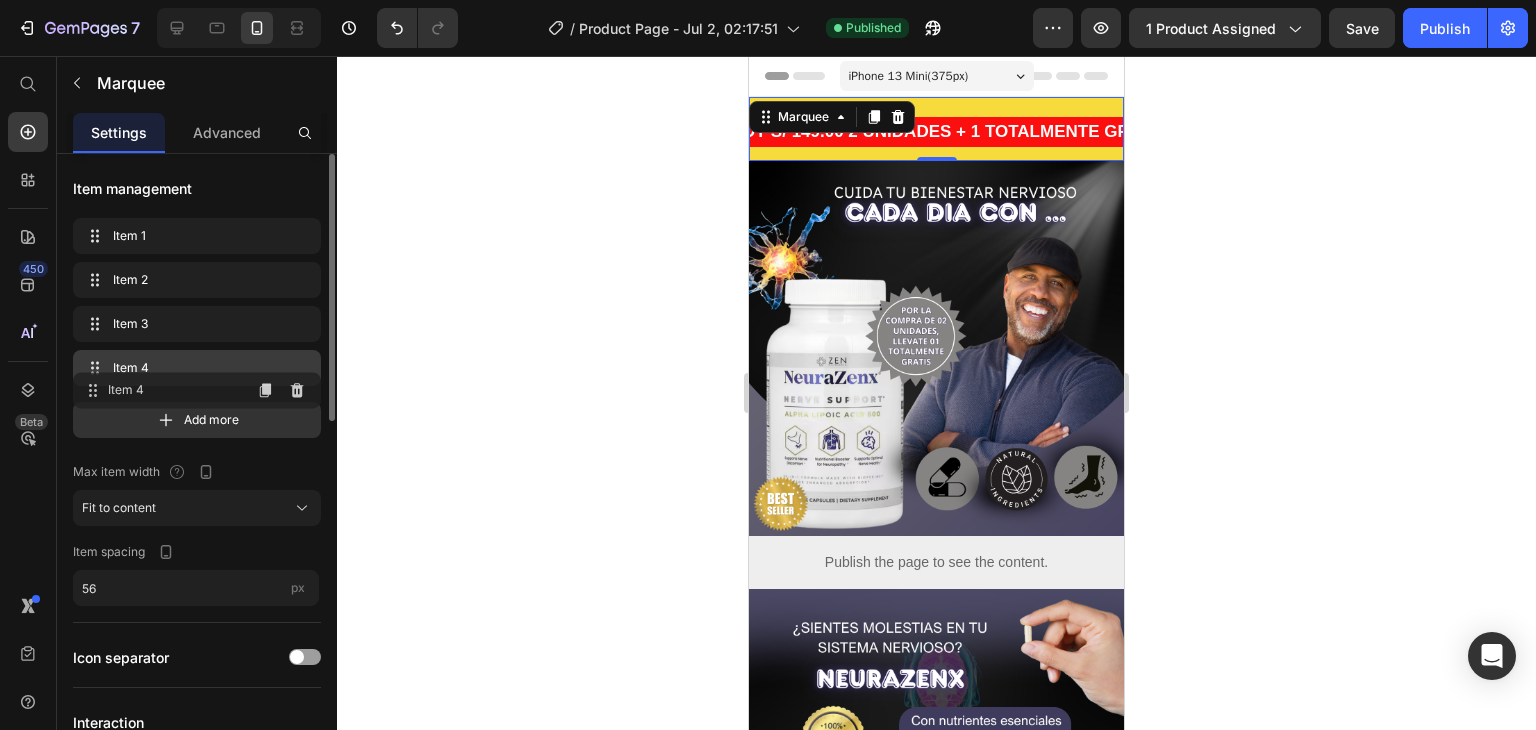 drag, startPoint x: 154, startPoint y: 233, endPoint x: 154, endPoint y: 388, distance: 155 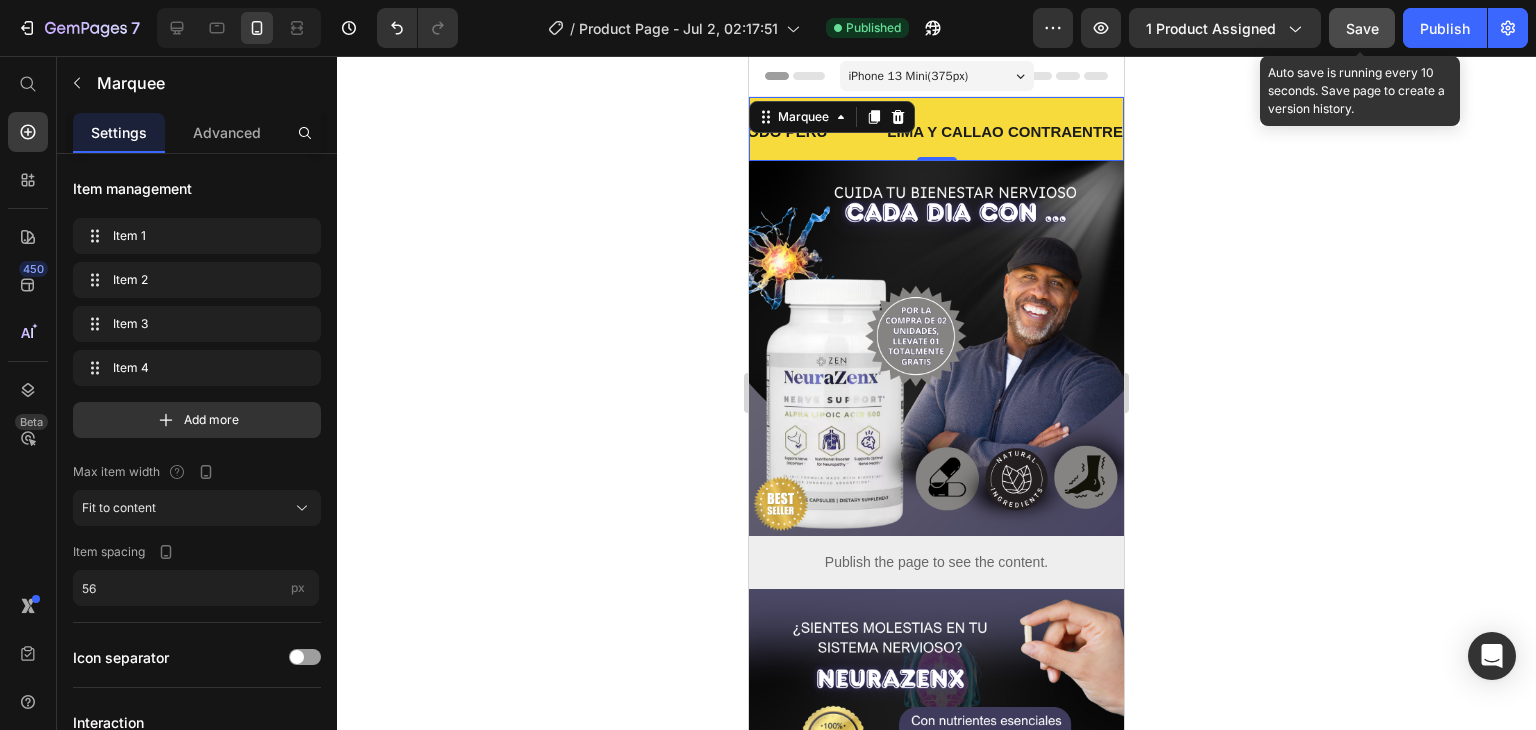 click on "Save" at bounding box center [1362, 28] 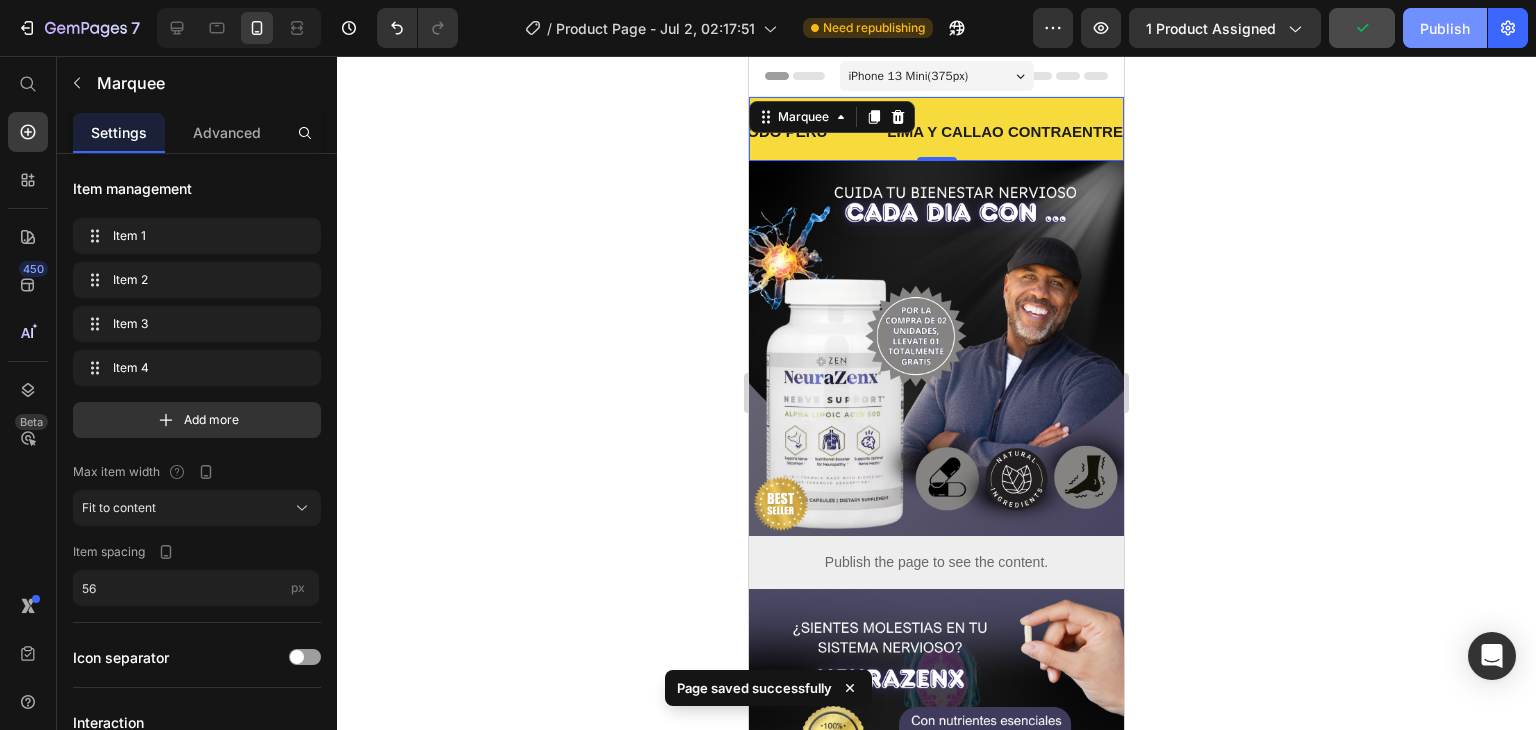 click on "Publish" 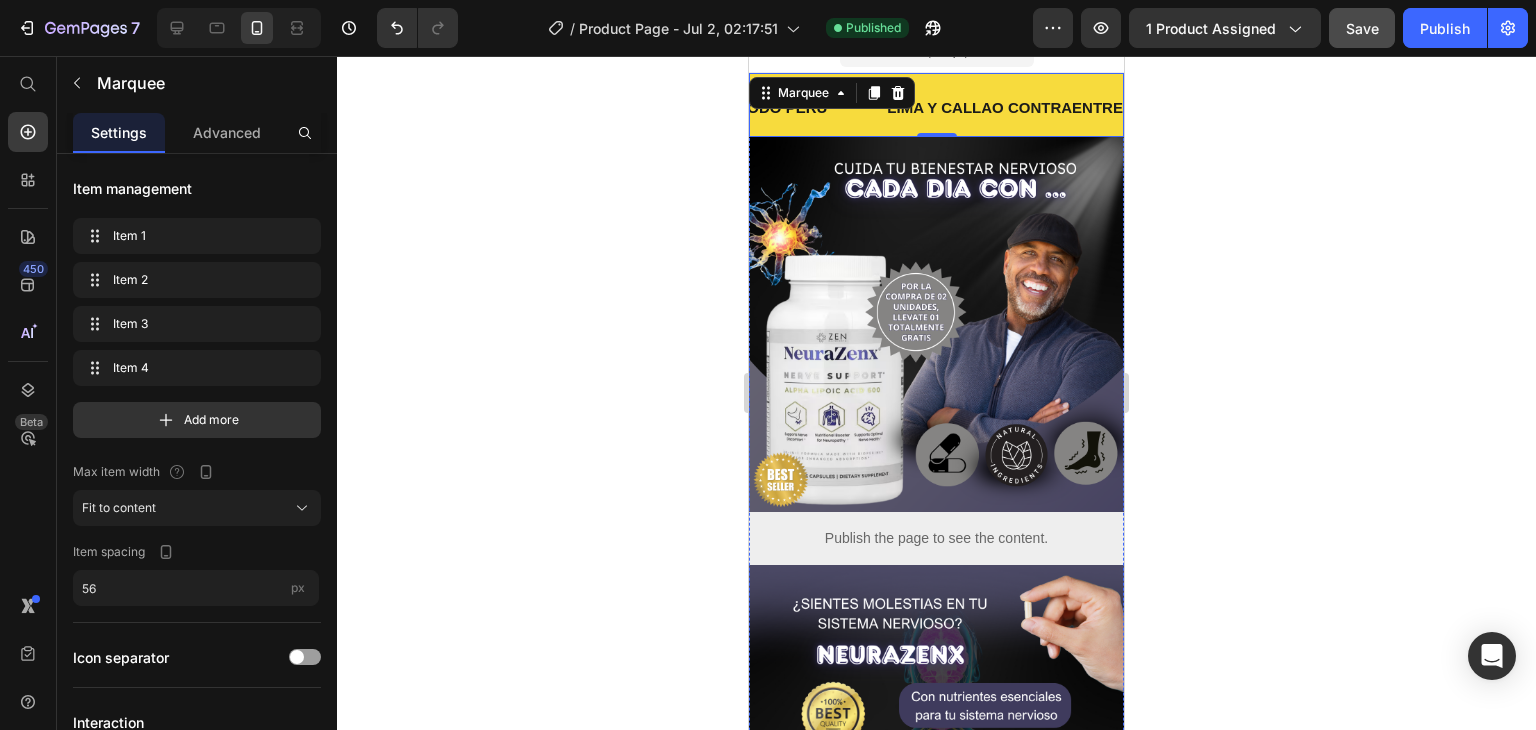 scroll, scrollTop: 0, scrollLeft: 0, axis: both 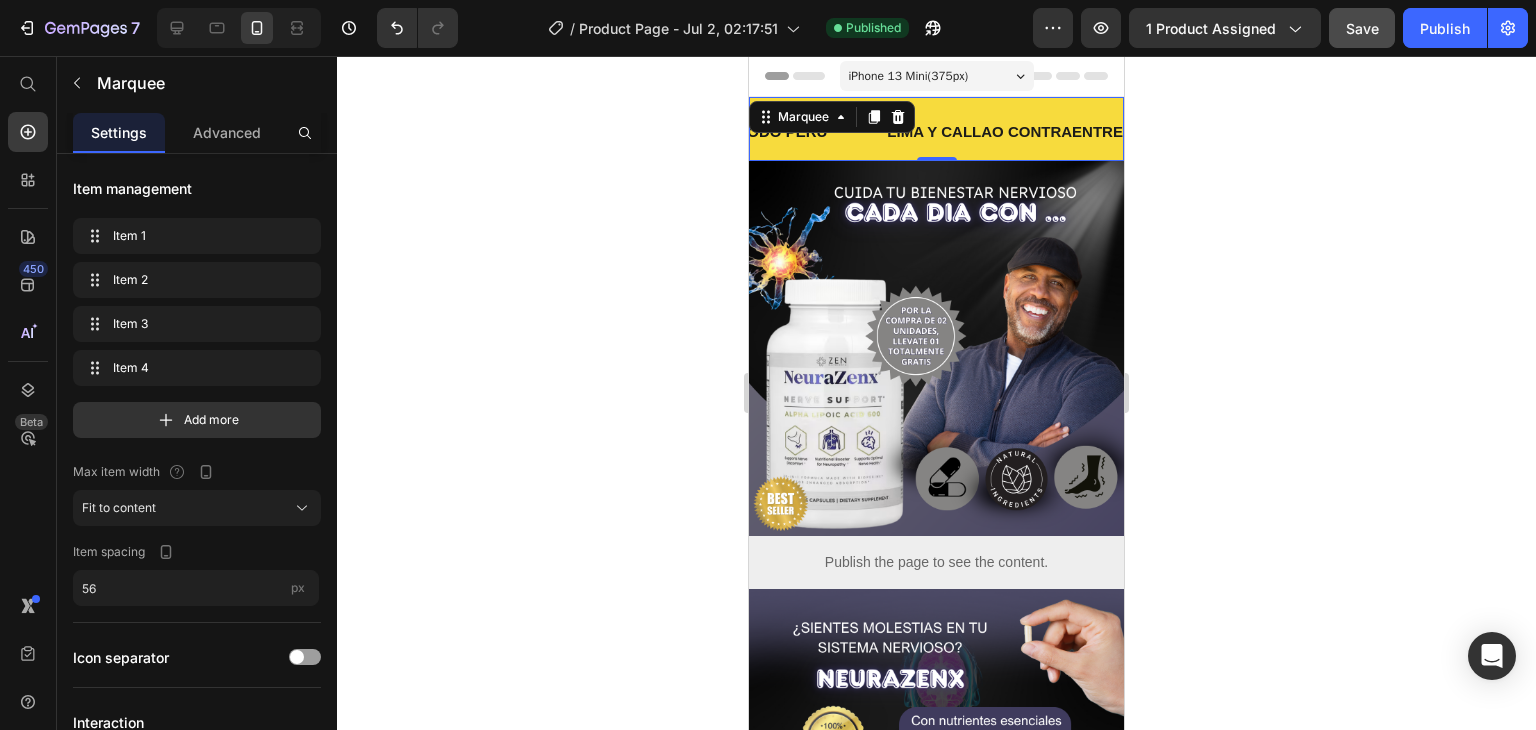 click on "ENVIOS GRATIS A TODO [COUNTRY] Text [CITY] Y [CITY] CONTRAENTREGA Text PROVINCIA S/ 20.00 DE ADELANTO Text OFERTA SOLO HOY S/ 149.00 2 UNIDADES + 1 TOTALMENTE GRATIS Text ENVIOS GRATIS A TODO [COUNTRY] Text [CITY] Y [CITY] CONTRAENTREGA Text PROVINCIA S/ 20.00 DE ADELANTO Text OFERTA SOLO HOY S/ 149.00 2 UNIDADES + 1 TOTALMENTE GRATIS Text Marquee   0" at bounding box center (936, 129) 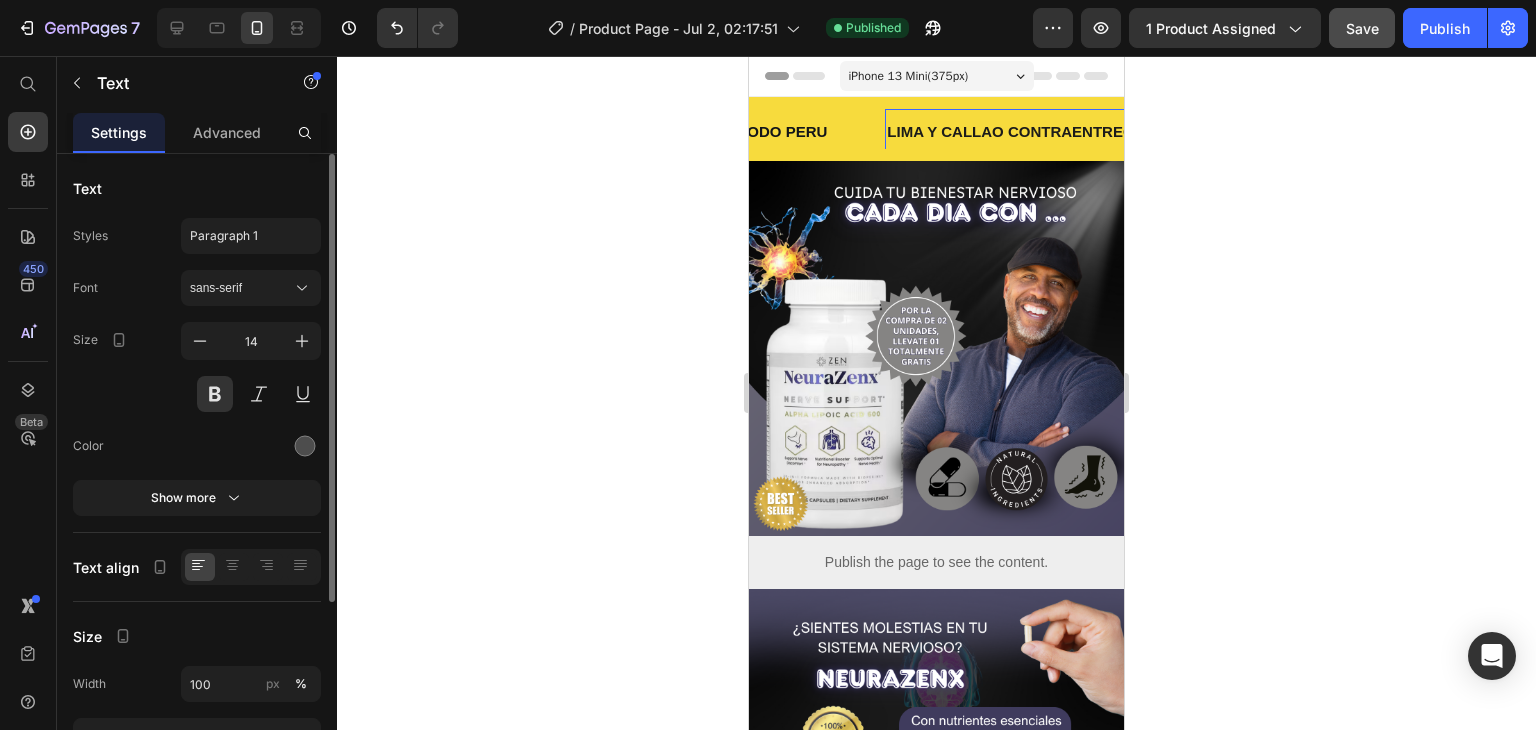 scroll, scrollTop: 260, scrollLeft: 0, axis: vertical 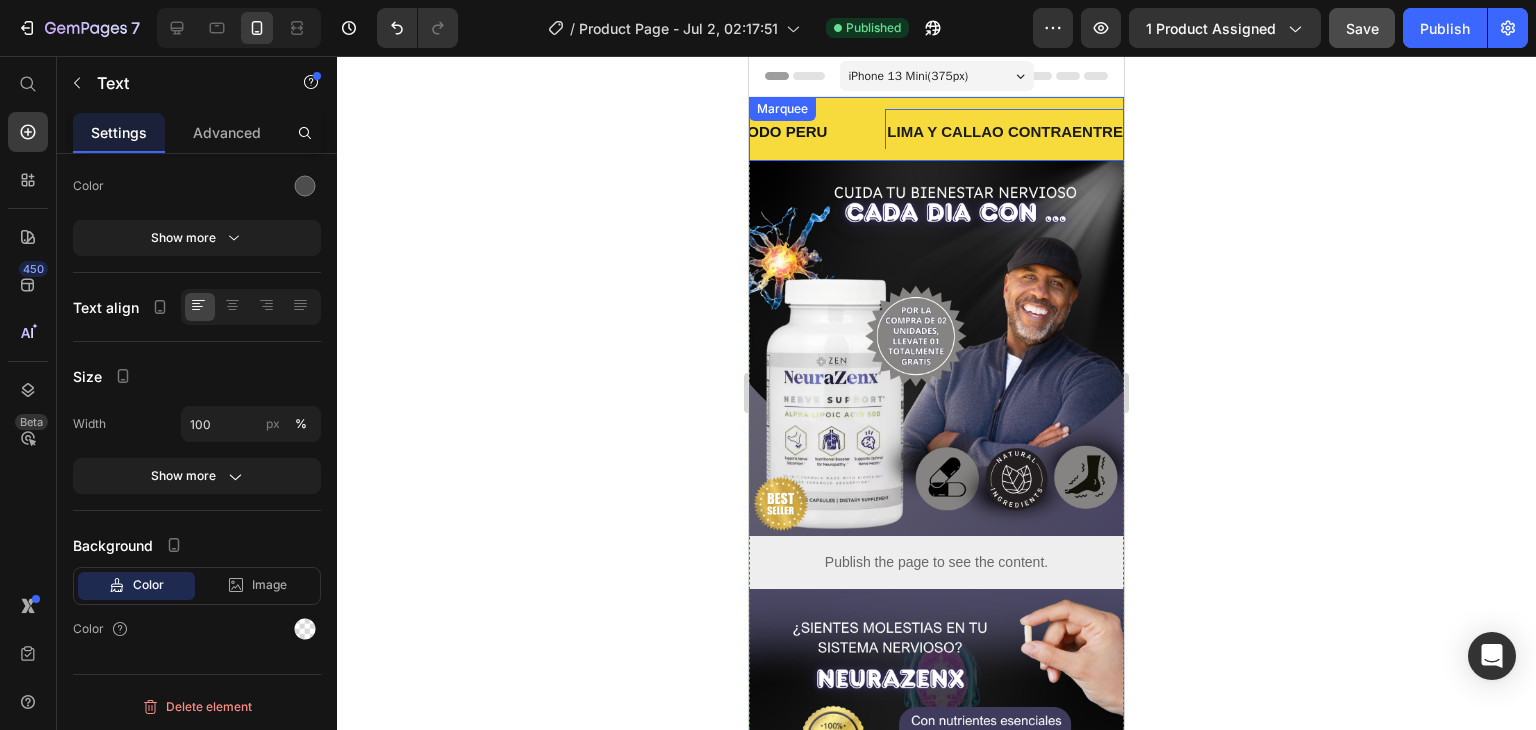 click on "ENVIOS GRATIS A TODO [COUNTRY] Text" at bounding box center (743, 132) 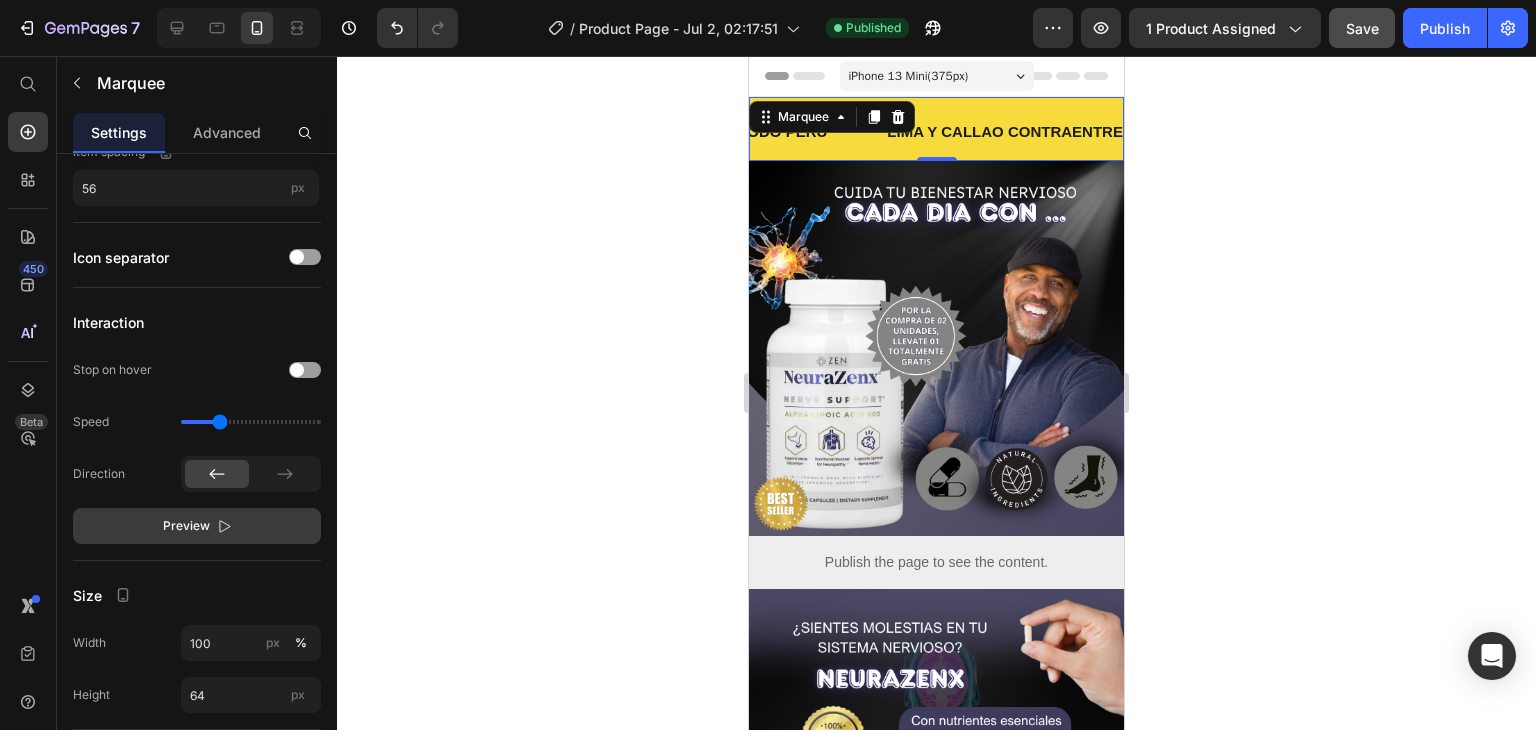scroll, scrollTop: 863, scrollLeft: 0, axis: vertical 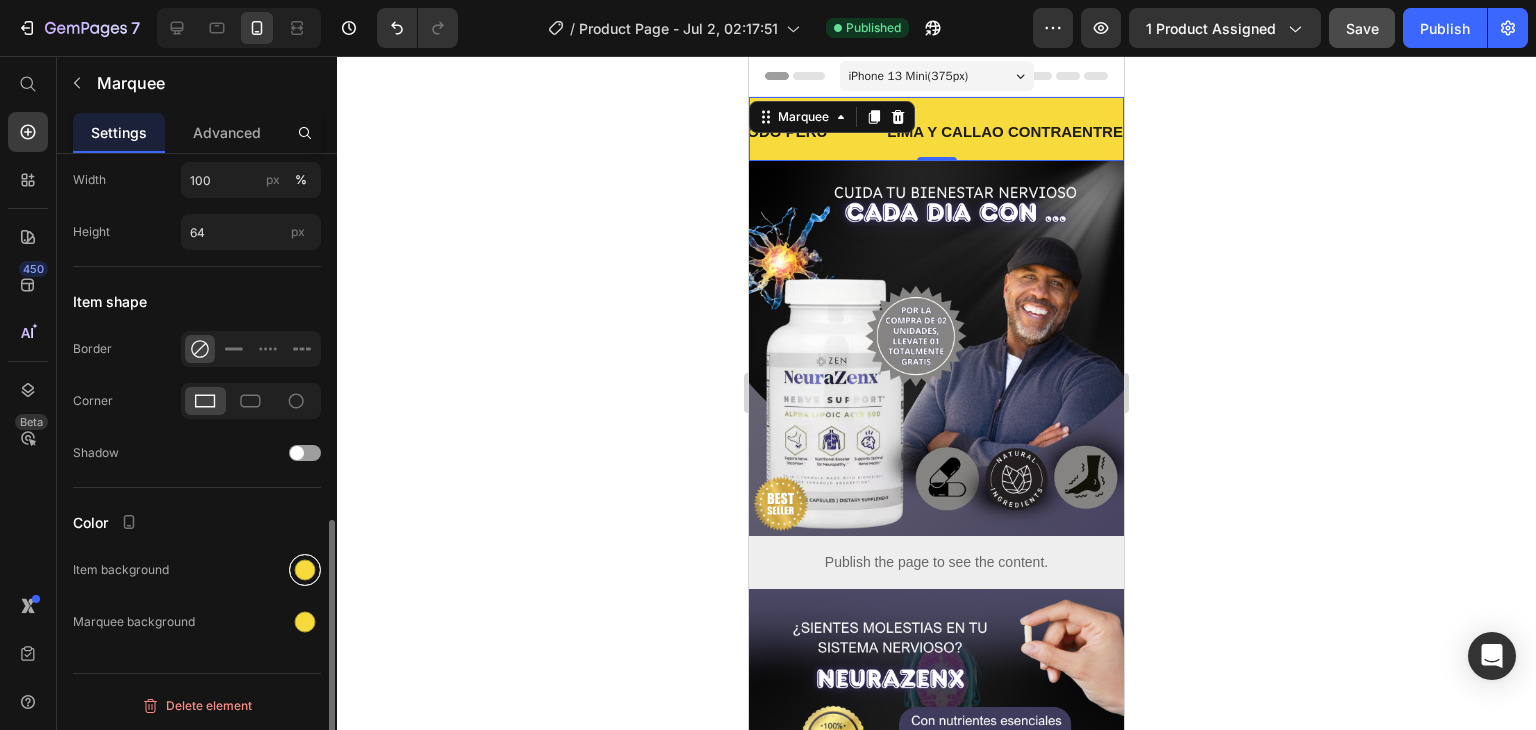 click at bounding box center [305, 570] 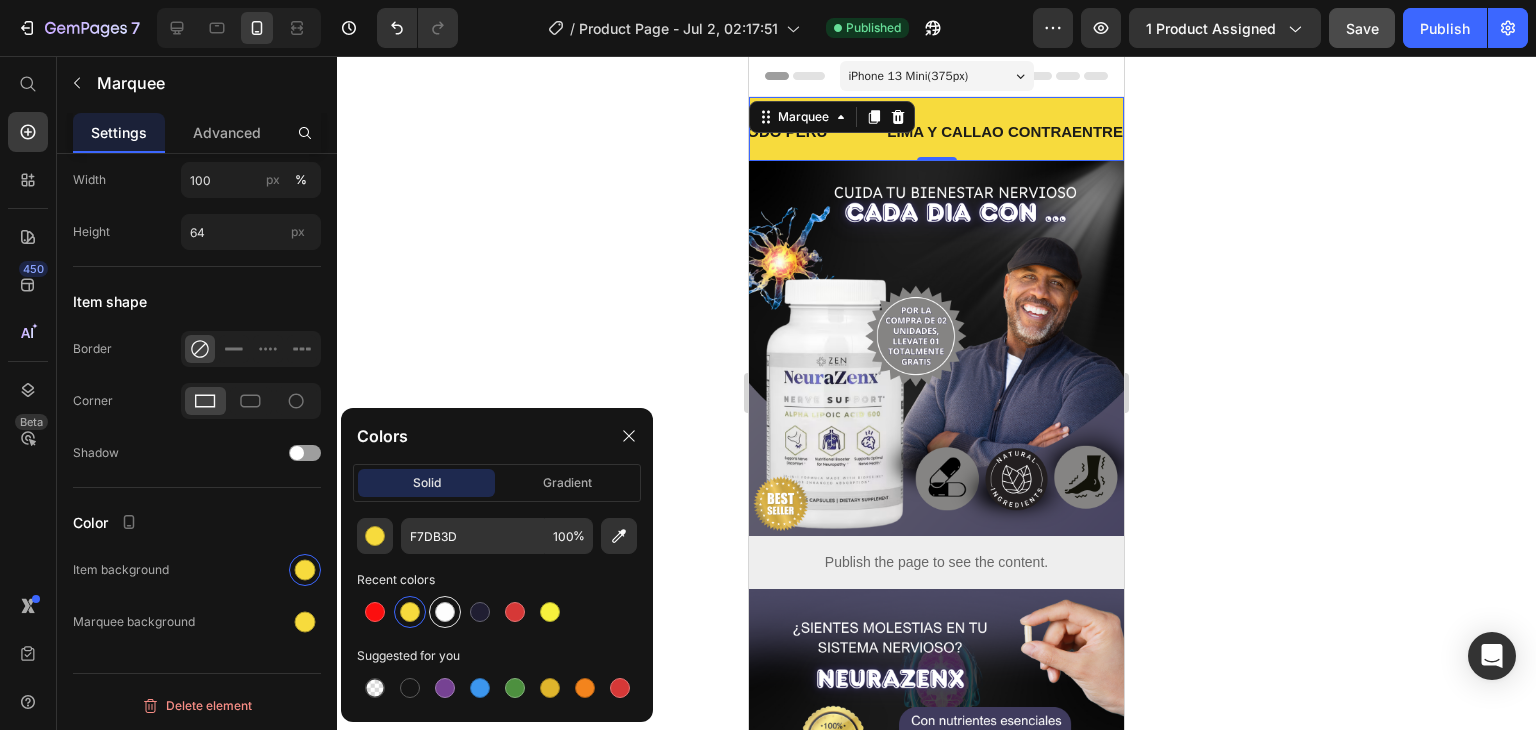 click at bounding box center [445, 612] 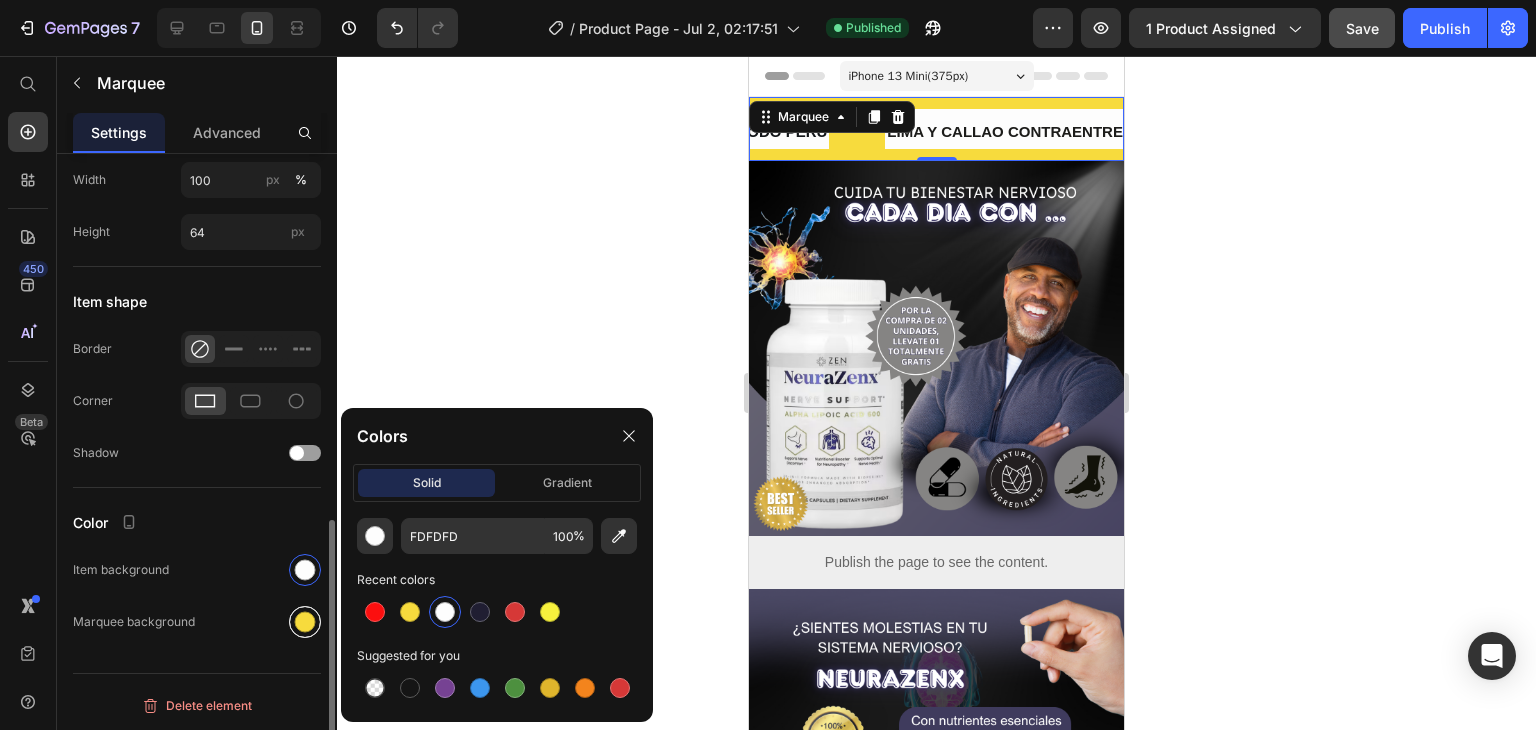 click at bounding box center [305, 622] 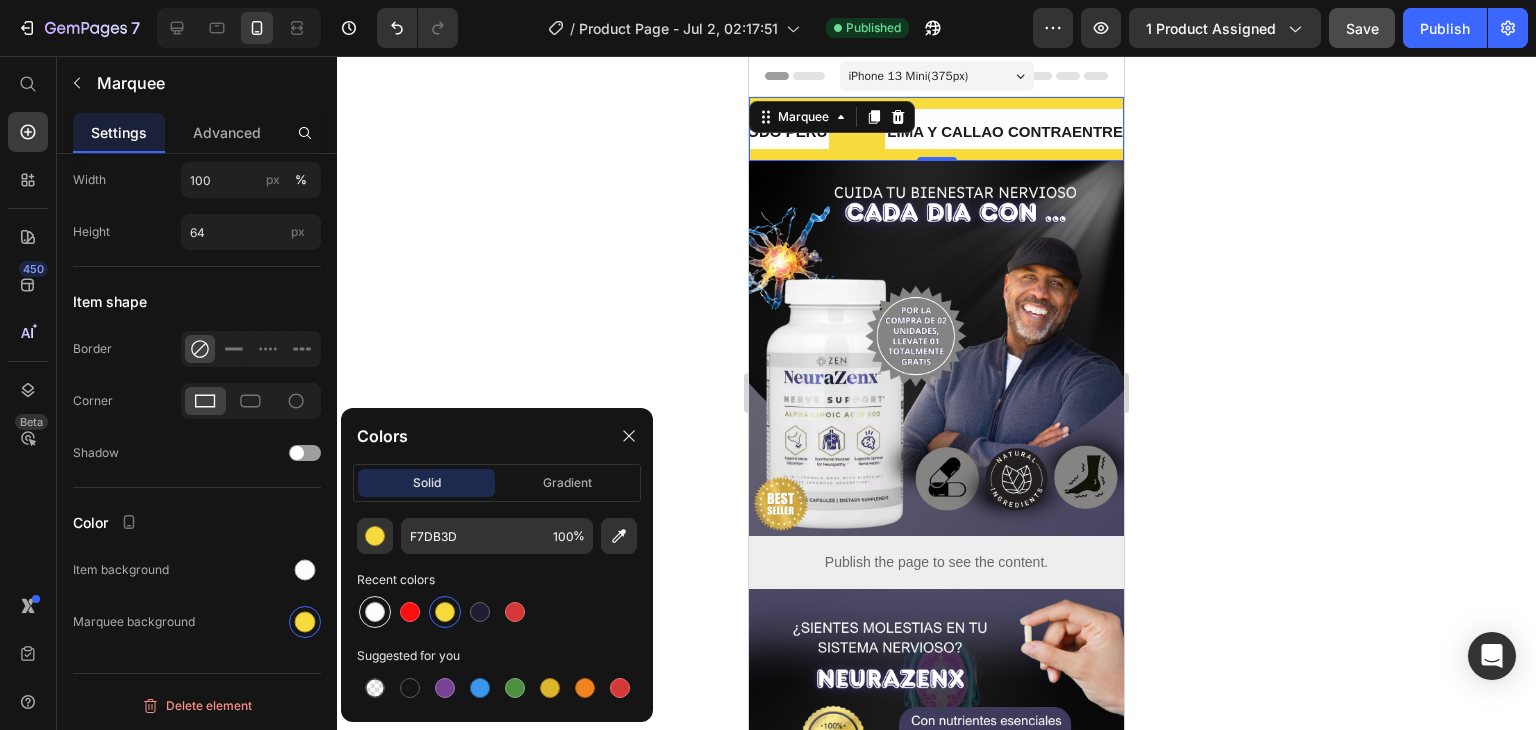 click at bounding box center [375, 612] 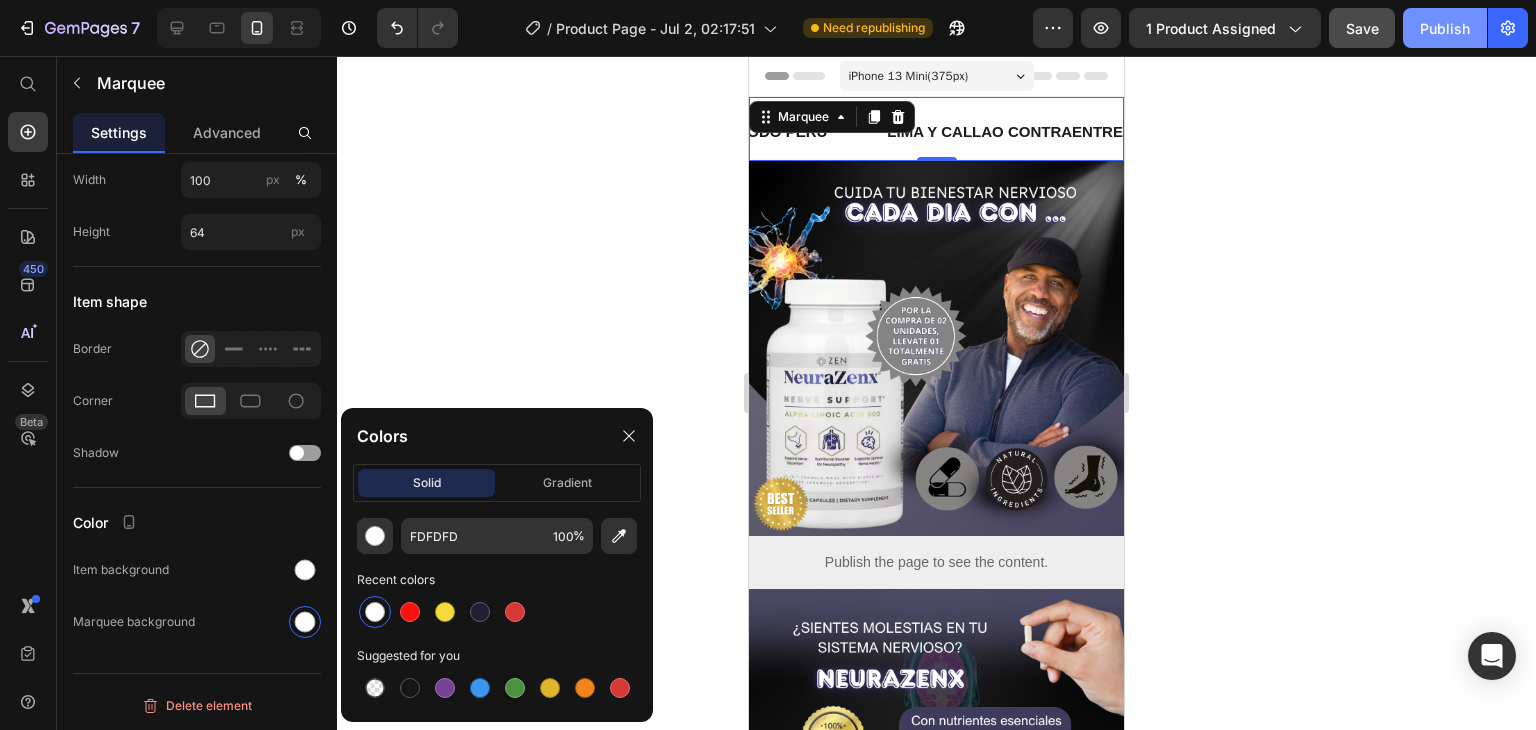 click on "Publish" 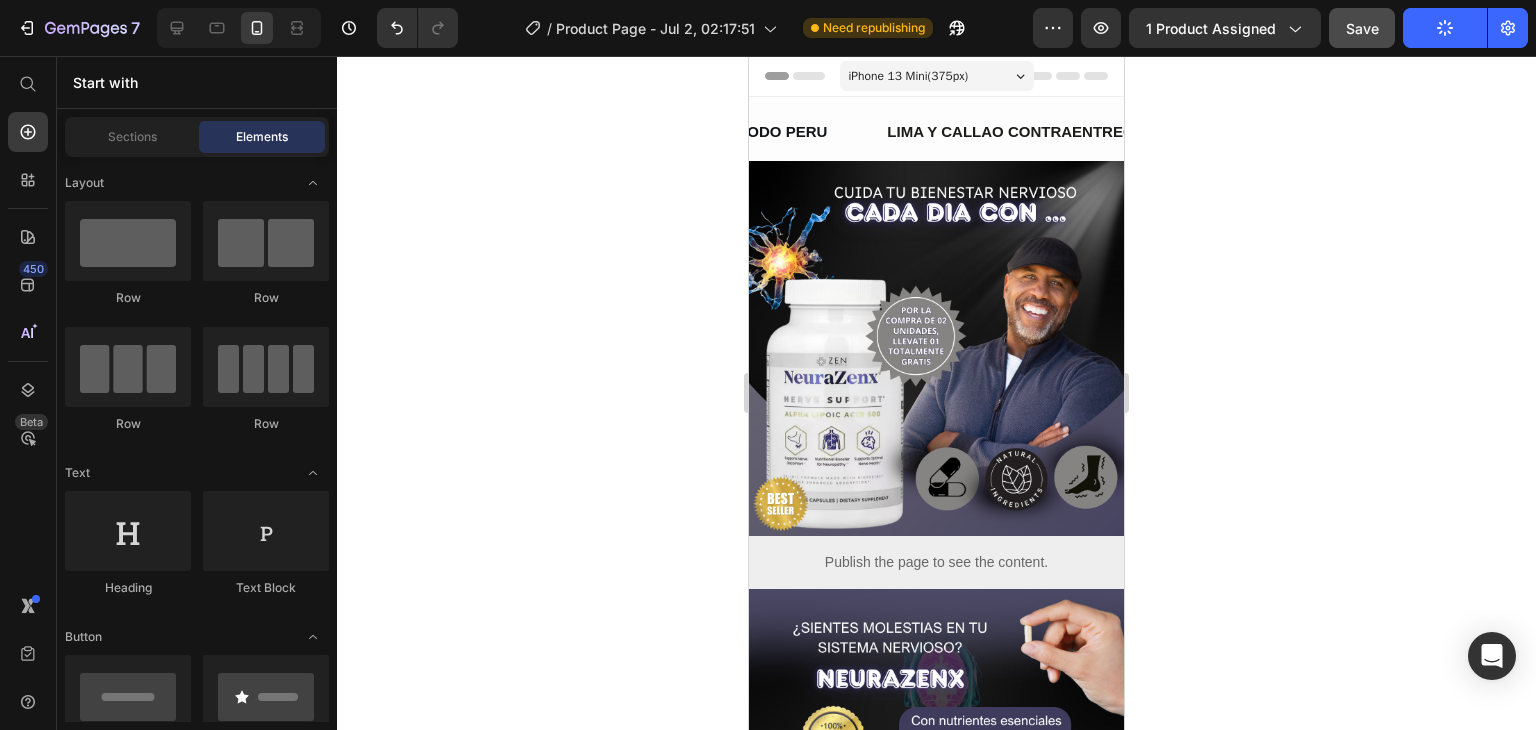 click on "Header" at bounding box center [936, 76] 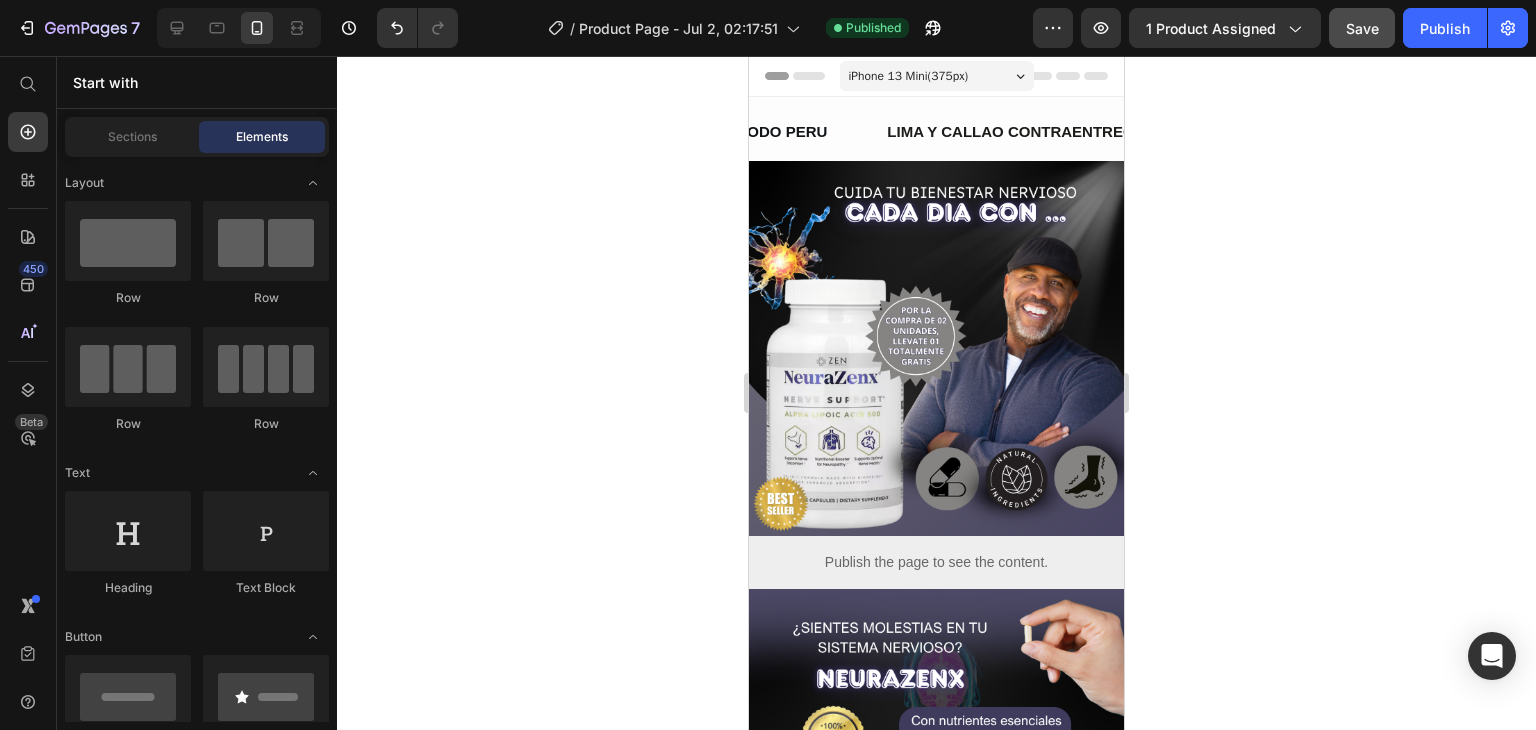 scroll, scrollTop: 300, scrollLeft: 0, axis: vertical 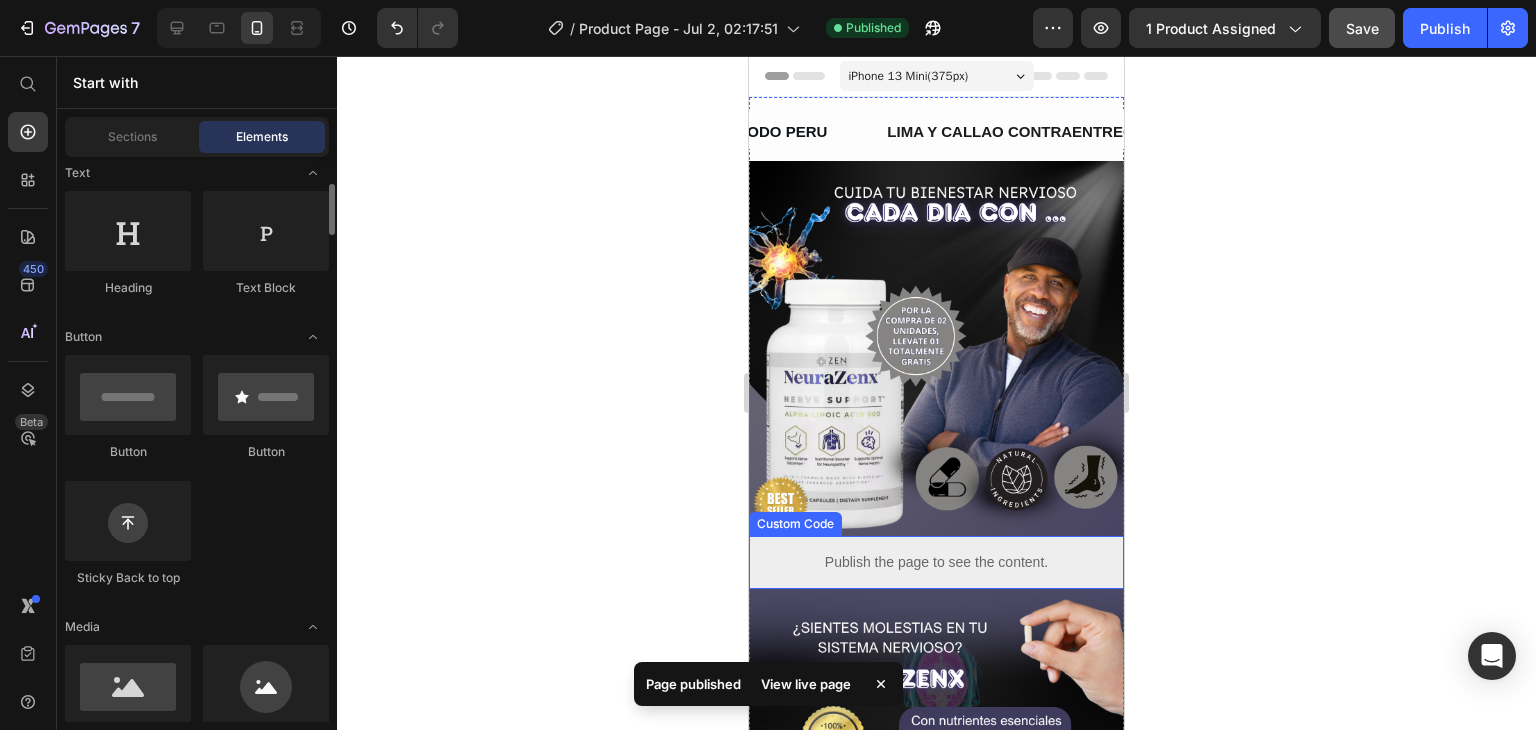 click on "Publish the page to see the content." at bounding box center [936, 562] 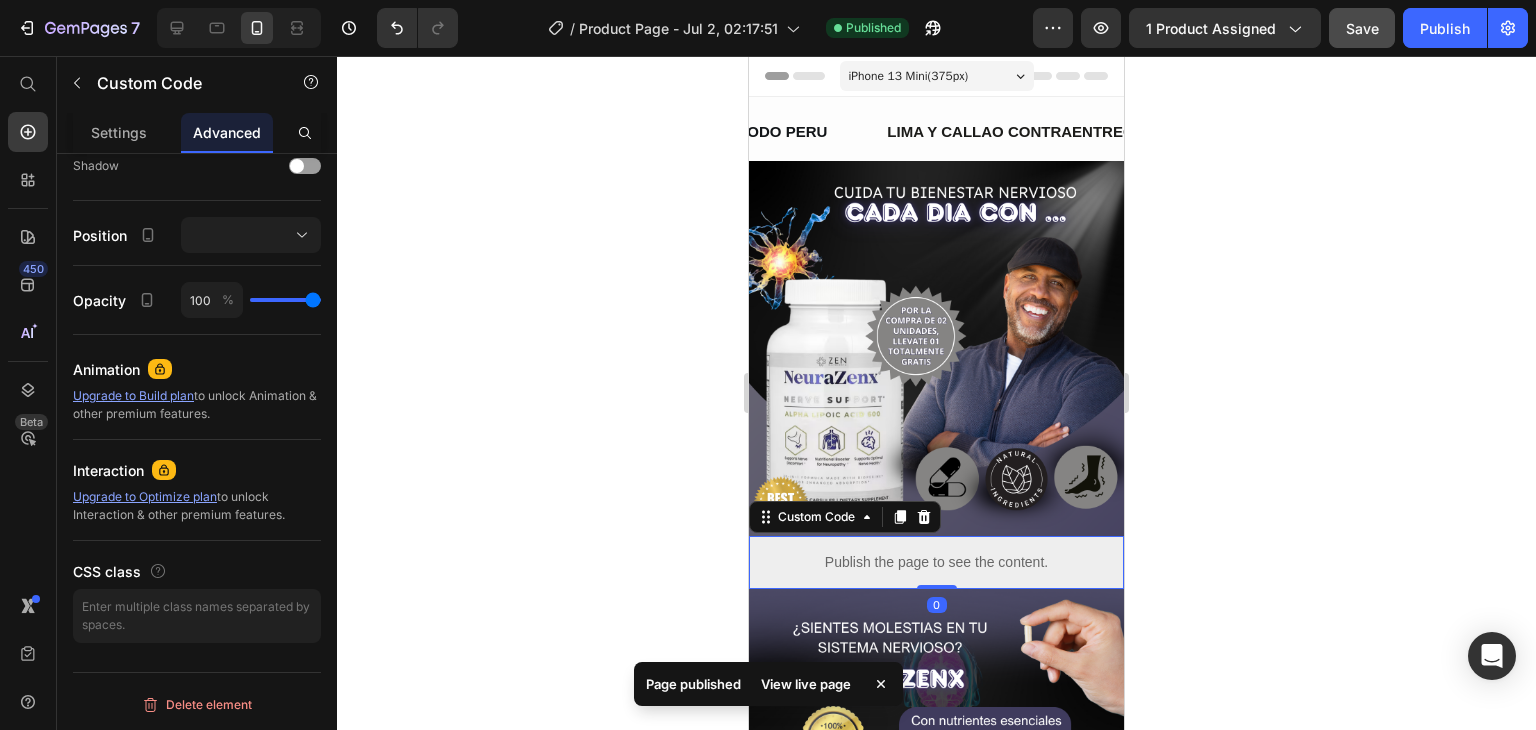 scroll, scrollTop: 0, scrollLeft: 0, axis: both 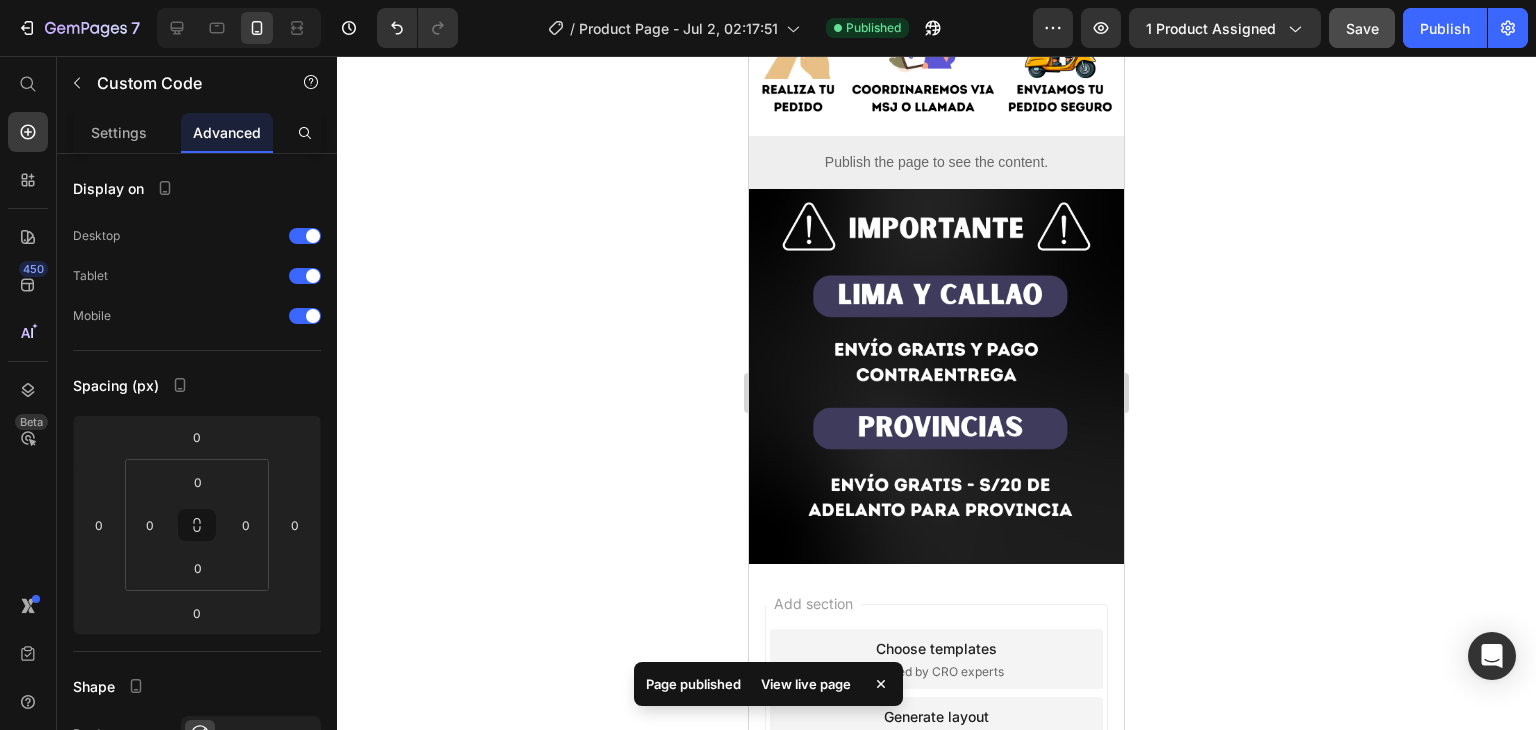 click on "Add section Choose templates inspired by CRO experts Generate layout from URL or image Add blank section then drag & drop elements" at bounding box center (936, 755) 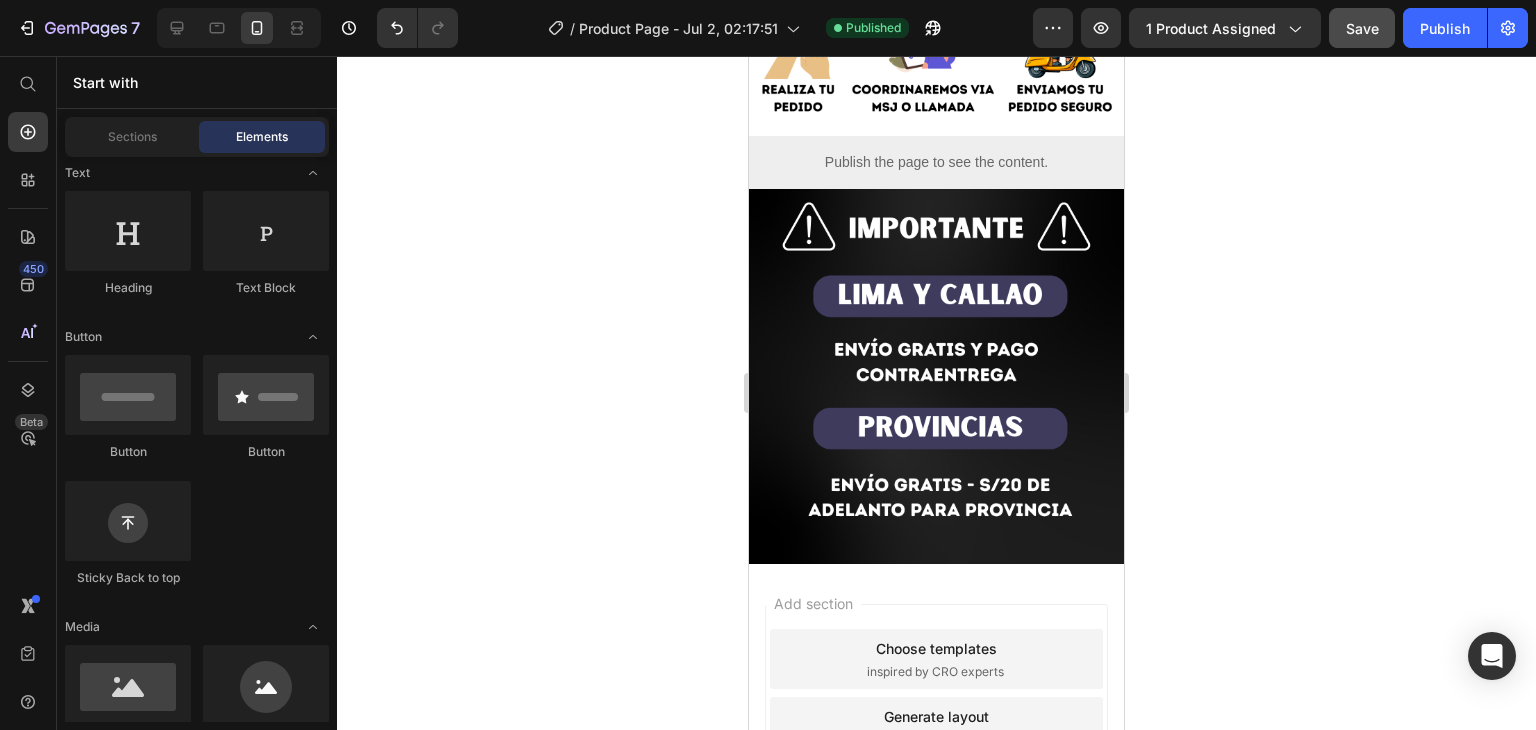 click on "Add section Choose templates inspired by CRO experts Generate layout from URL or image Add blank section then drag & drop elements" at bounding box center (936, 755) 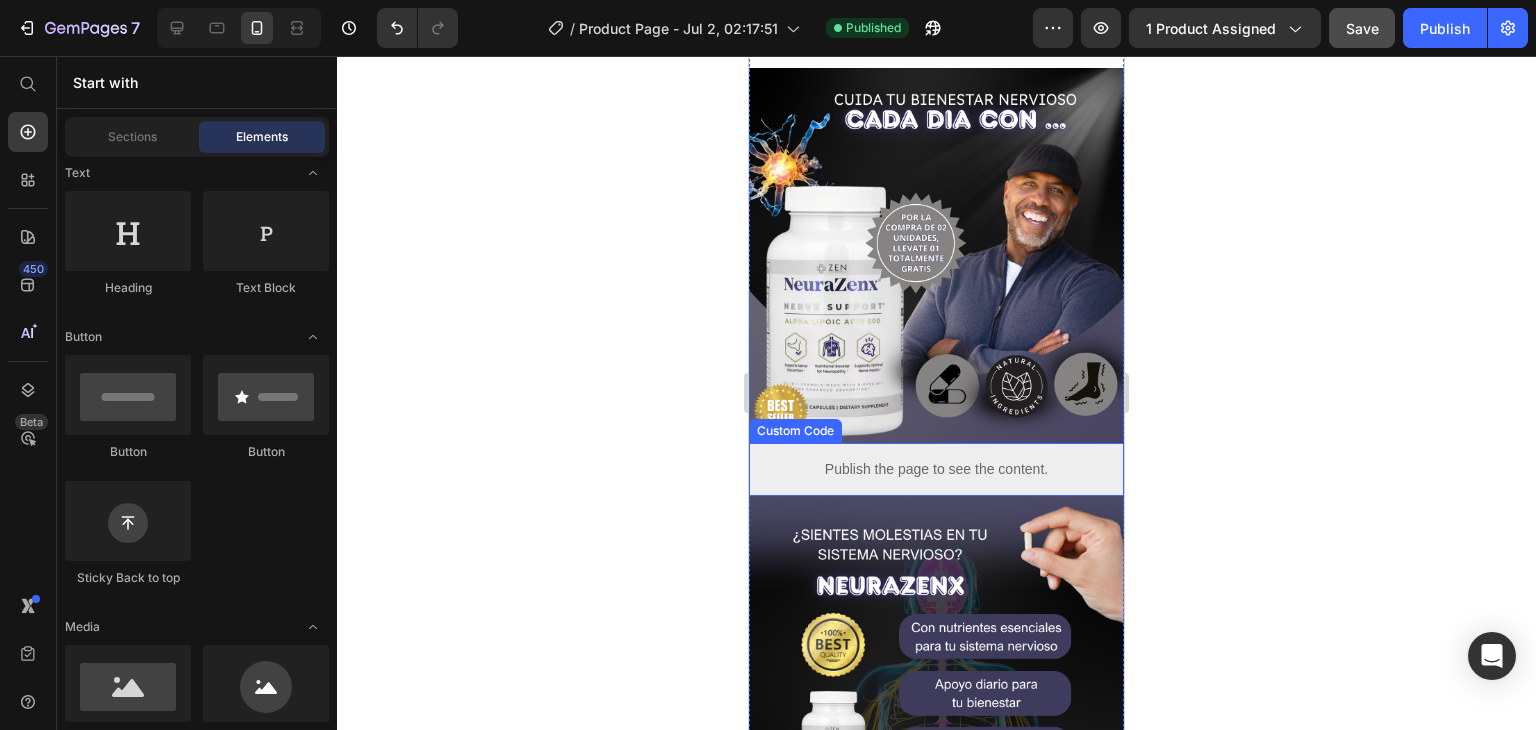 scroll, scrollTop: 0, scrollLeft: 0, axis: both 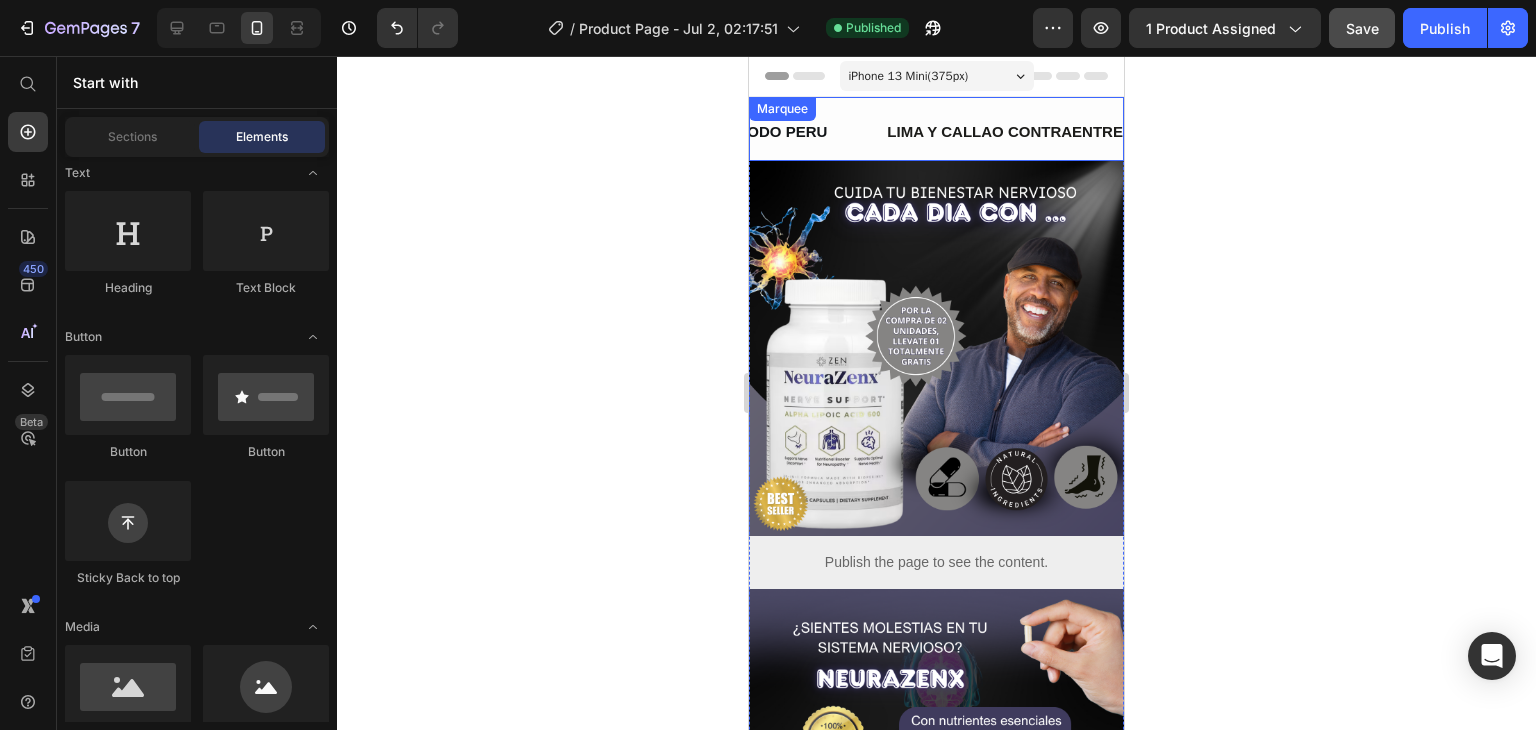 click on "ENVIOS GRATIS A TODO [COUNTRY] Text" at bounding box center [743, 132] 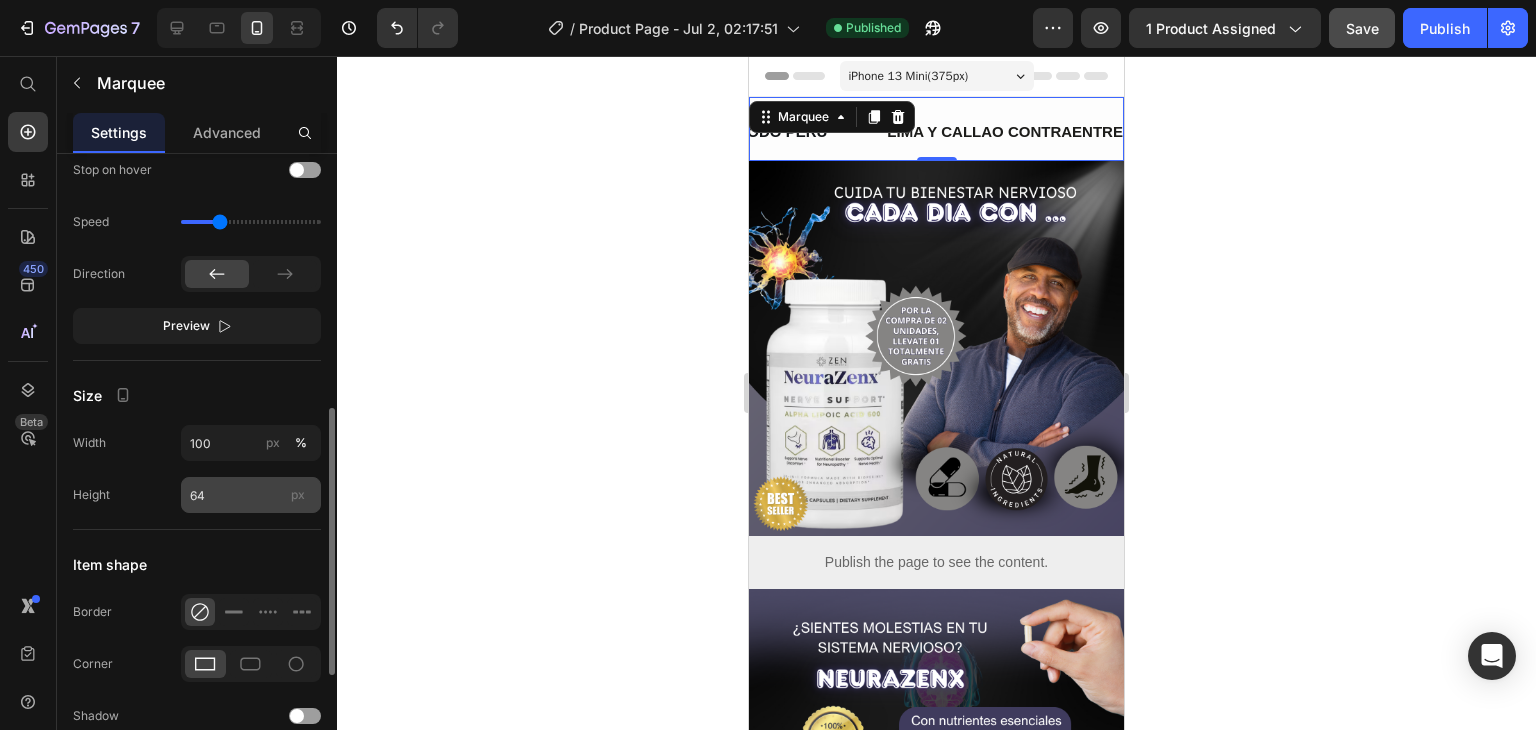 scroll, scrollTop: 863, scrollLeft: 0, axis: vertical 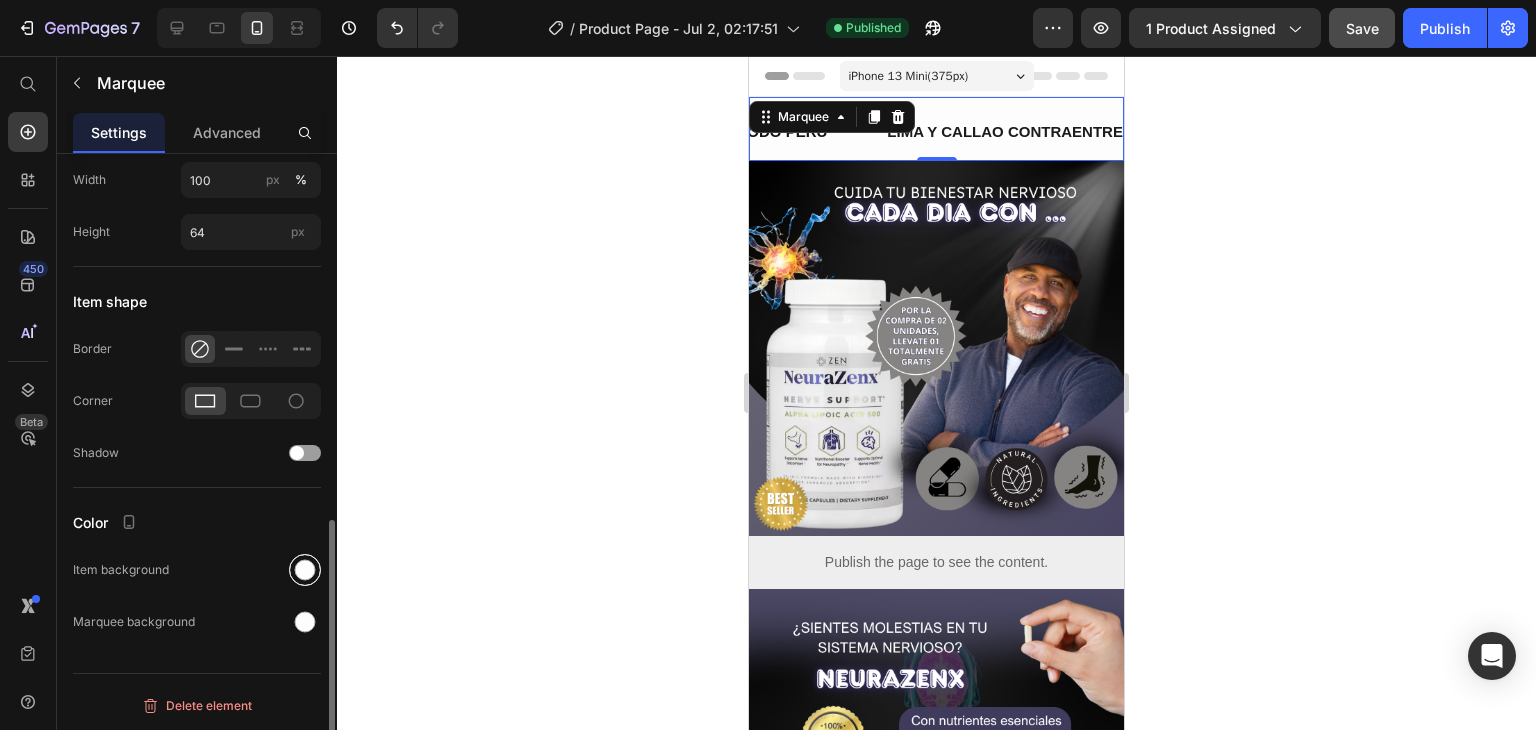 click at bounding box center (305, 570) 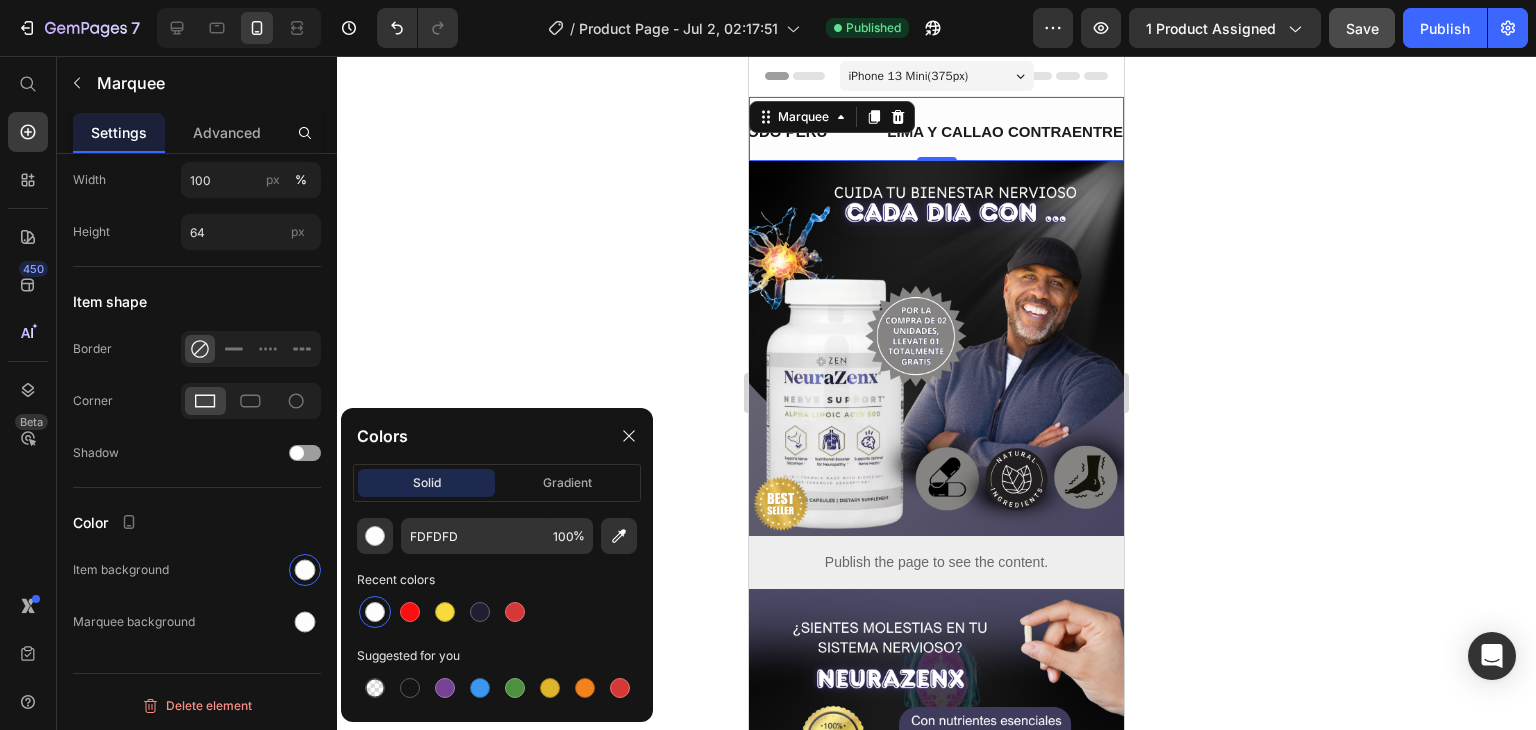 click at bounding box center [410, 612] 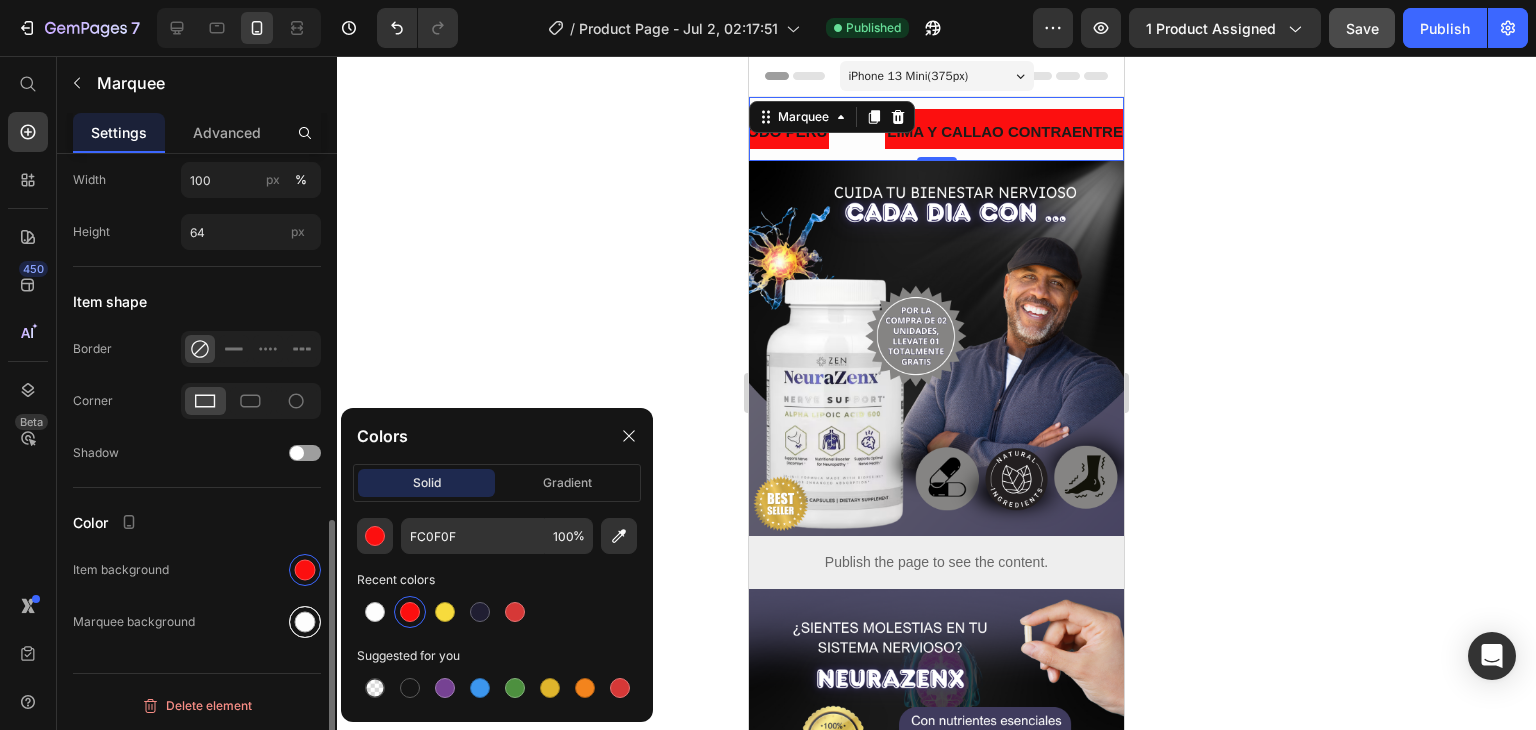 click at bounding box center (305, 622) 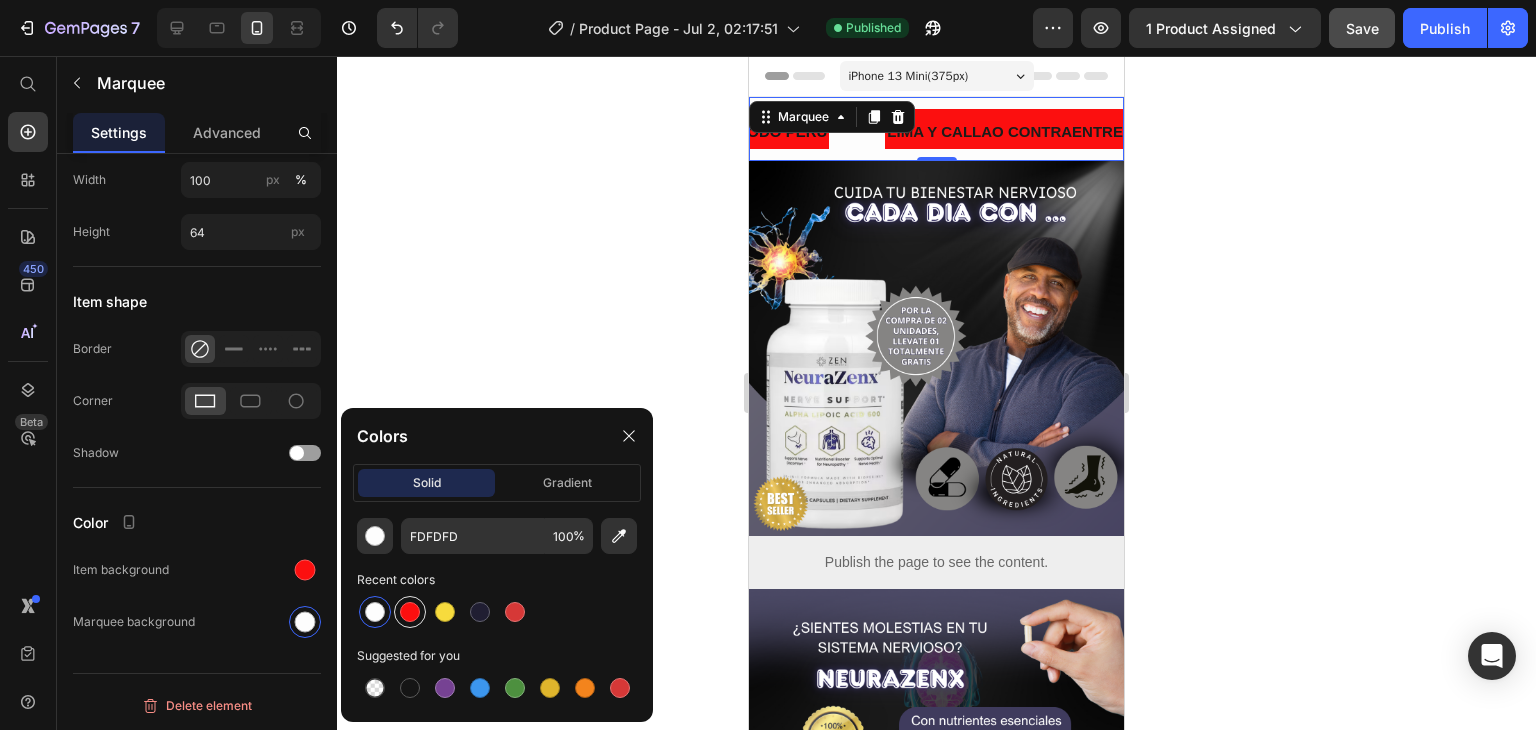 click at bounding box center (410, 612) 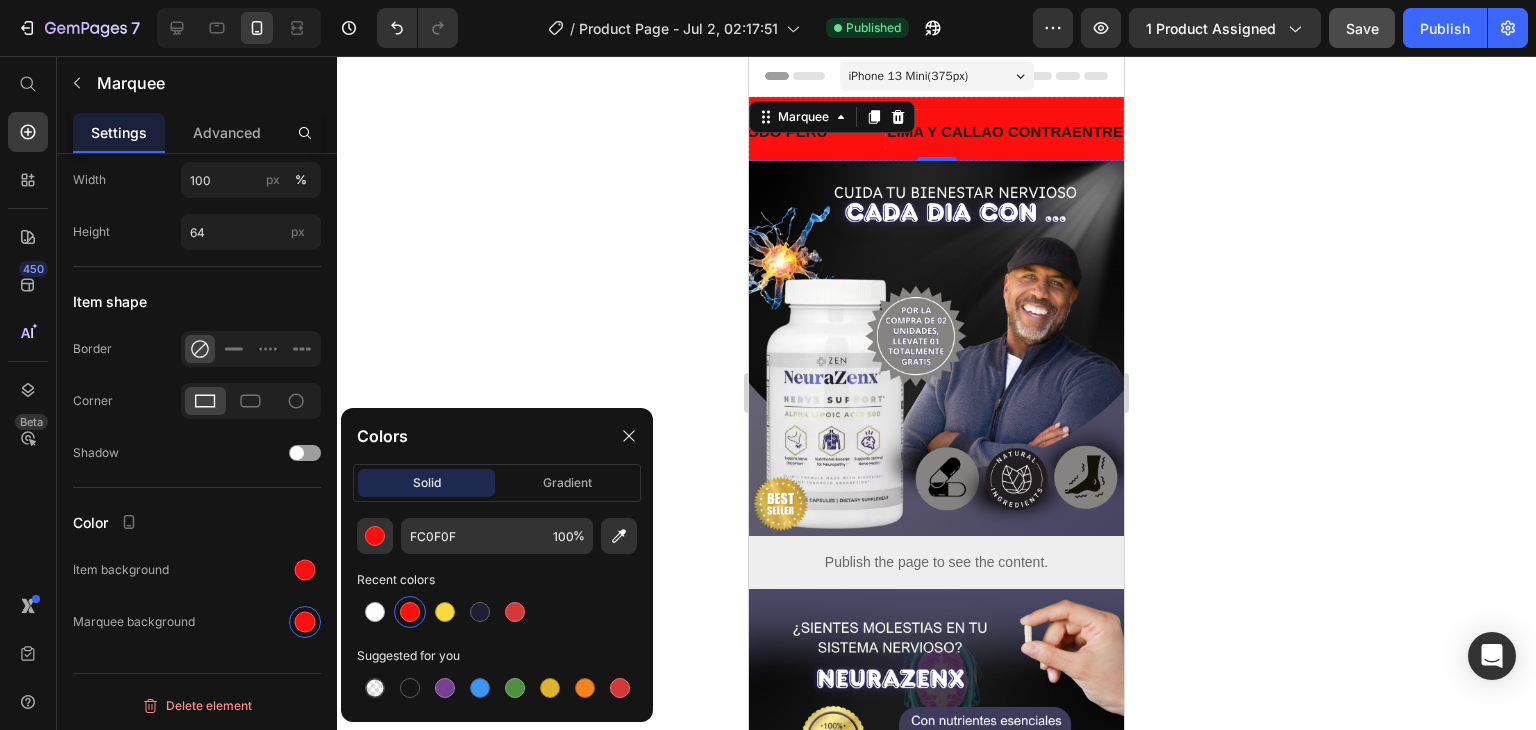 click on "LIMA Y CALLAO CONTRAENTREGA" at bounding box center [1016, 132] 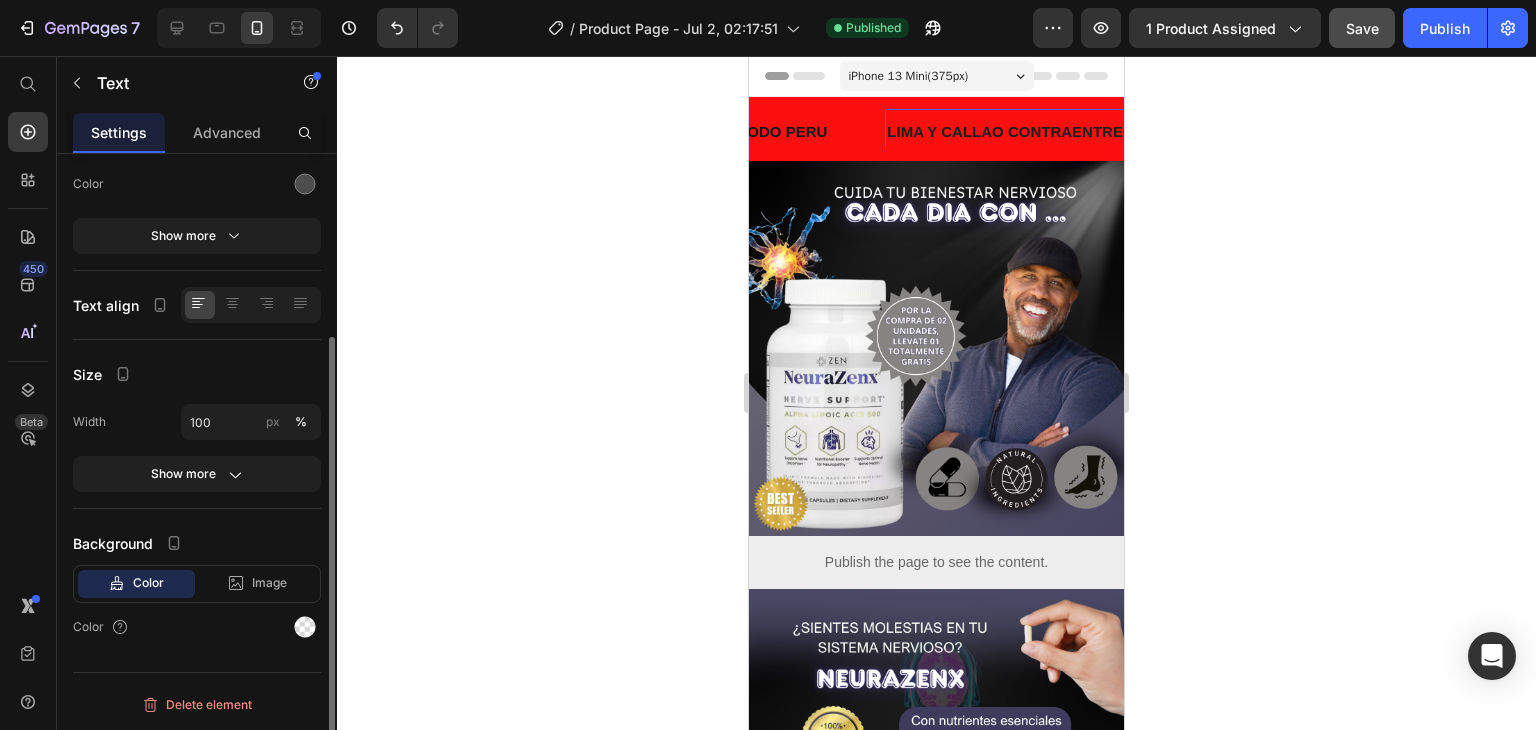 scroll, scrollTop: 0, scrollLeft: 0, axis: both 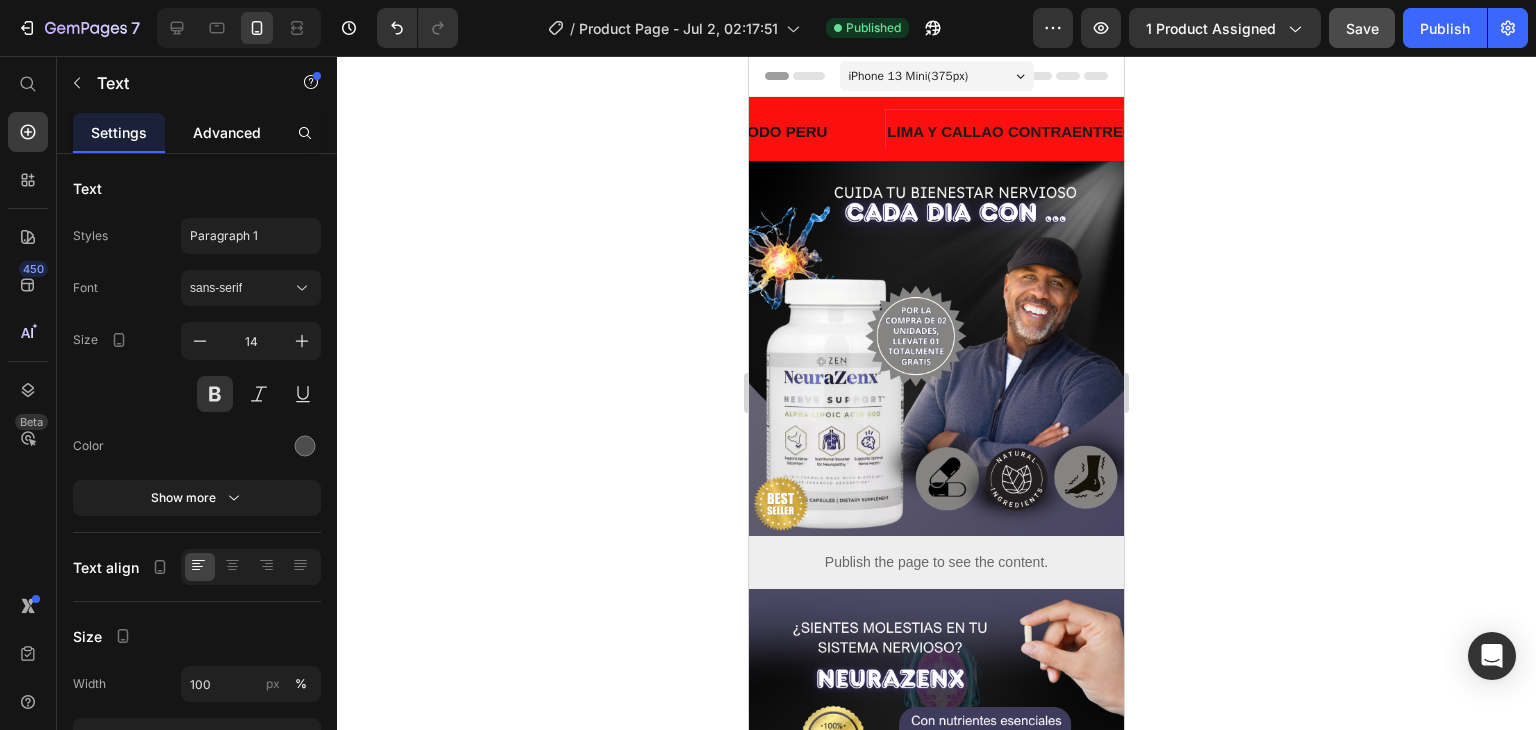 click on "Advanced" 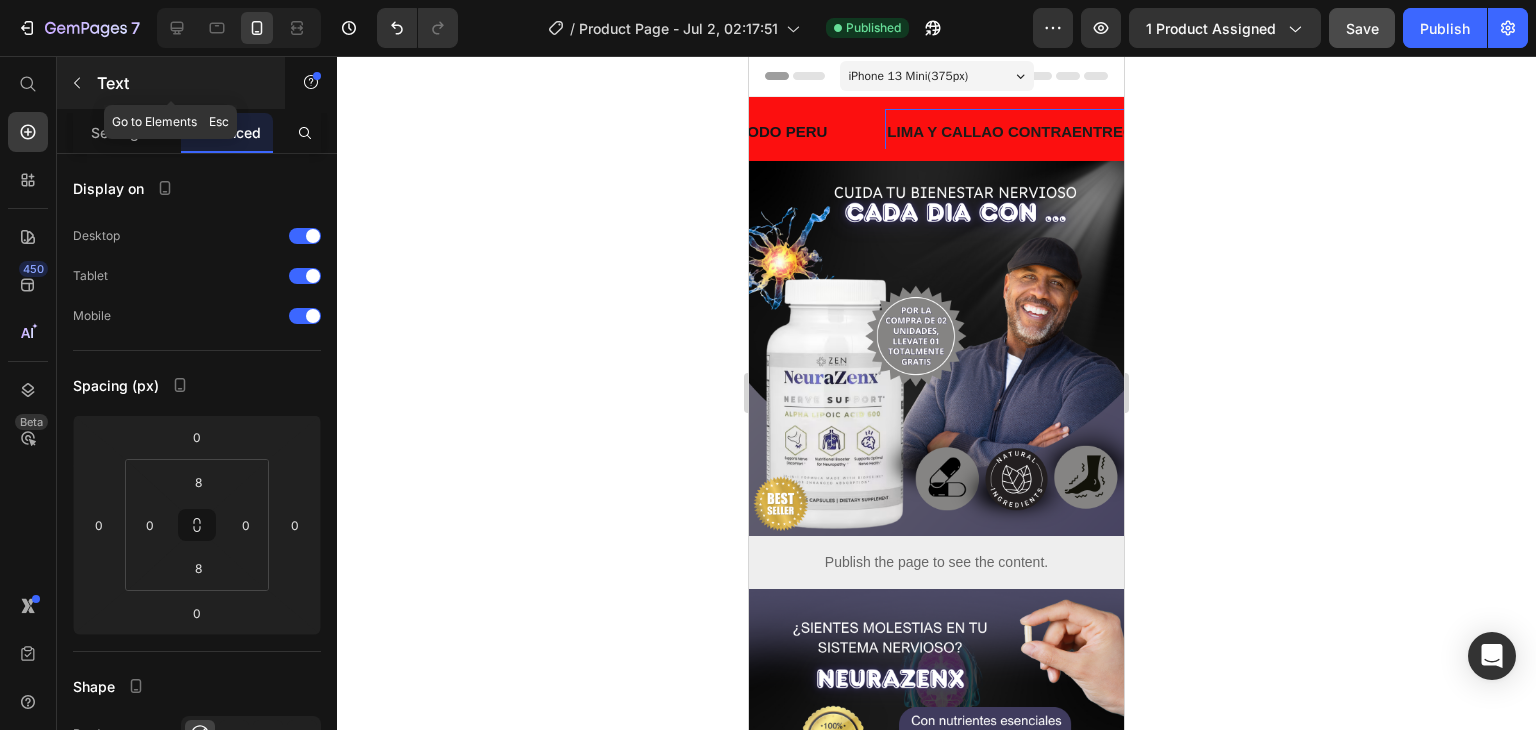 click at bounding box center (77, 83) 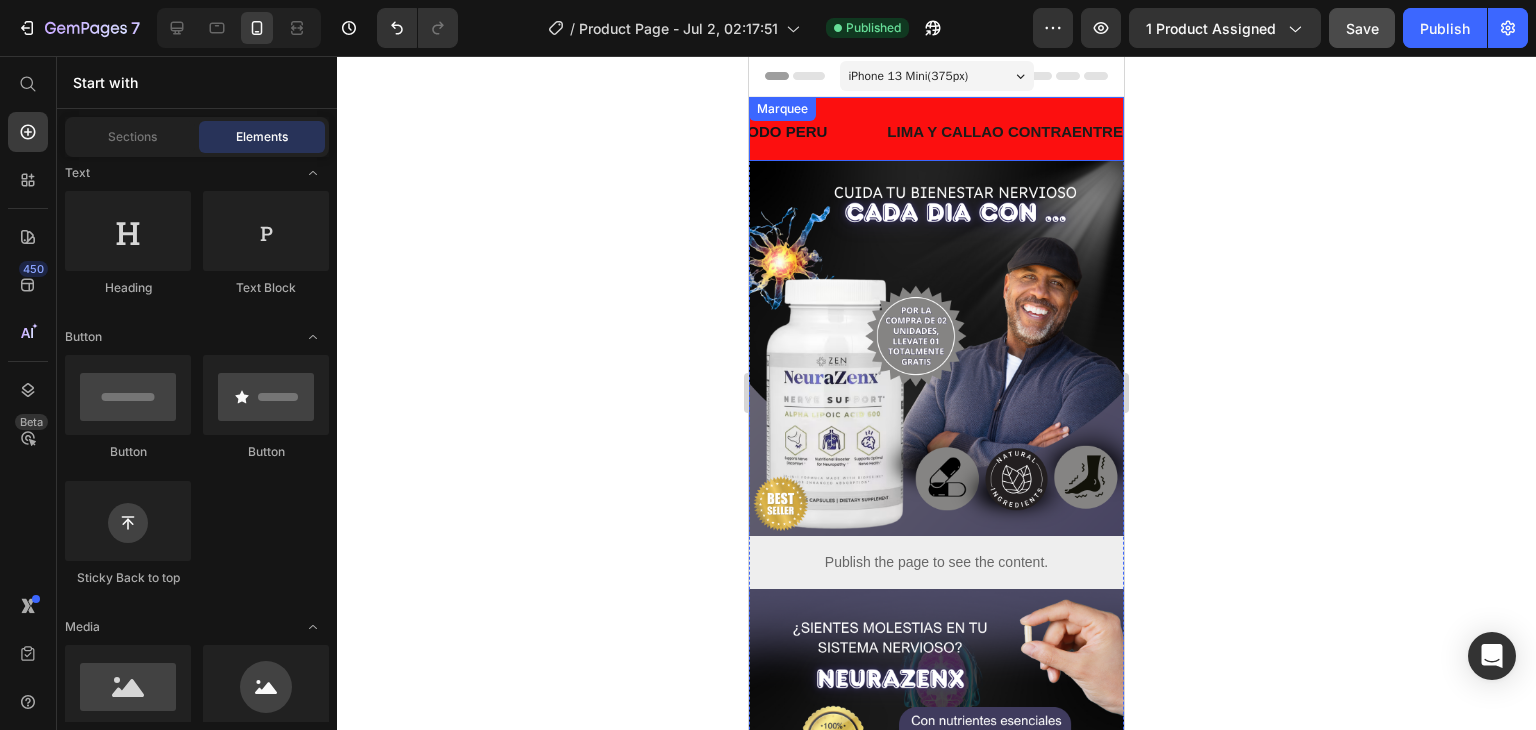 click on "ENVIOS GRATIS A TODO [COUNTRY] Text [CITY] Y [CITY] CONTRAENTREGA Text PROVINCIA S/ 20.00 DE ADELANTO Text OFERTA SOLO HOY S/ 149.00 2 UNIDADES + 1 TOTALMENTE GRATIS Text ENVIOS GRATIS A TODO [COUNTRY] Text [CITY] Y [CITY] CONTRAENTREGA Text PROVINCIA S/ 20.00 DE ADELANTO Text OFERTA SOLO HOY S/ 149.00 2 UNIDADES + 1 TOTALMENTE GRATIS Text Marquee" at bounding box center [936, 129] 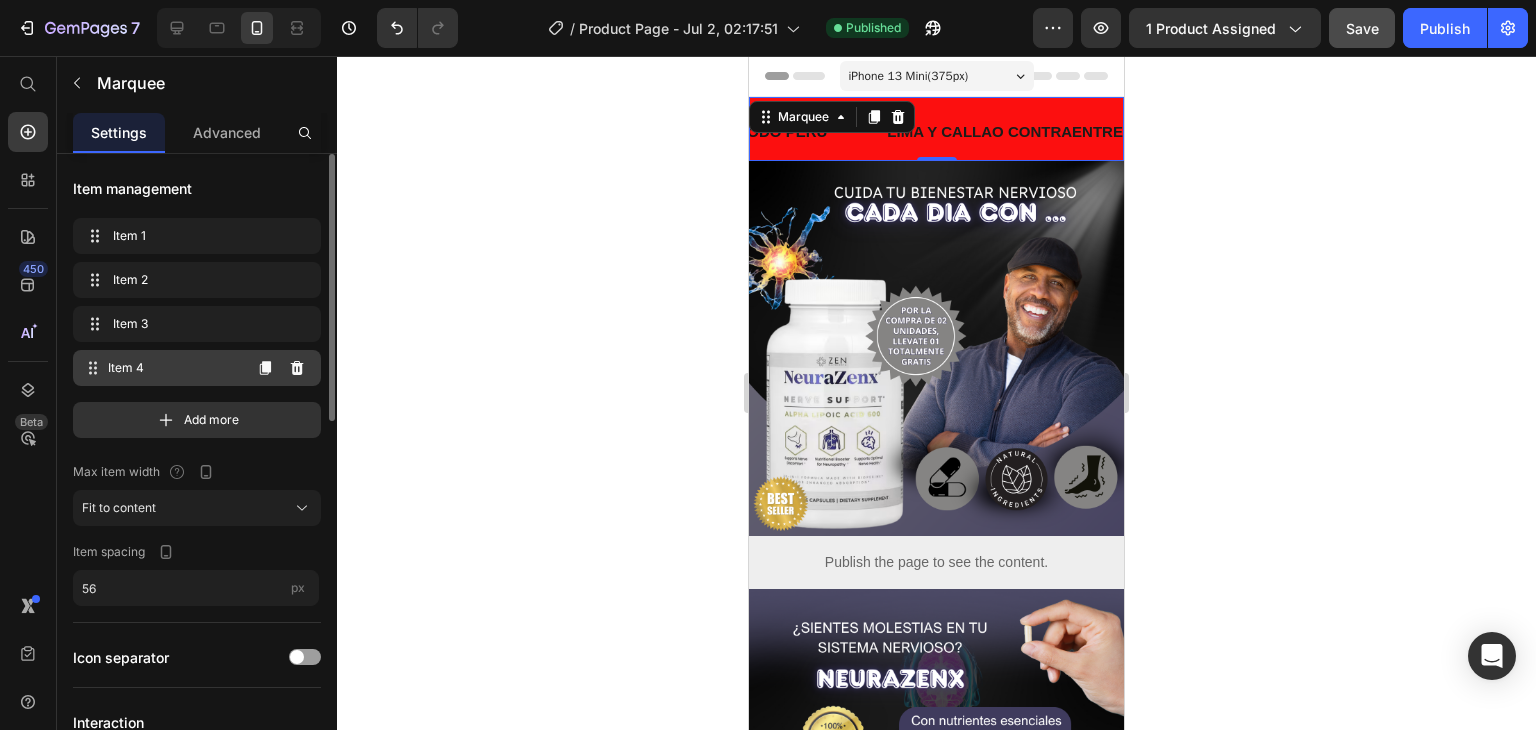 click on "Item 4" at bounding box center [174, 368] 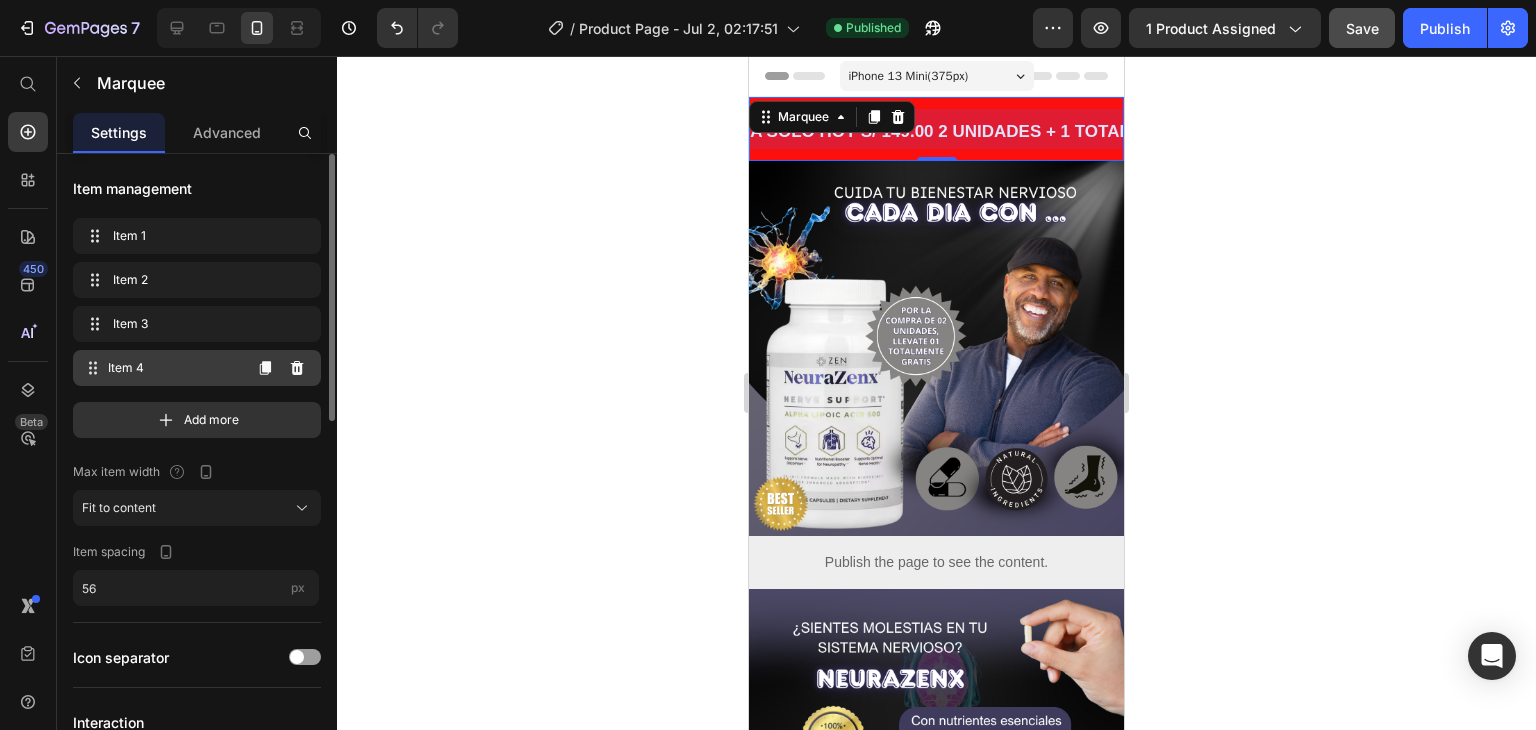 scroll, scrollTop: 0, scrollLeft: 1037, axis: horizontal 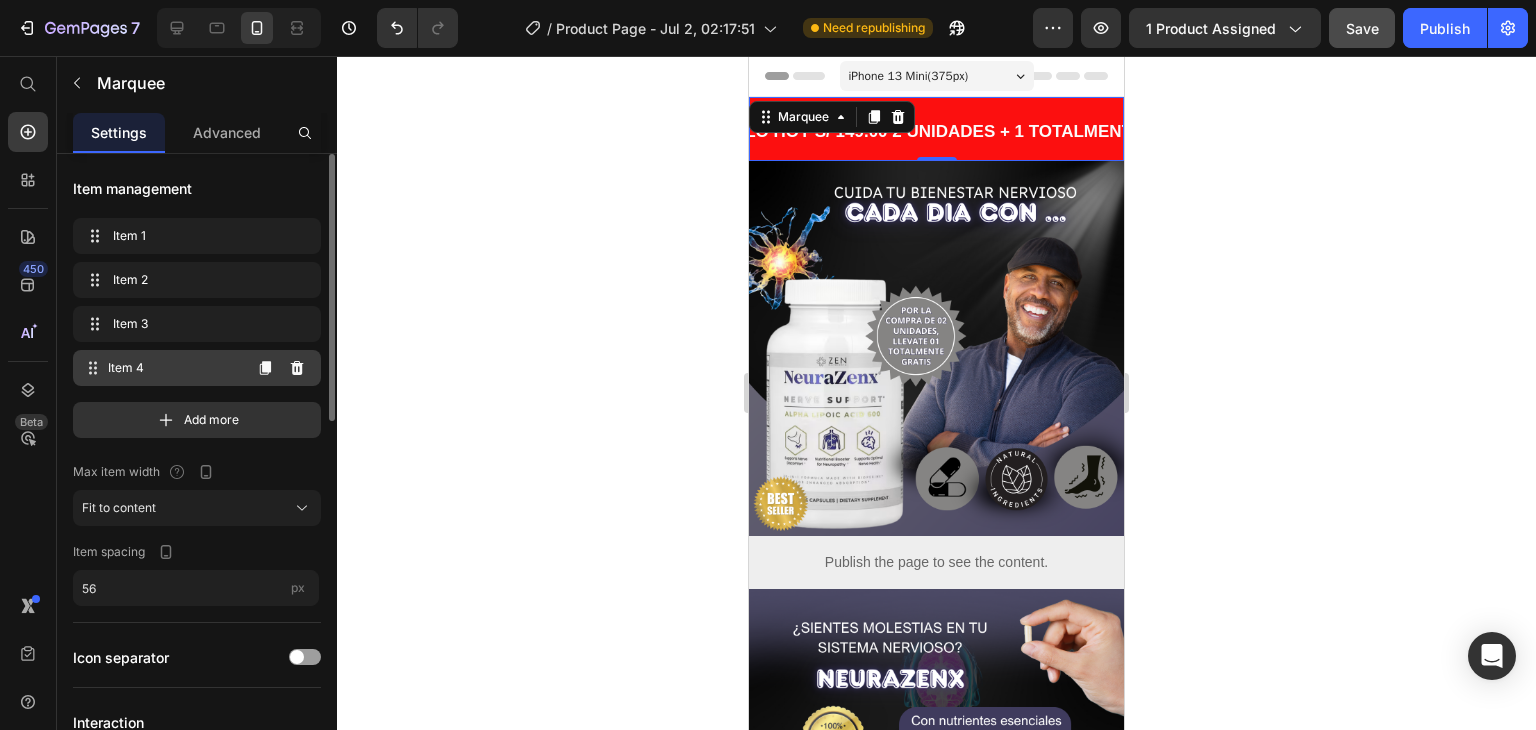 click on "Item 4" at bounding box center [174, 368] 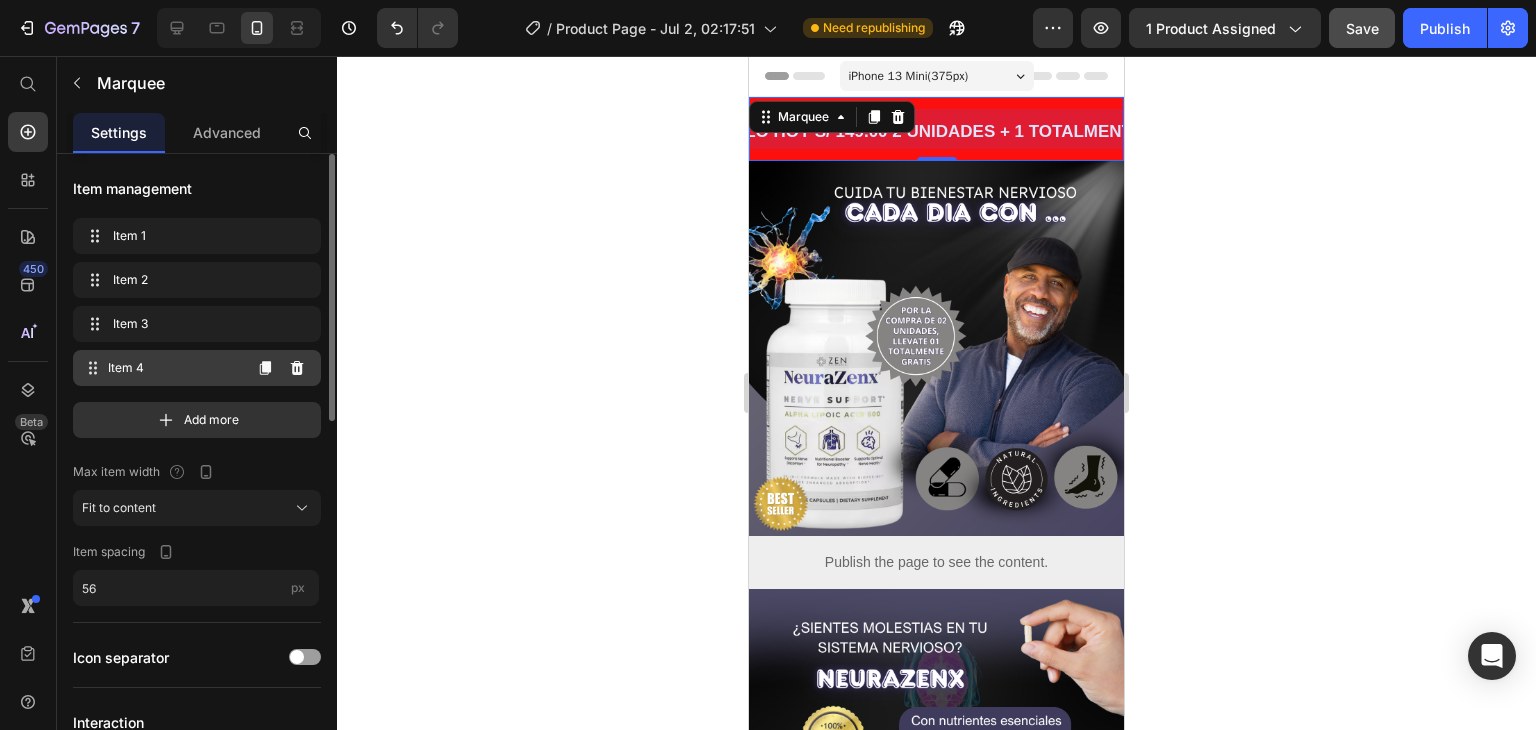 click on "Item 4" at bounding box center [174, 368] 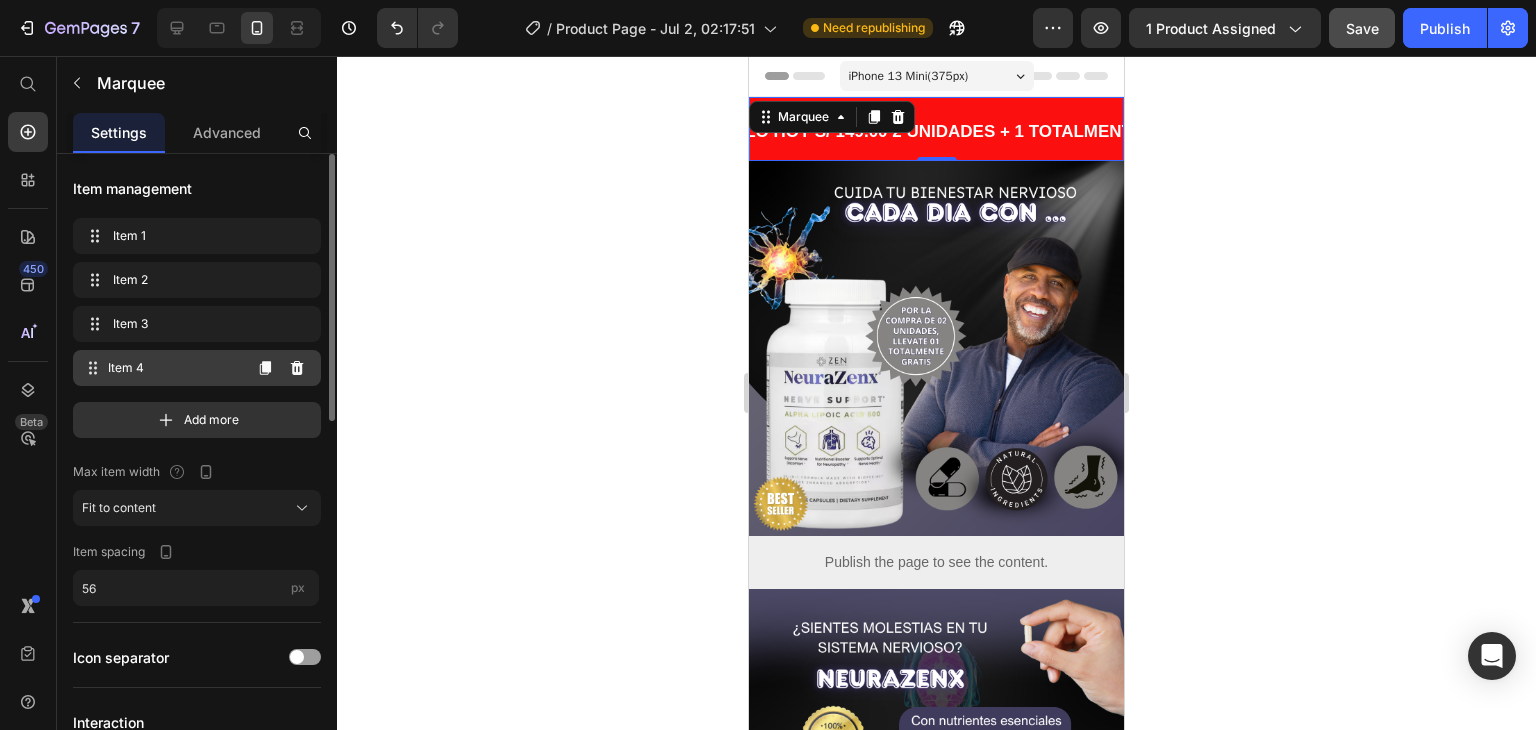 click on "Item 4" at bounding box center [174, 368] 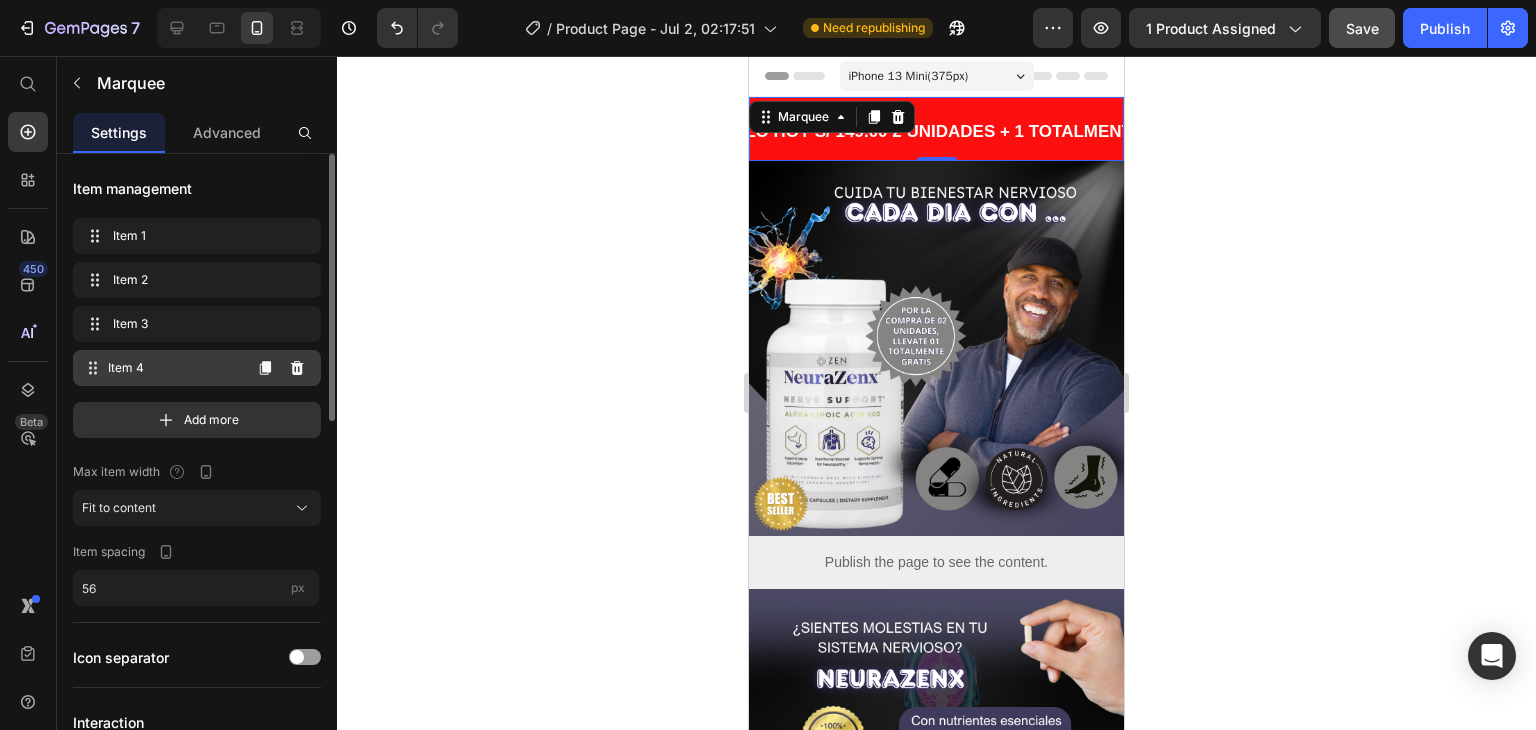 click on "Item 4" at bounding box center [174, 368] 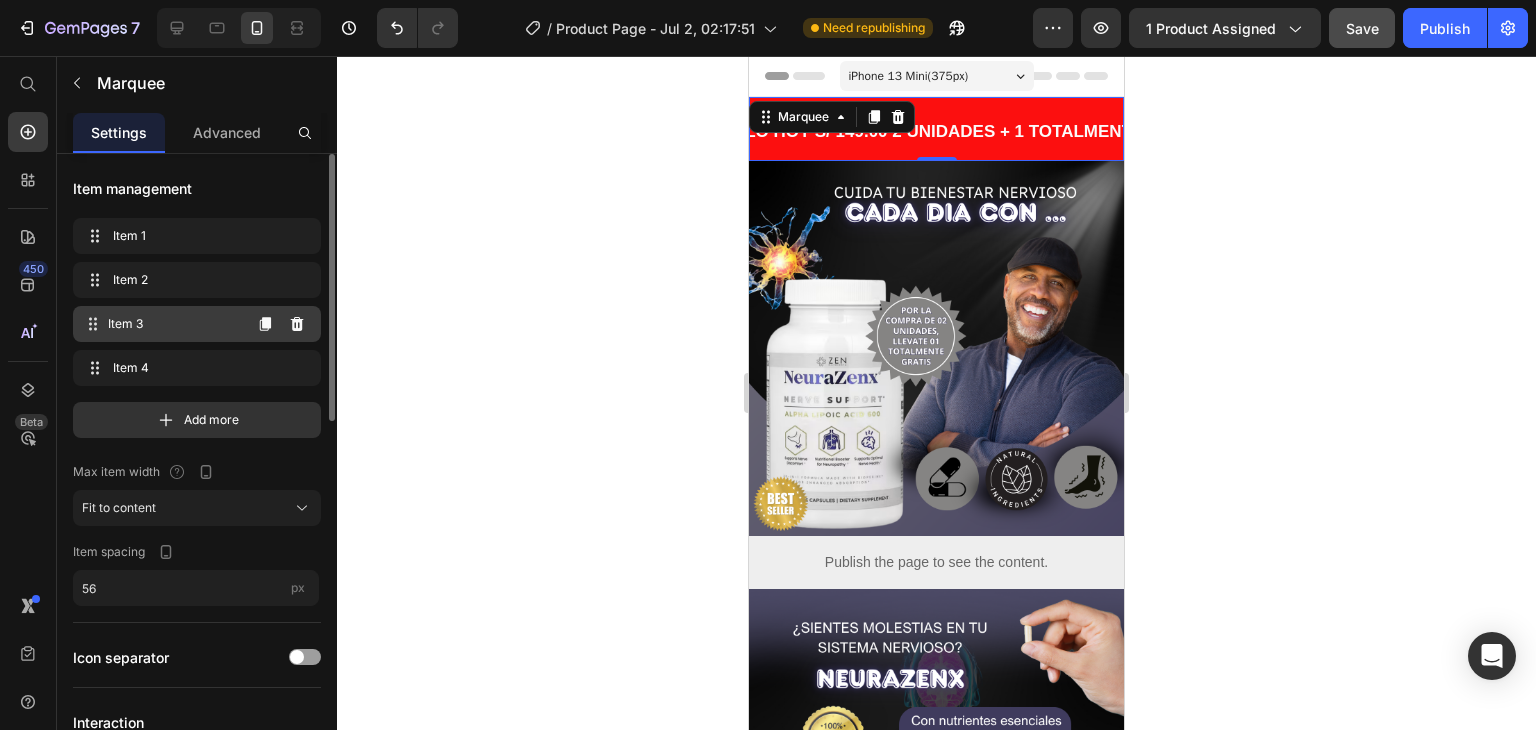 click on "Item 3 Item 3" at bounding box center [197, 324] 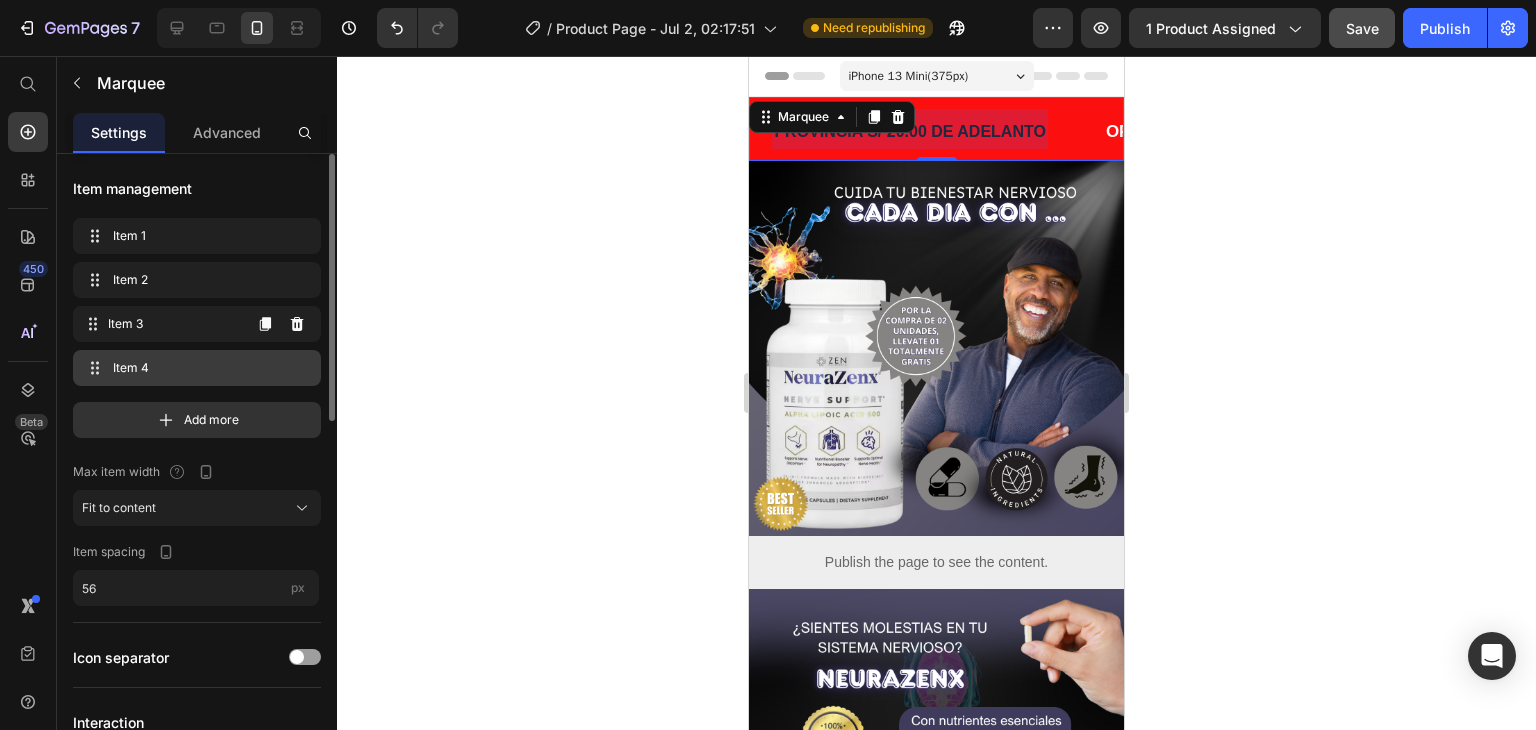 scroll, scrollTop: 0, scrollLeft: 560, axis: horizontal 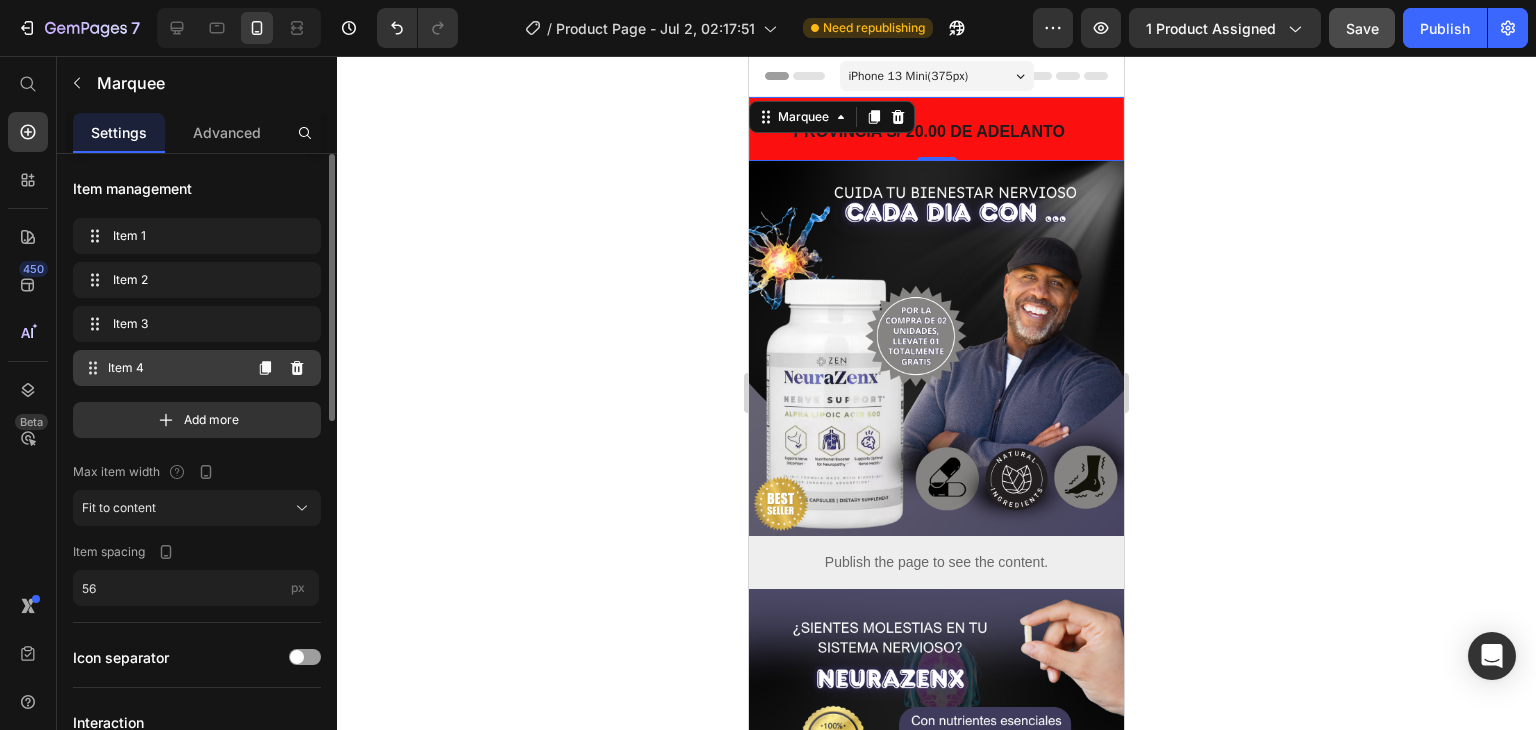 click on "Item 4" at bounding box center (174, 368) 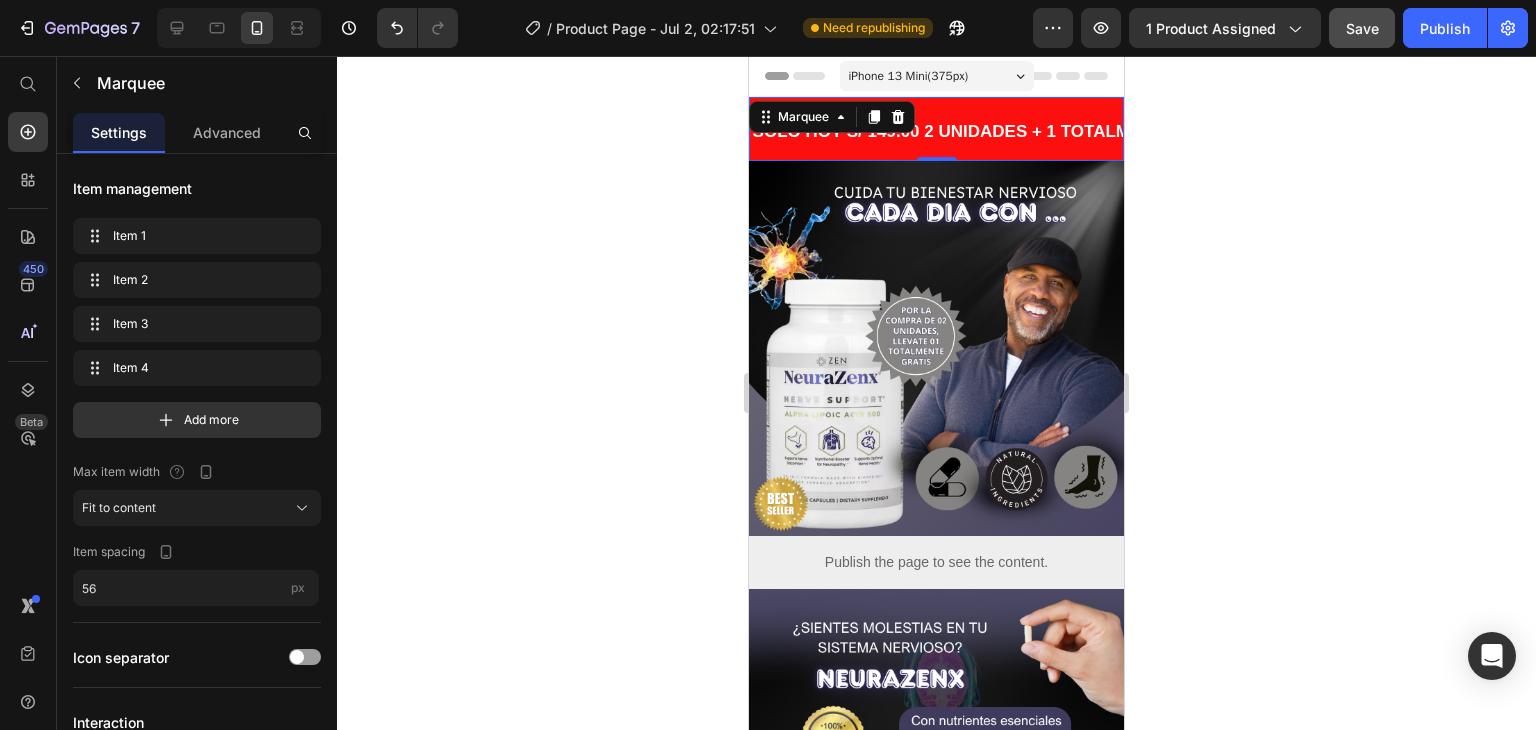 scroll, scrollTop: 0, scrollLeft: 1037, axis: horizontal 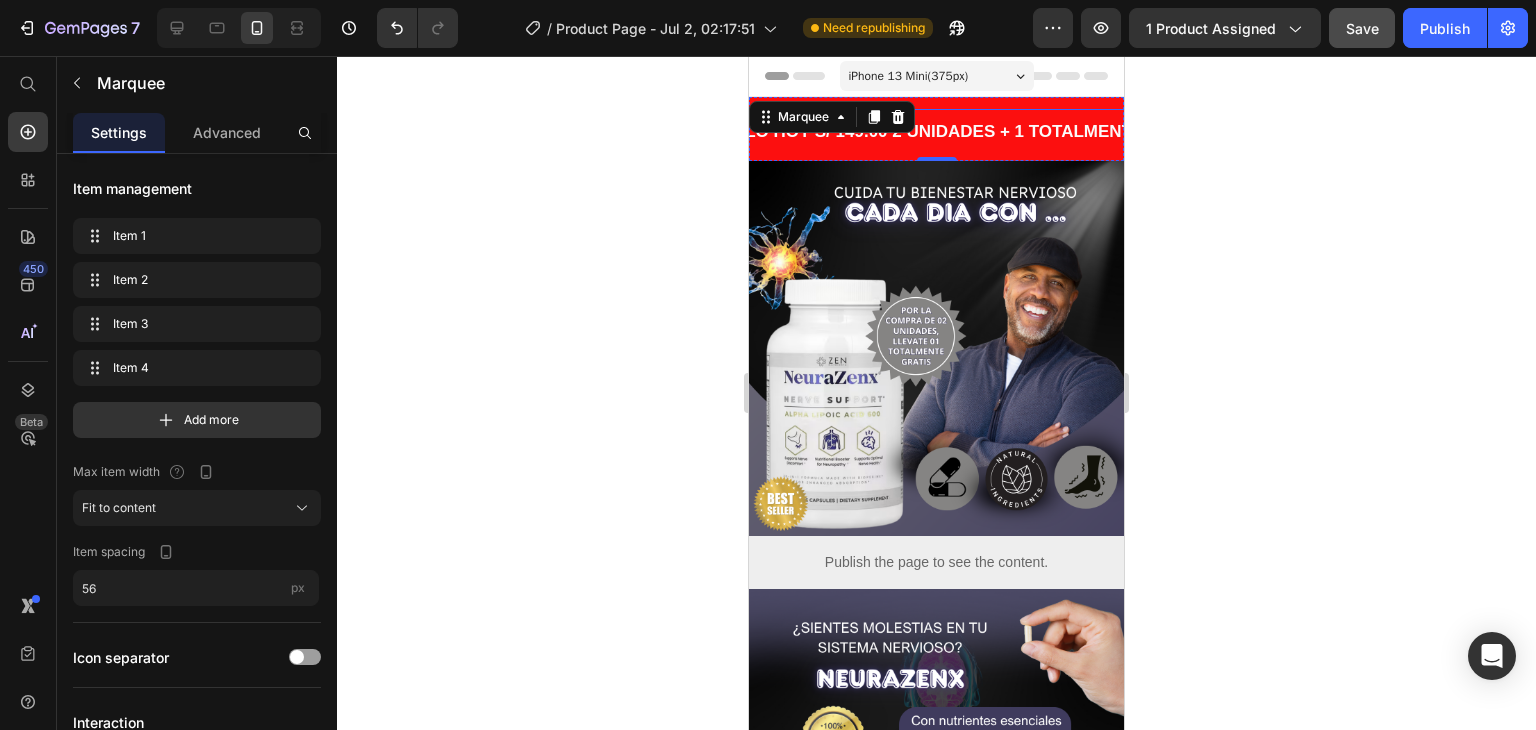 click on "OFERTA SOLO HOY S/ 149.00 2 UNIDADES + 1 TOTALMENTE GRATIS" at bounding box center [929, 131] 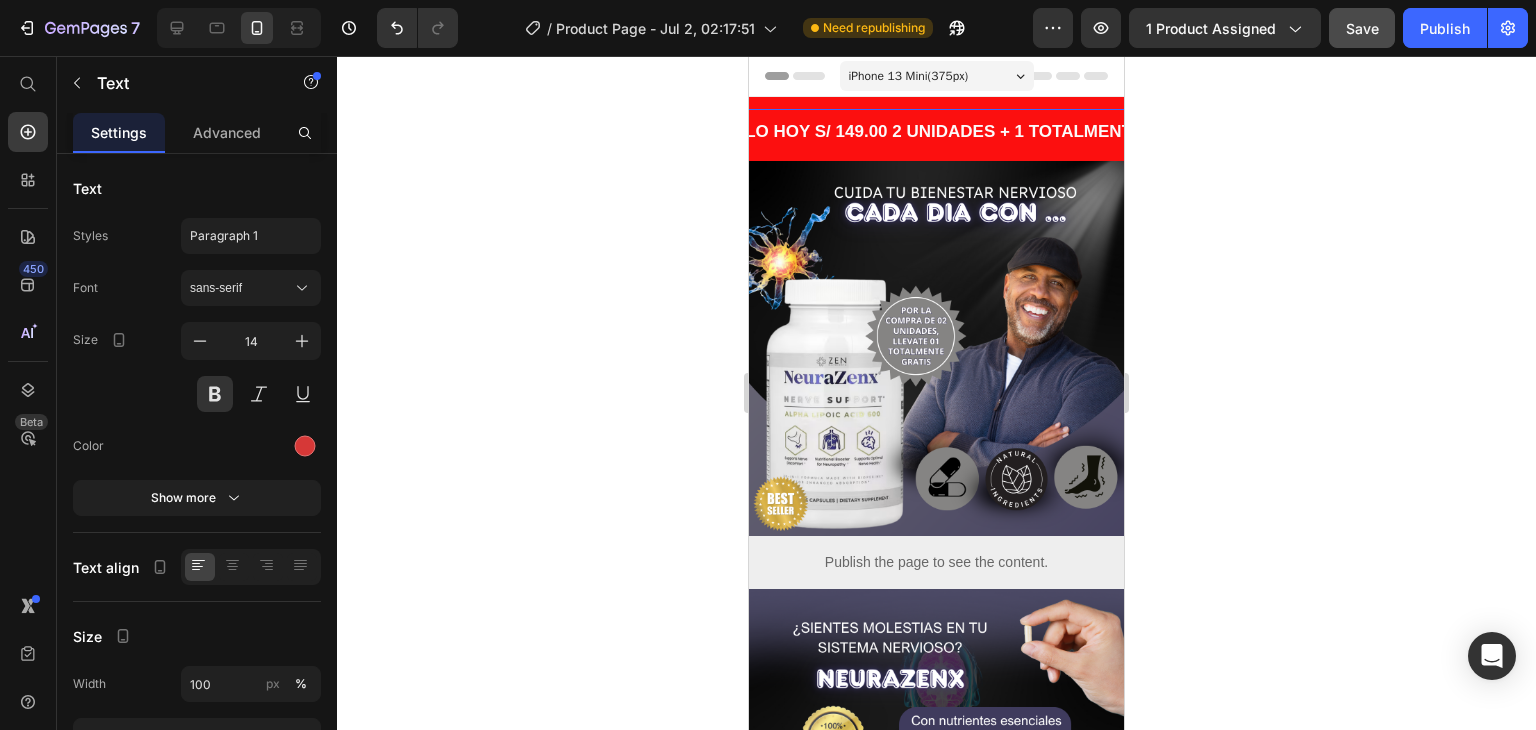 click on "OFERTA SOLO HOY S/ 149.00 2 UNIDADES + 1 TOTALMENTE GRATIS" at bounding box center [929, 131] 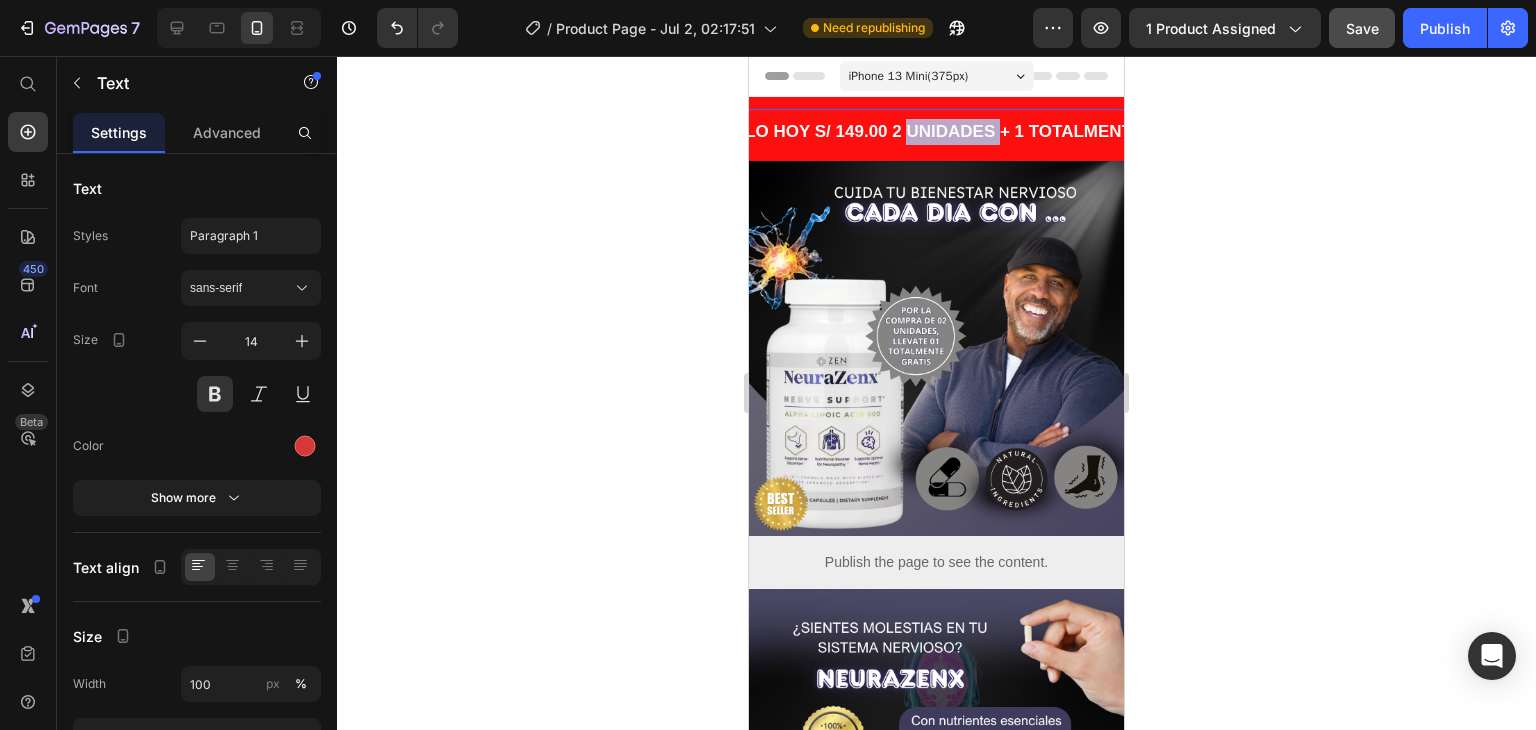 click on "OFERTA SOLO HOY S/ 149.00 2 UNIDADES + 1 TOTALMENTE GRATIS" at bounding box center (929, 131) 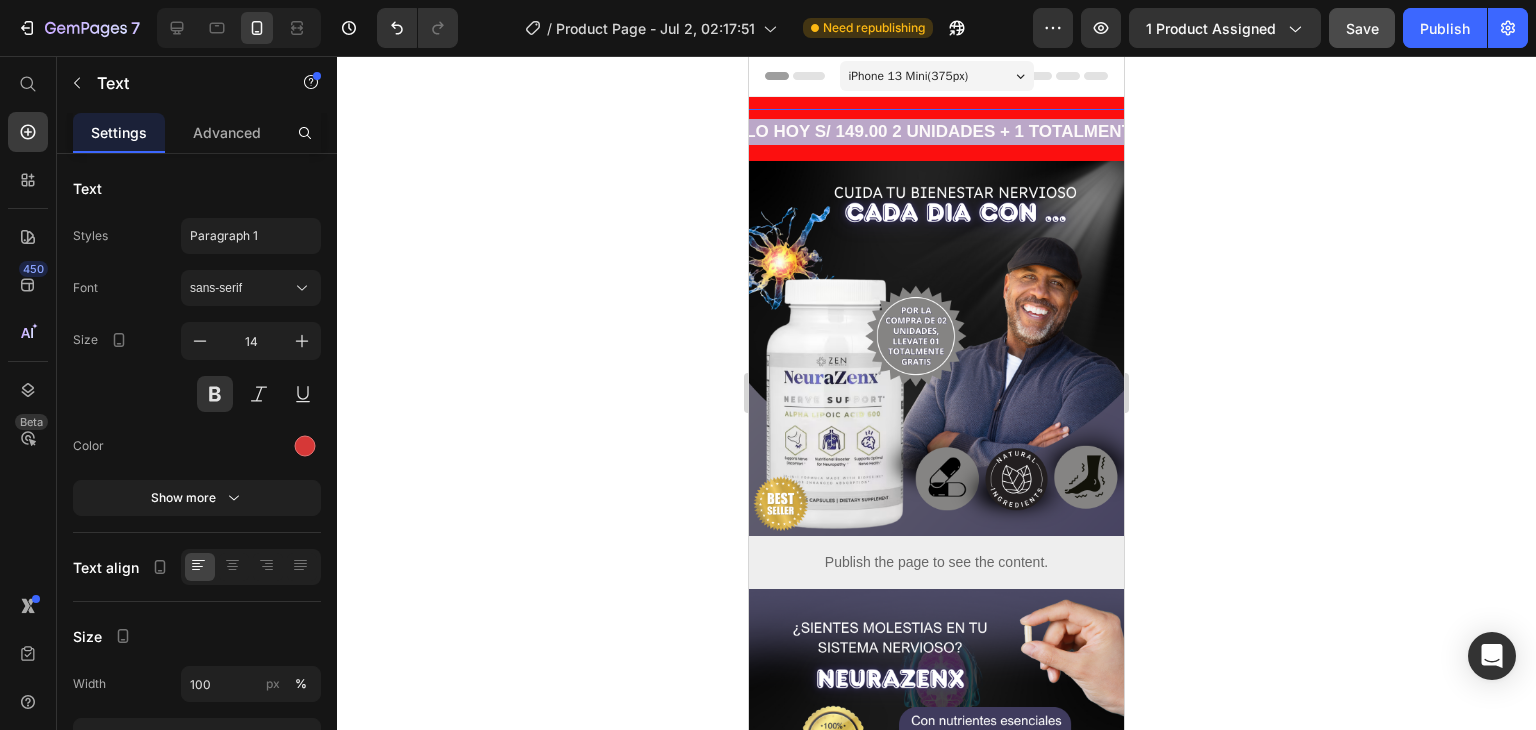 click on "OFERTA SOLO HOY S/ 149.00 2 UNIDADES + 1 TOTALMENTE GRATIS" at bounding box center [929, 131] 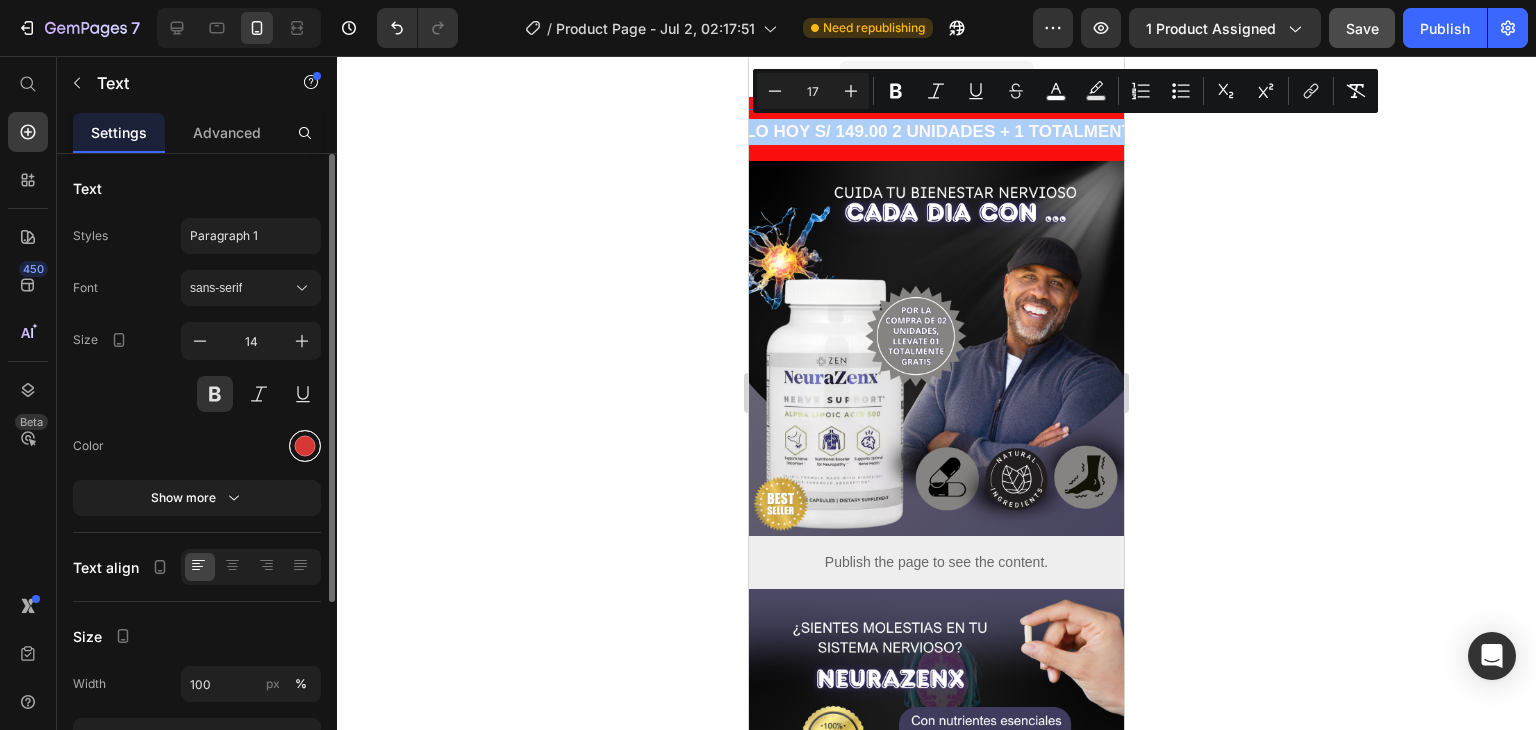 click at bounding box center [305, 446] 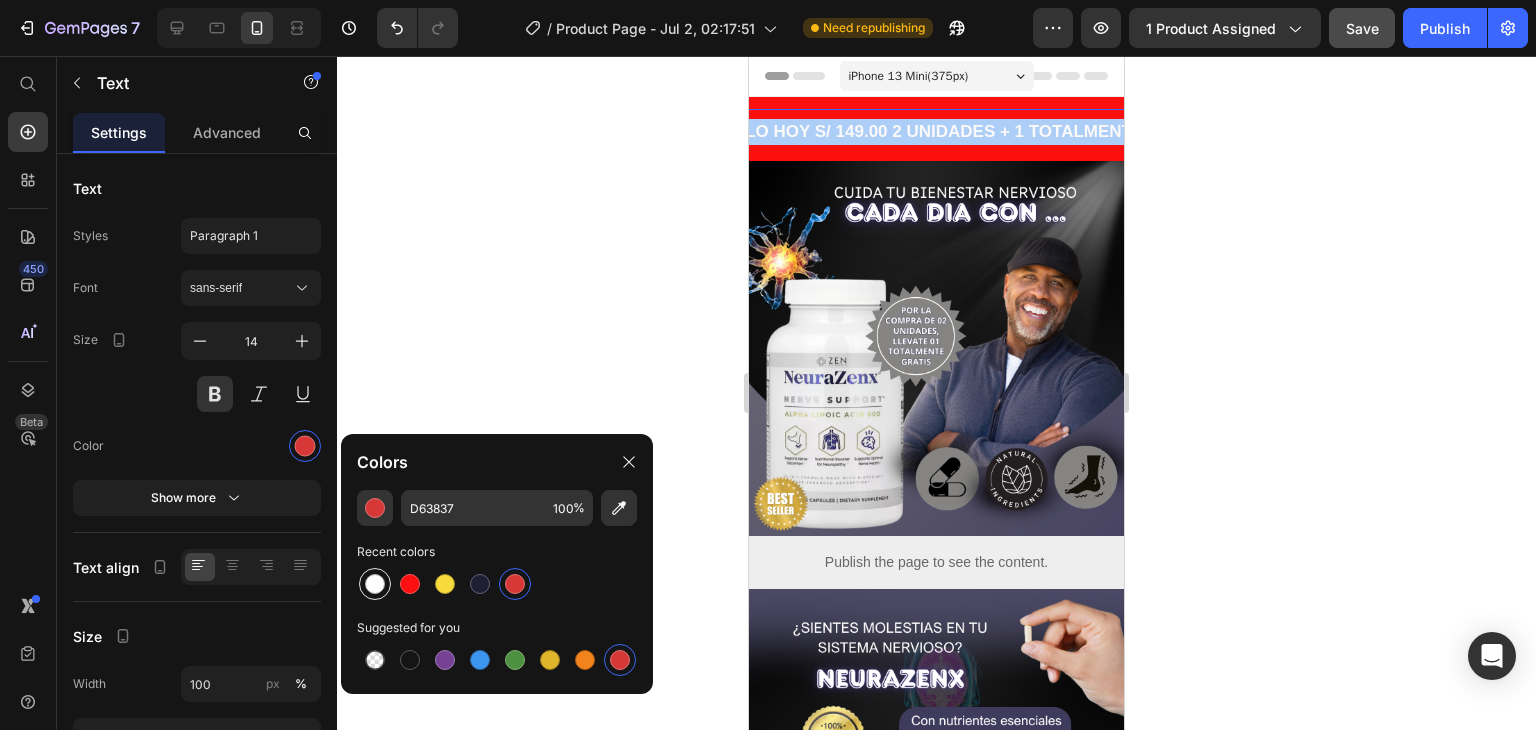 click at bounding box center (375, 584) 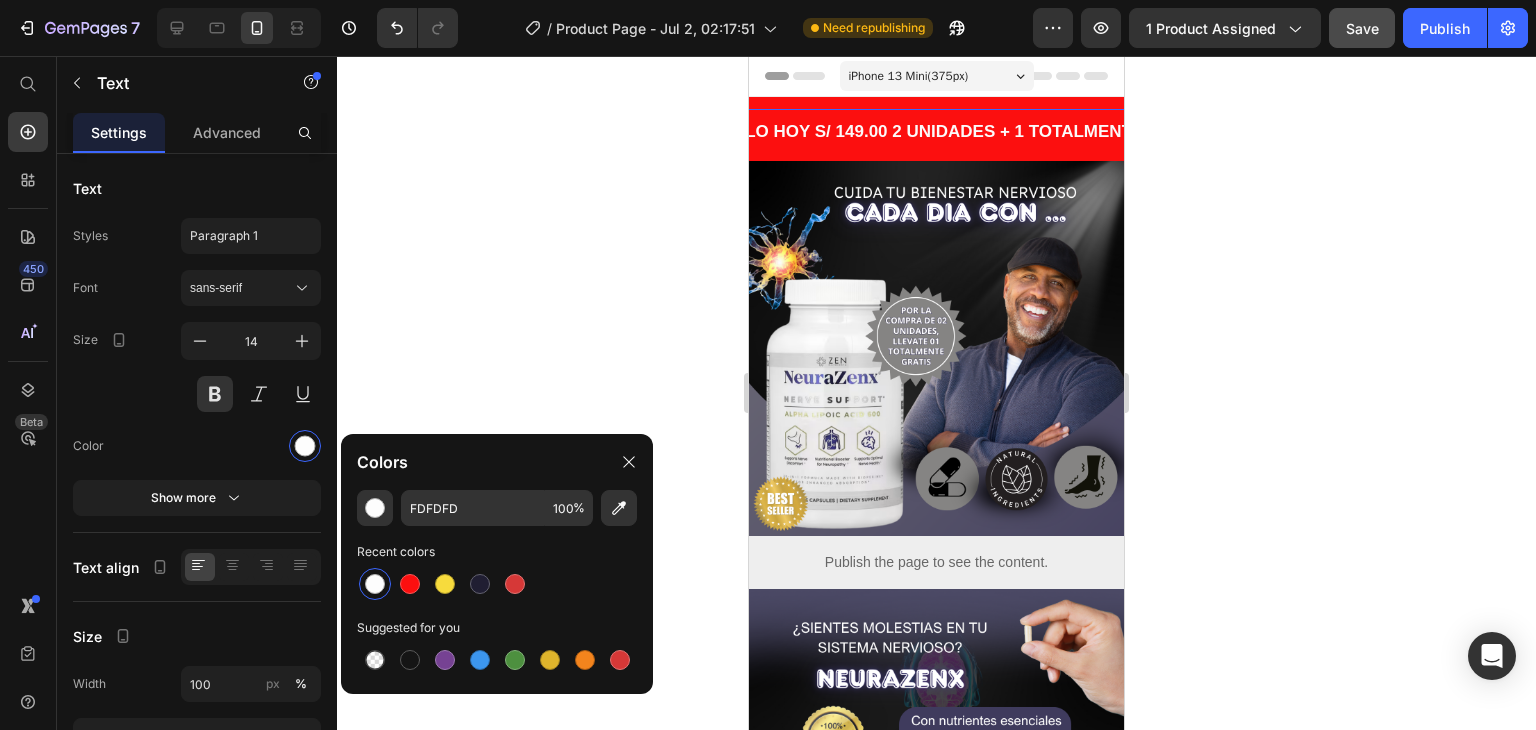 click 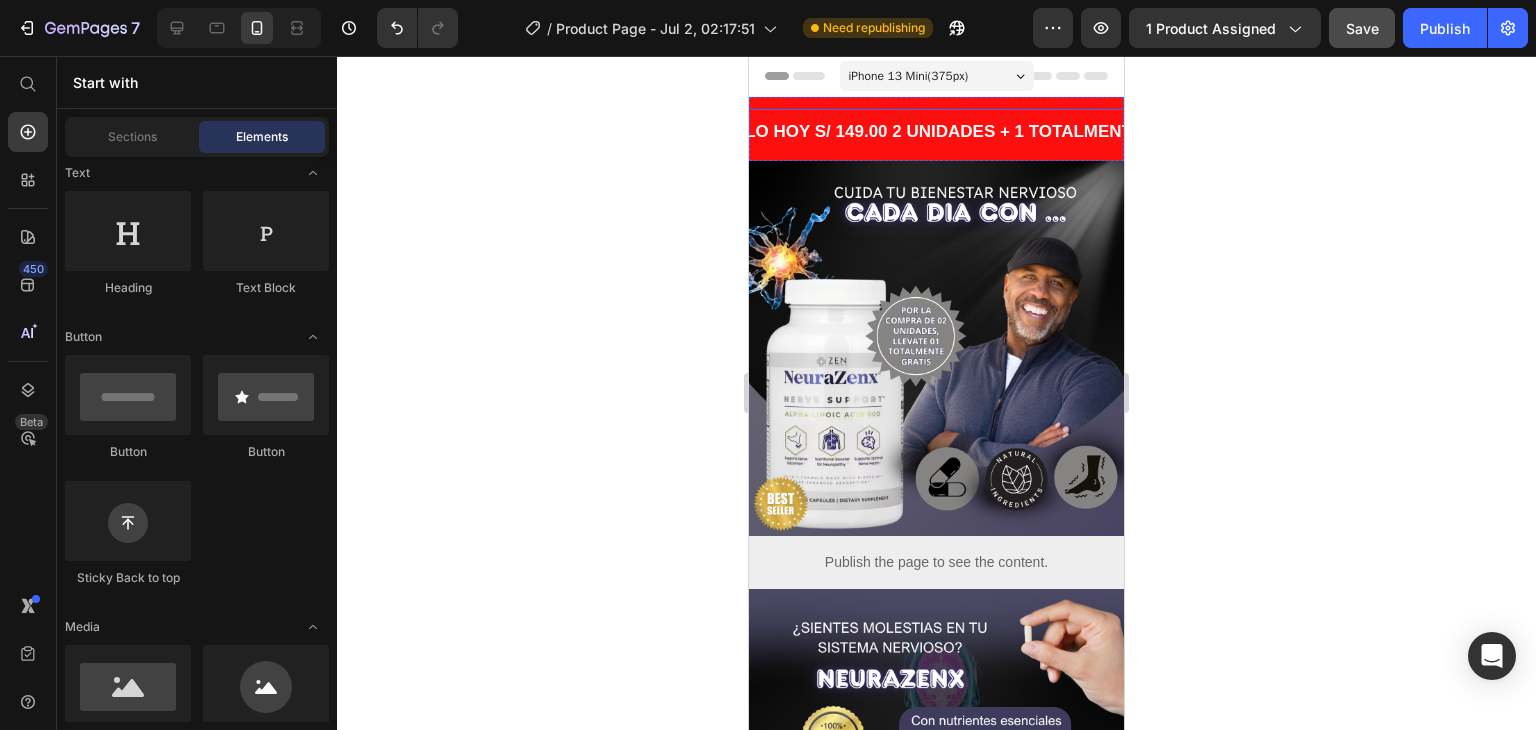 click on "OFERTA SOLO HOY S/ 149.00 2 UNIDADES + 1 TOTALMENTE GRATIS" at bounding box center [929, 132] 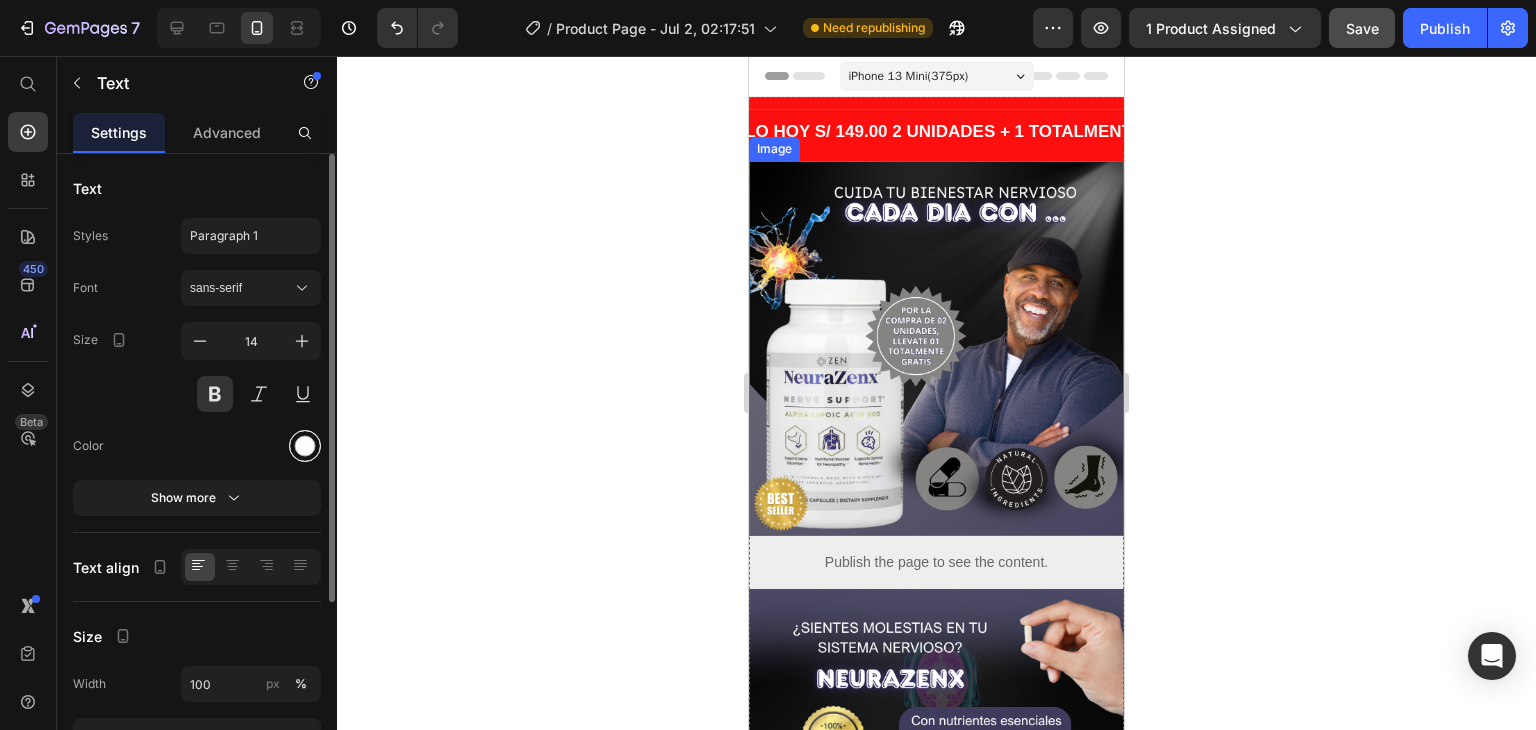 click at bounding box center (305, 446) 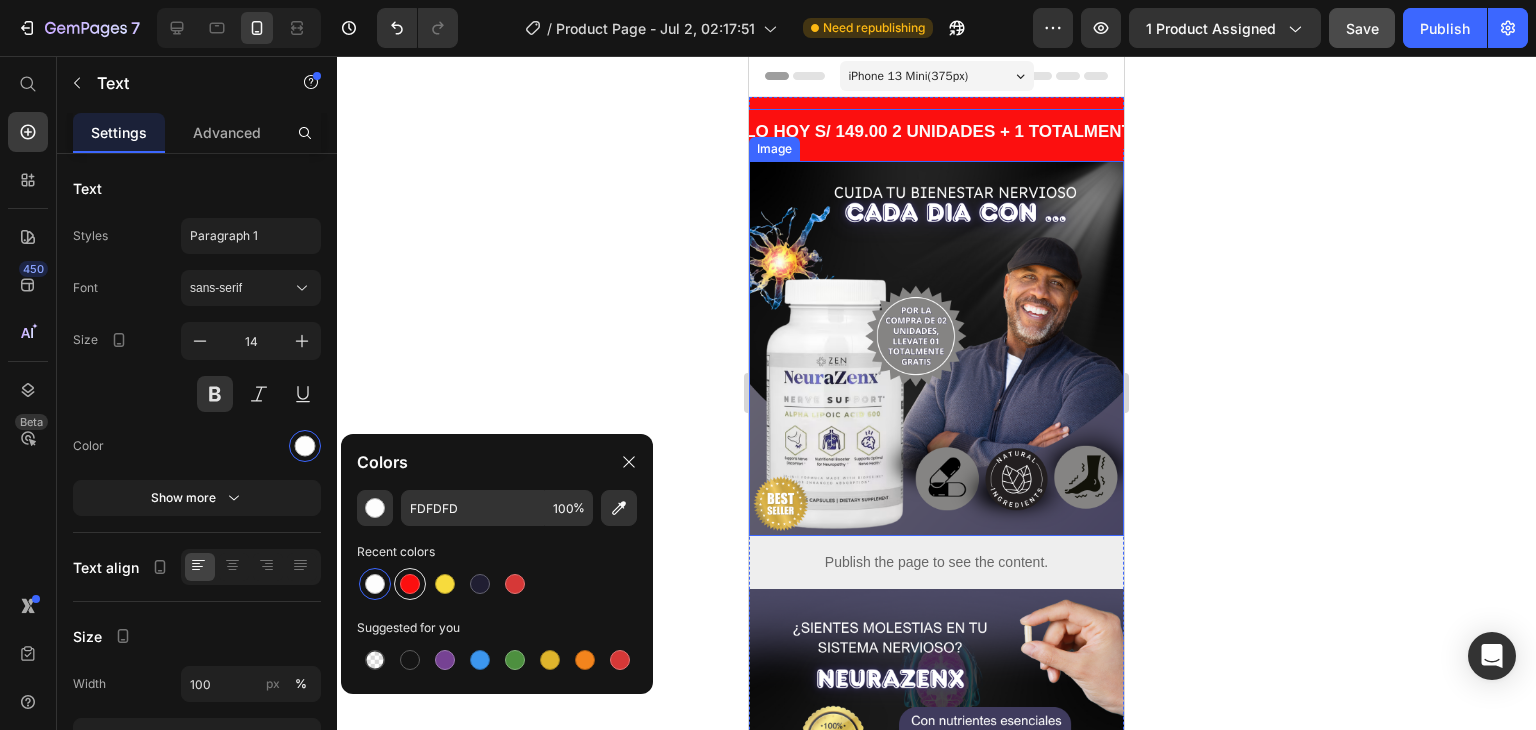 click at bounding box center (410, 584) 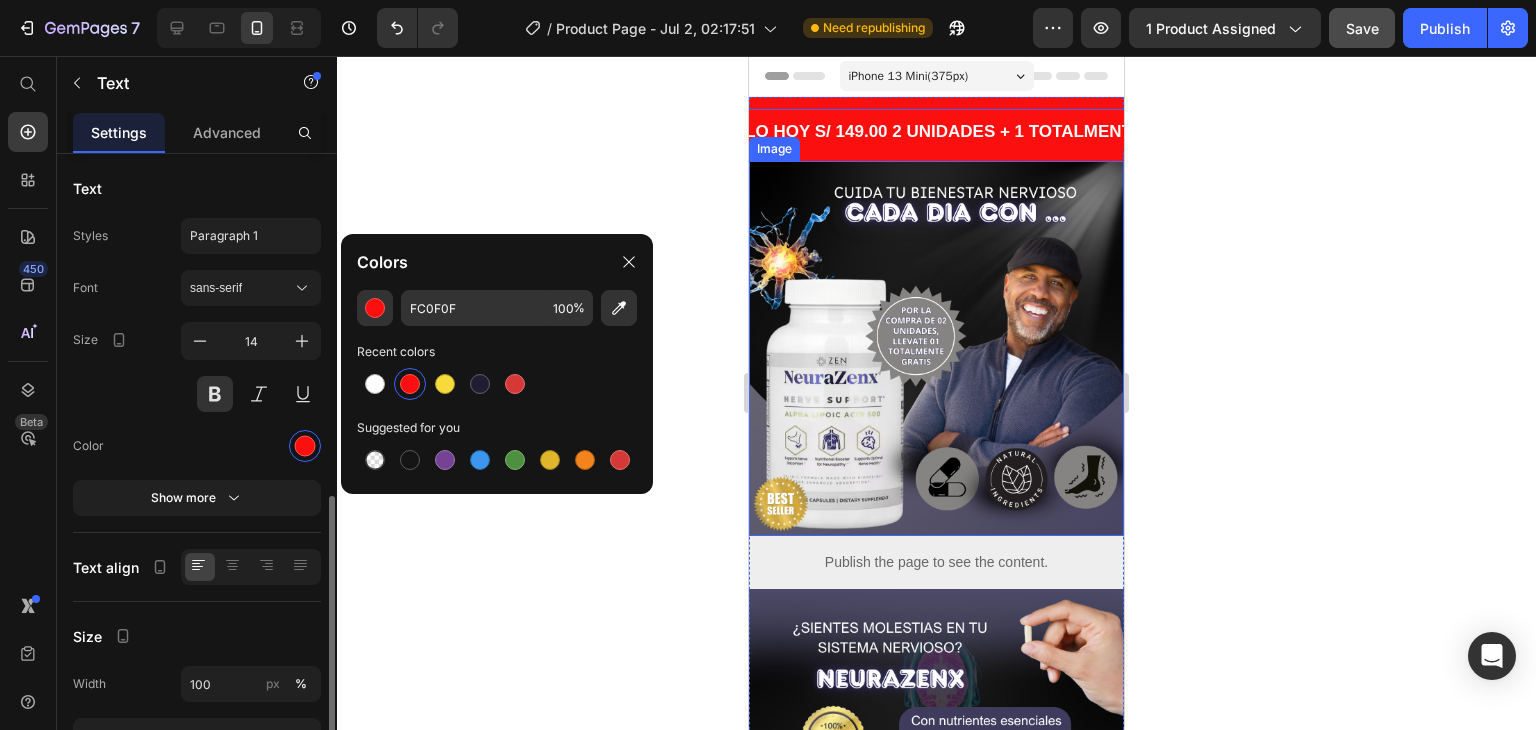 scroll, scrollTop: 260, scrollLeft: 0, axis: vertical 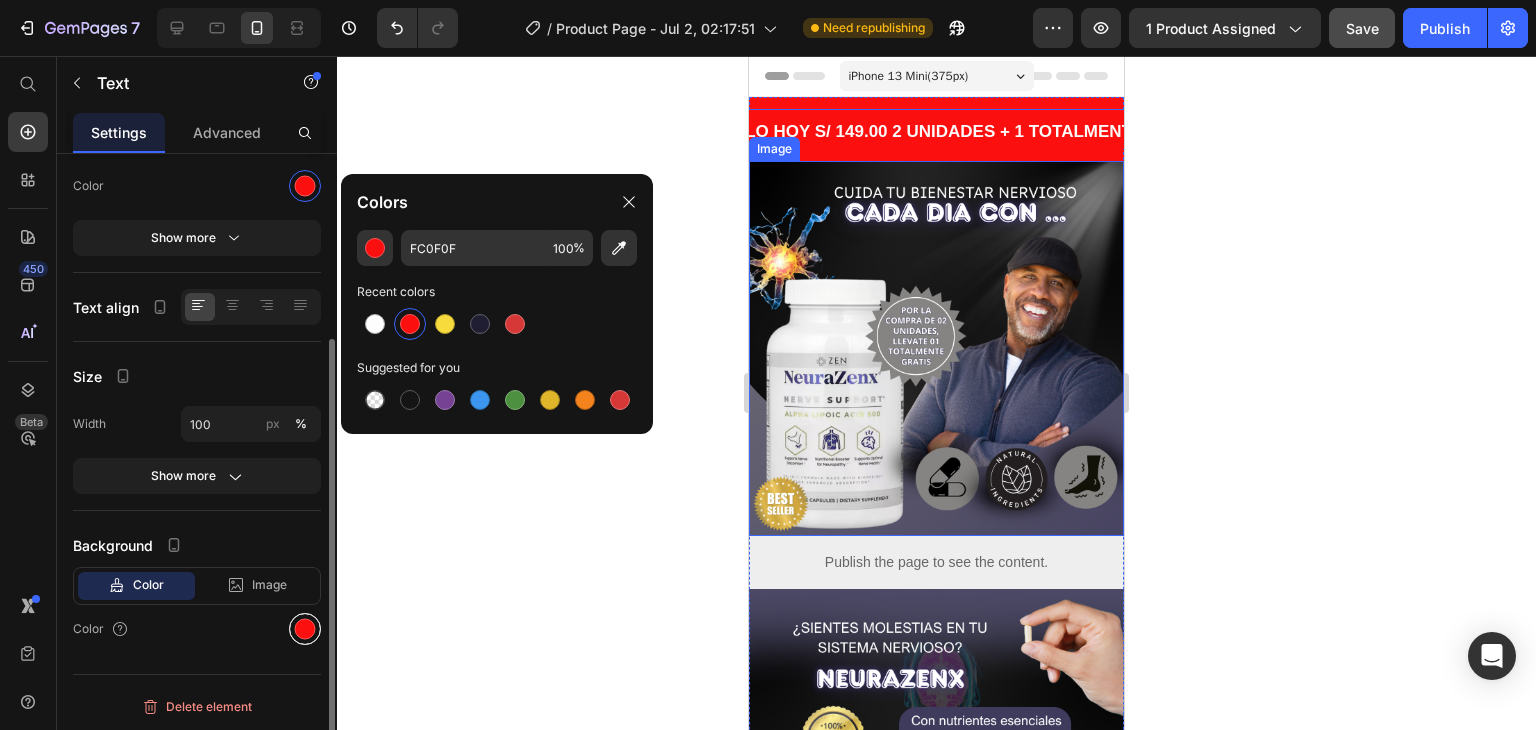 click at bounding box center [305, 629] 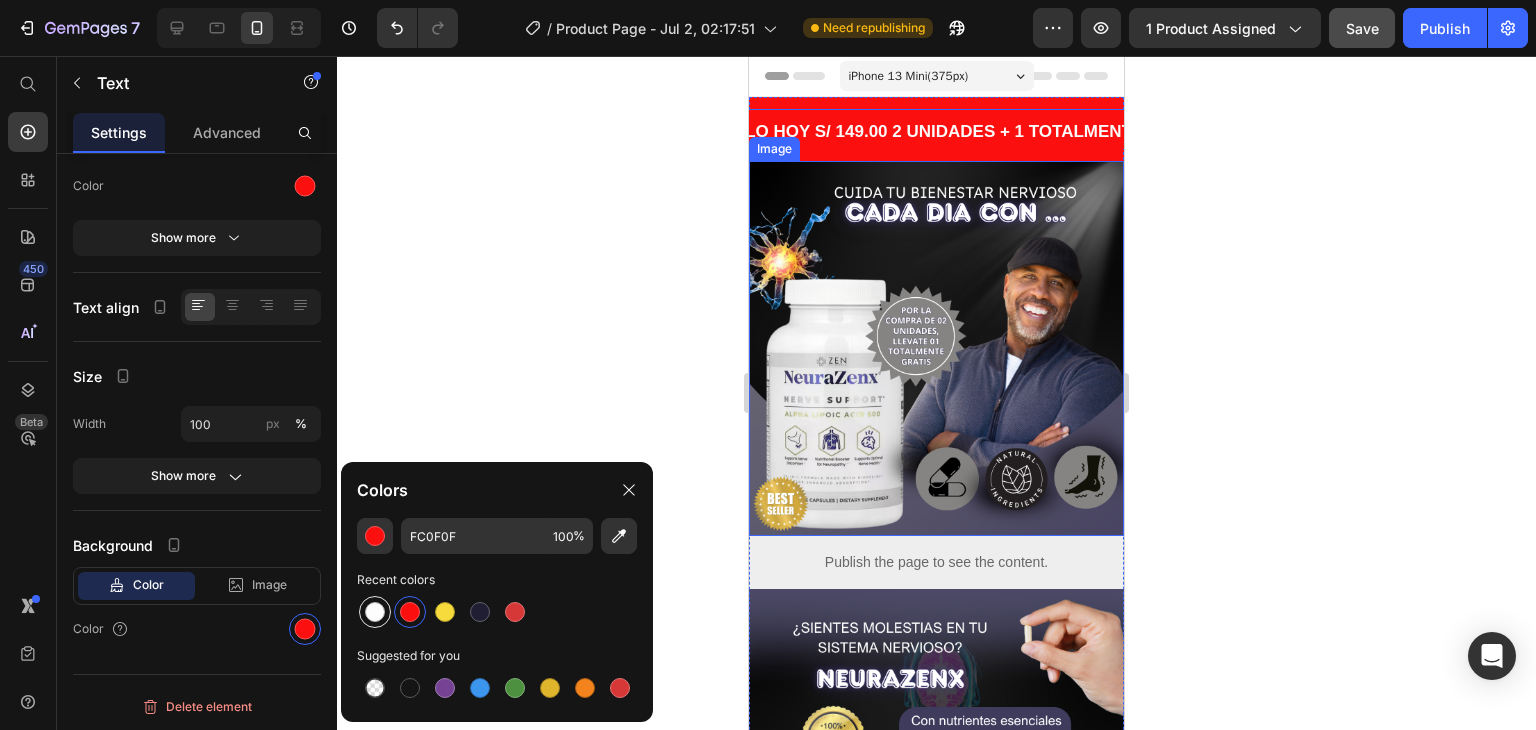 click at bounding box center [375, 612] 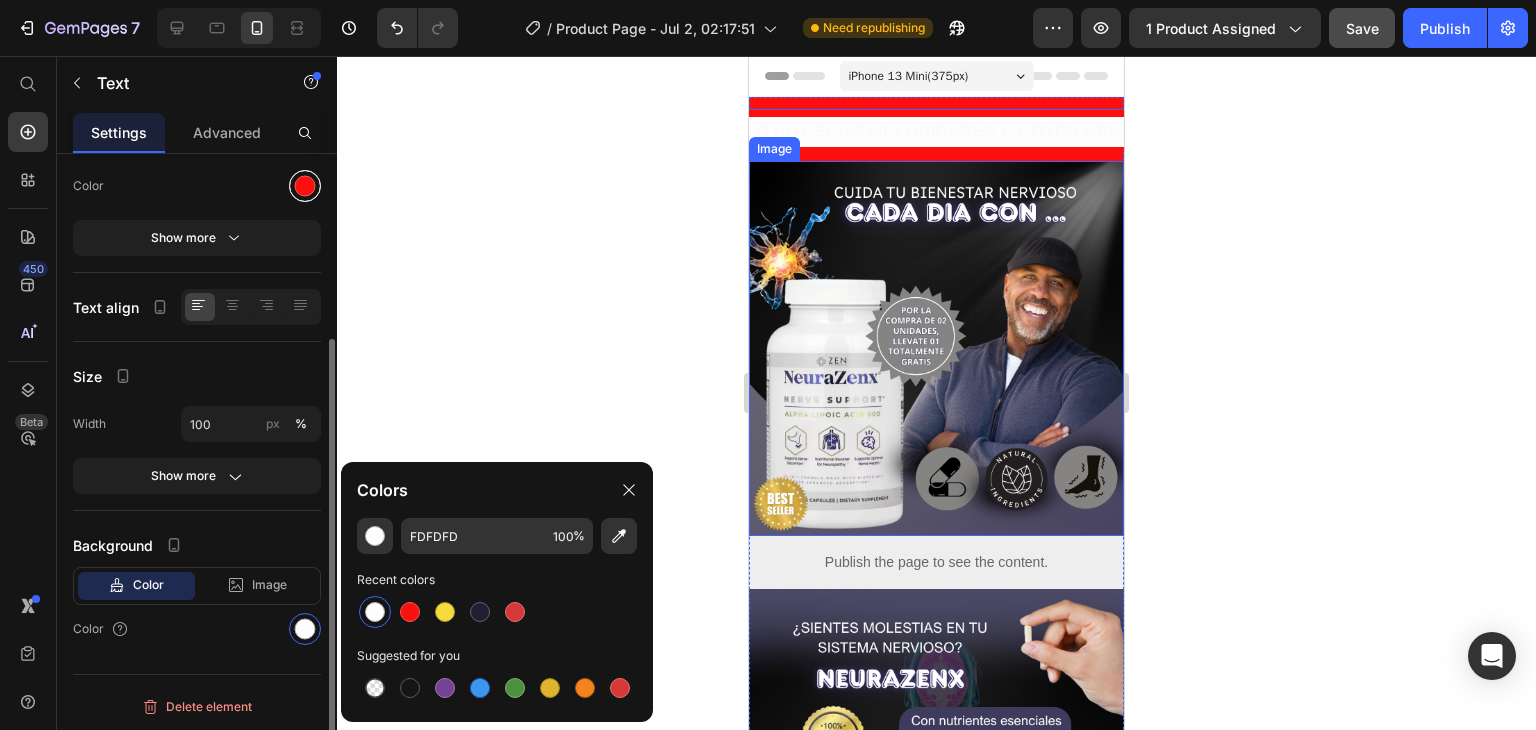 click at bounding box center [305, 186] 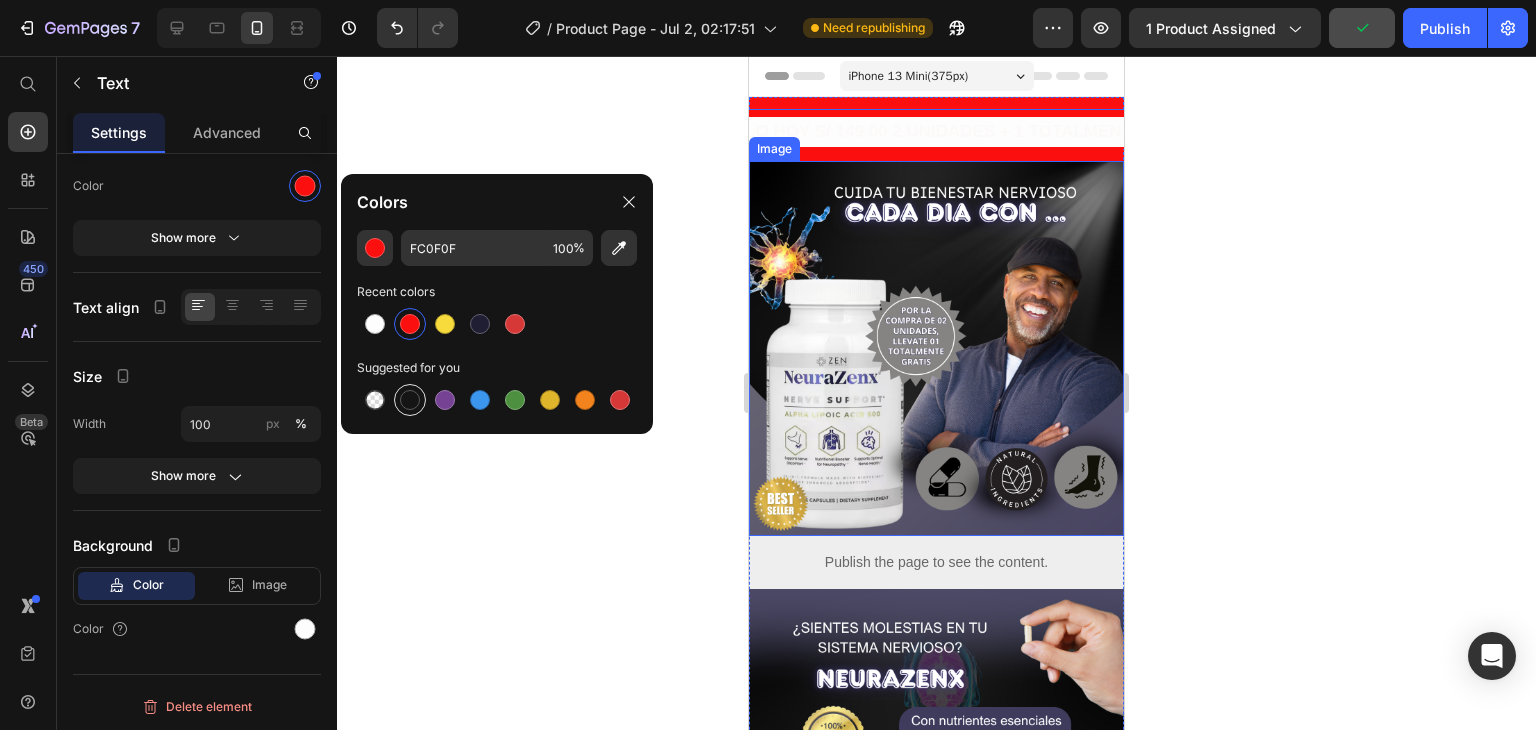 click at bounding box center [410, 400] 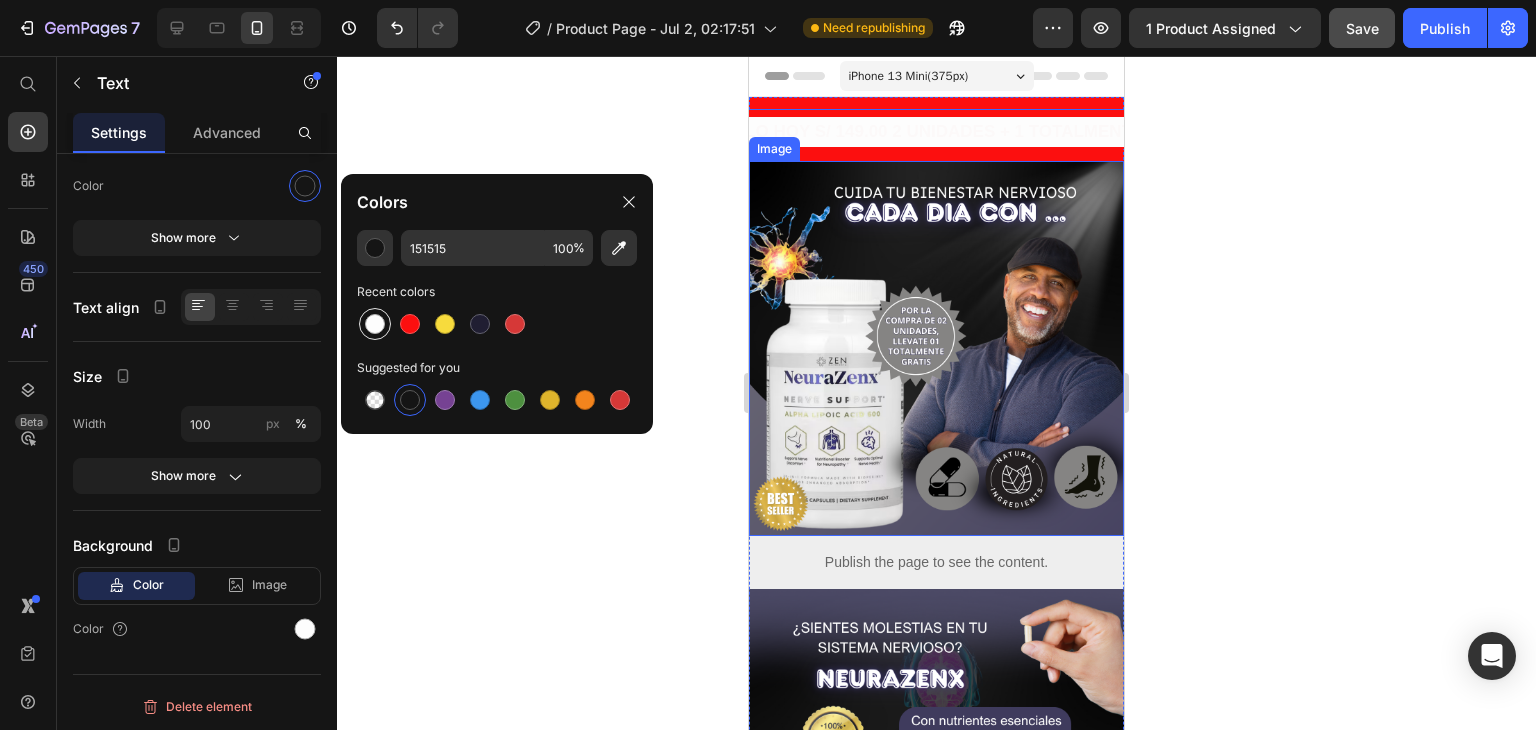 click at bounding box center [375, 324] 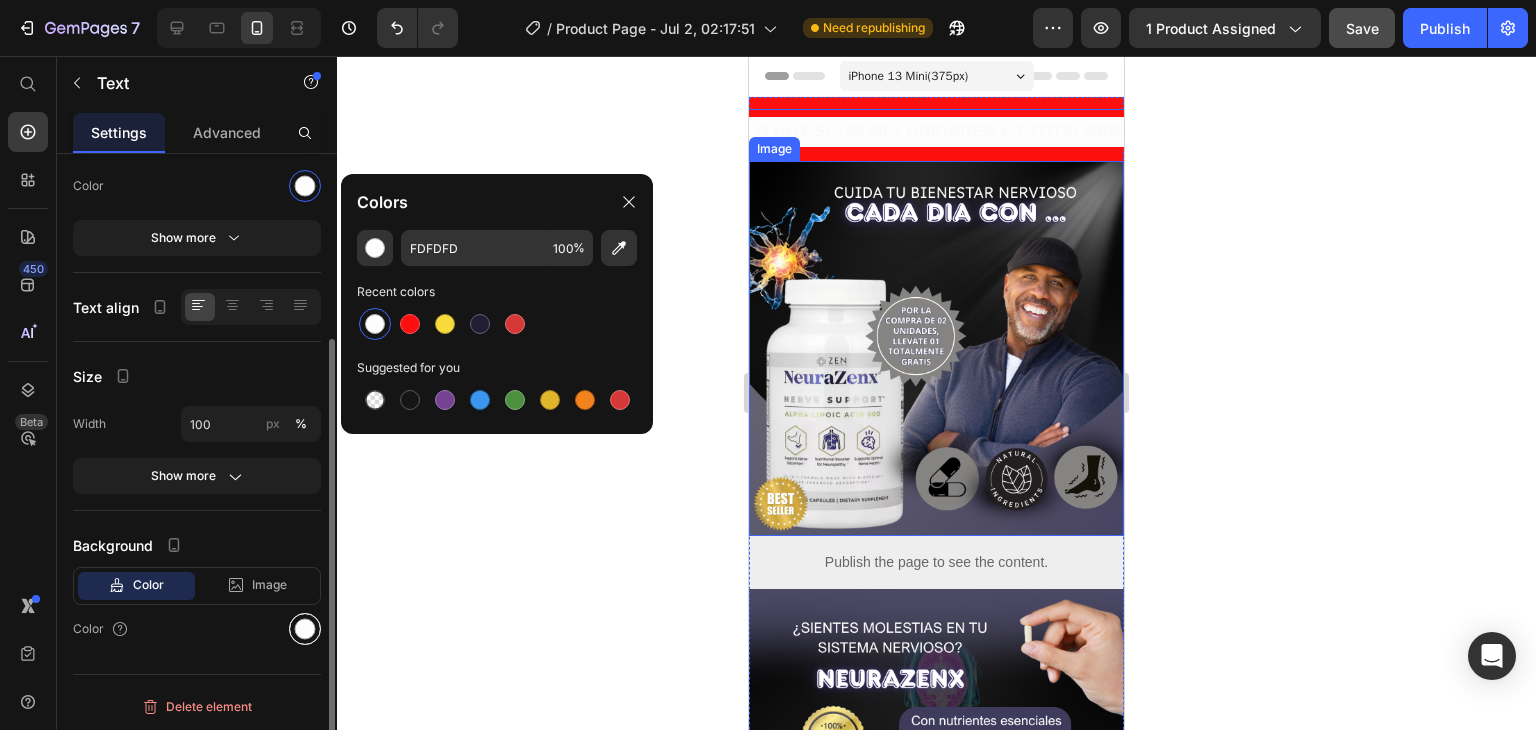 click at bounding box center (305, 629) 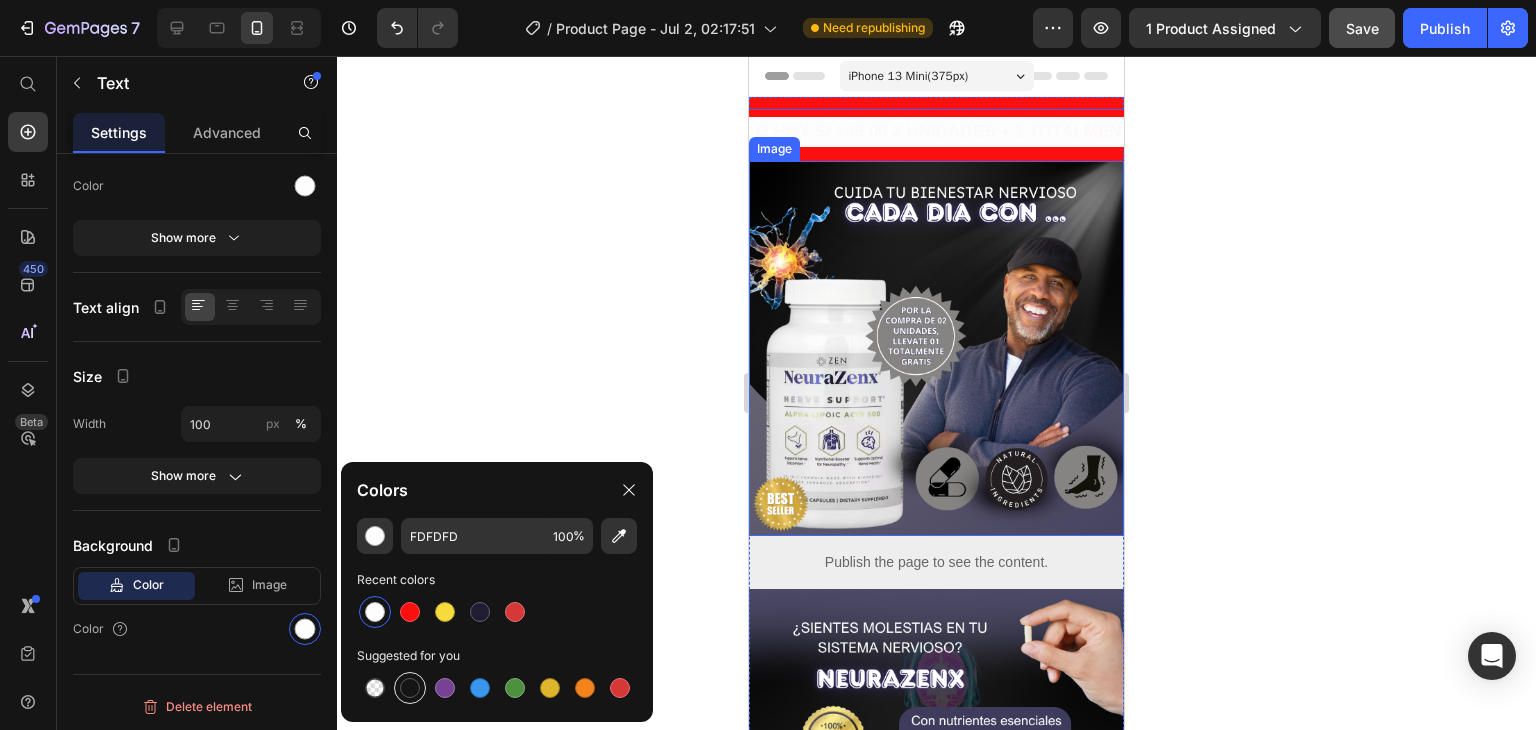 click at bounding box center [410, 688] 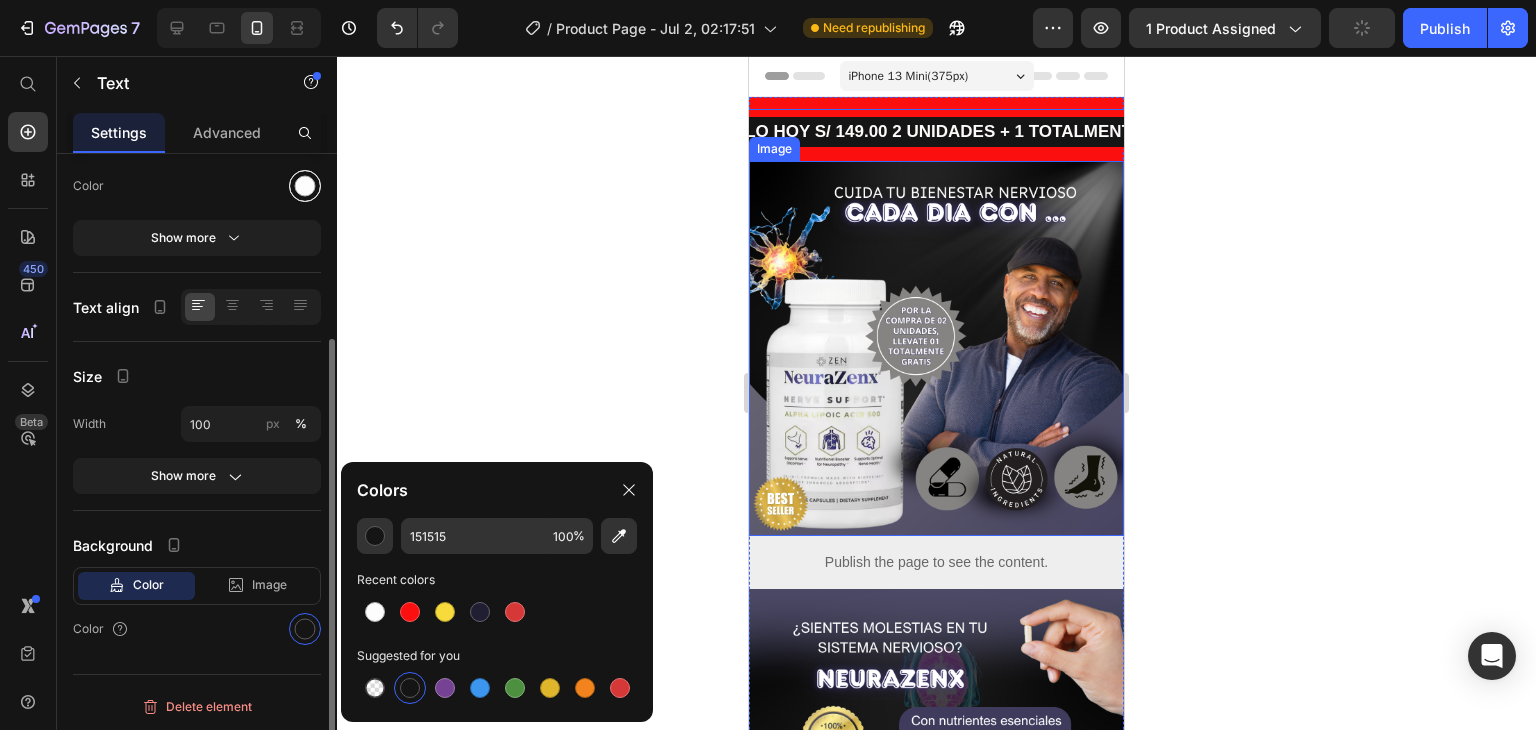 click at bounding box center [305, 186] 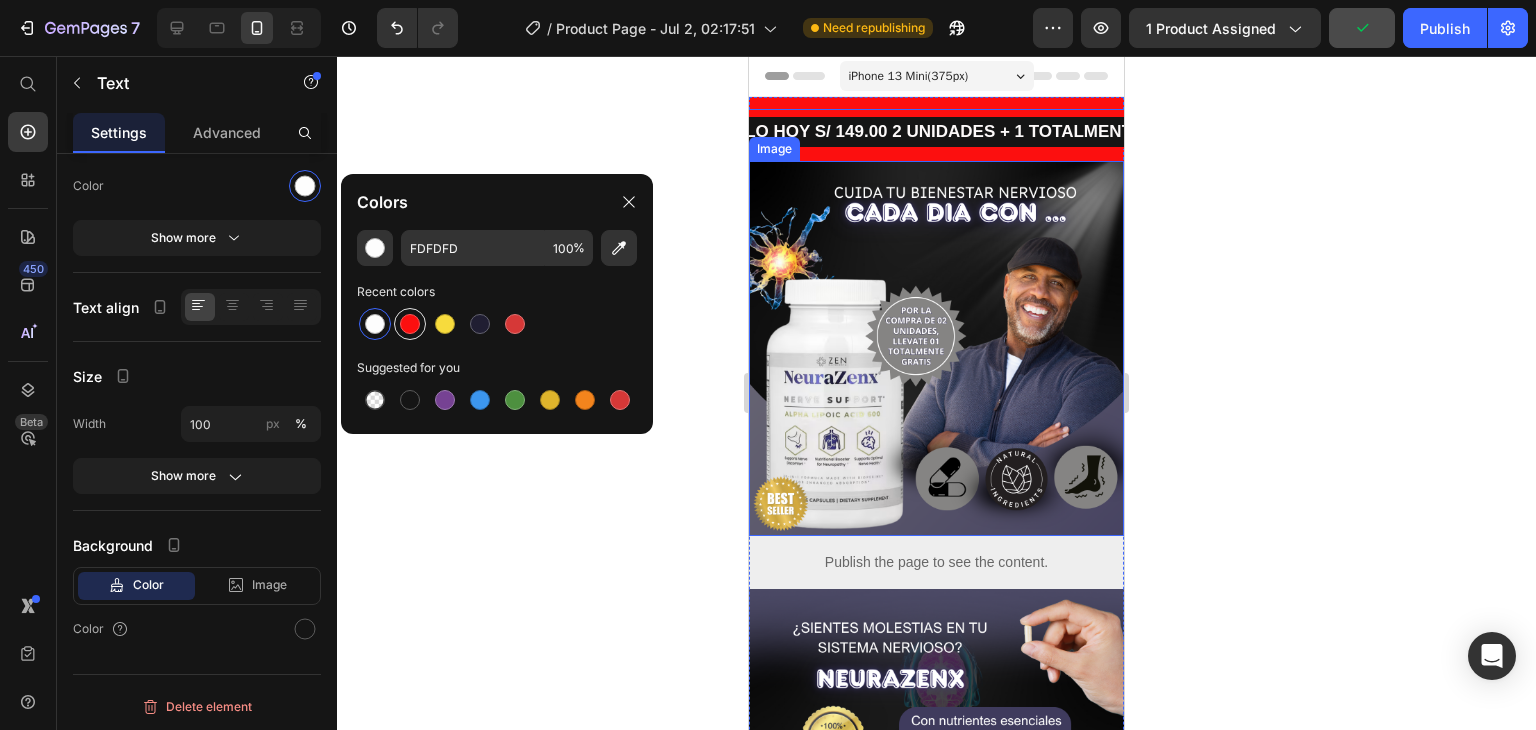 click at bounding box center (410, 324) 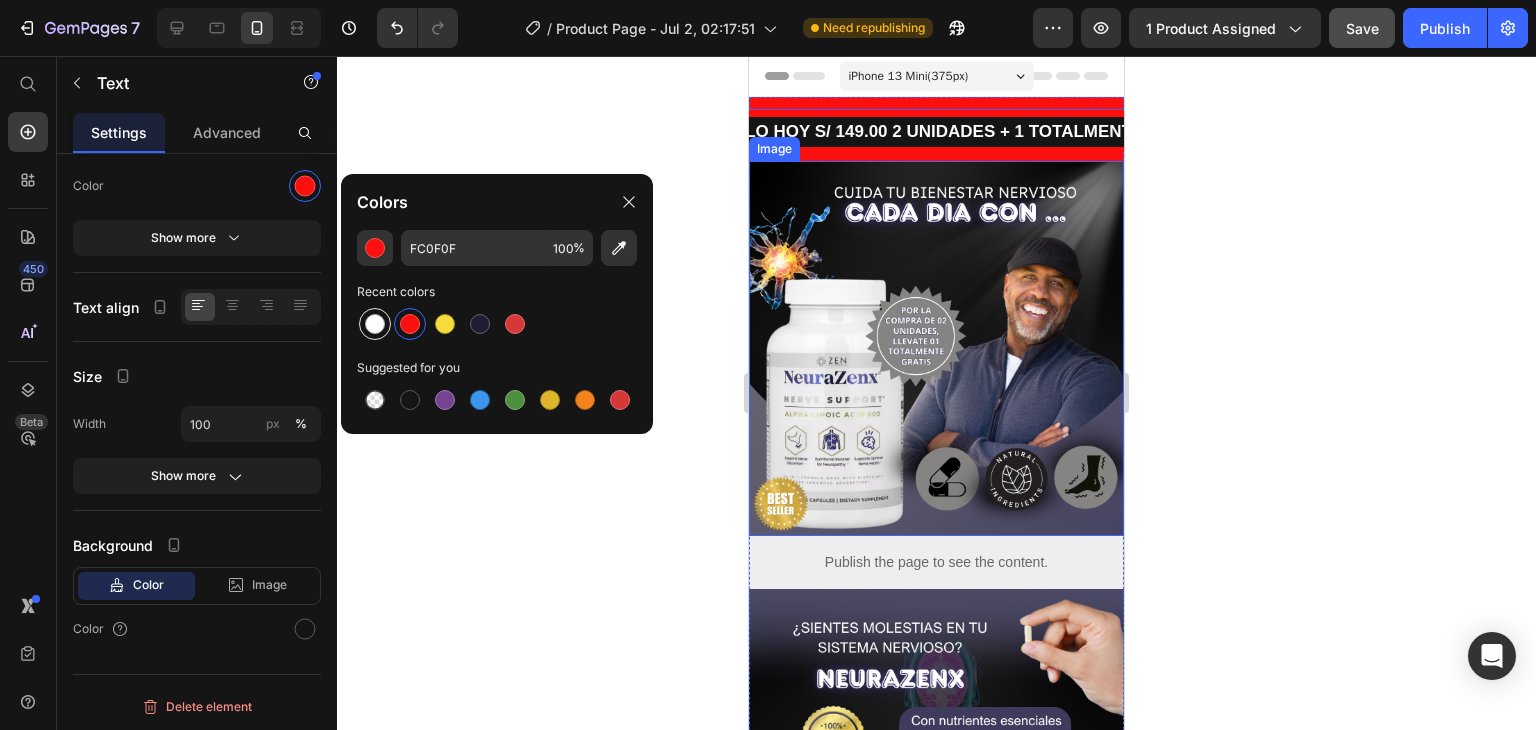 click at bounding box center (375, 324) 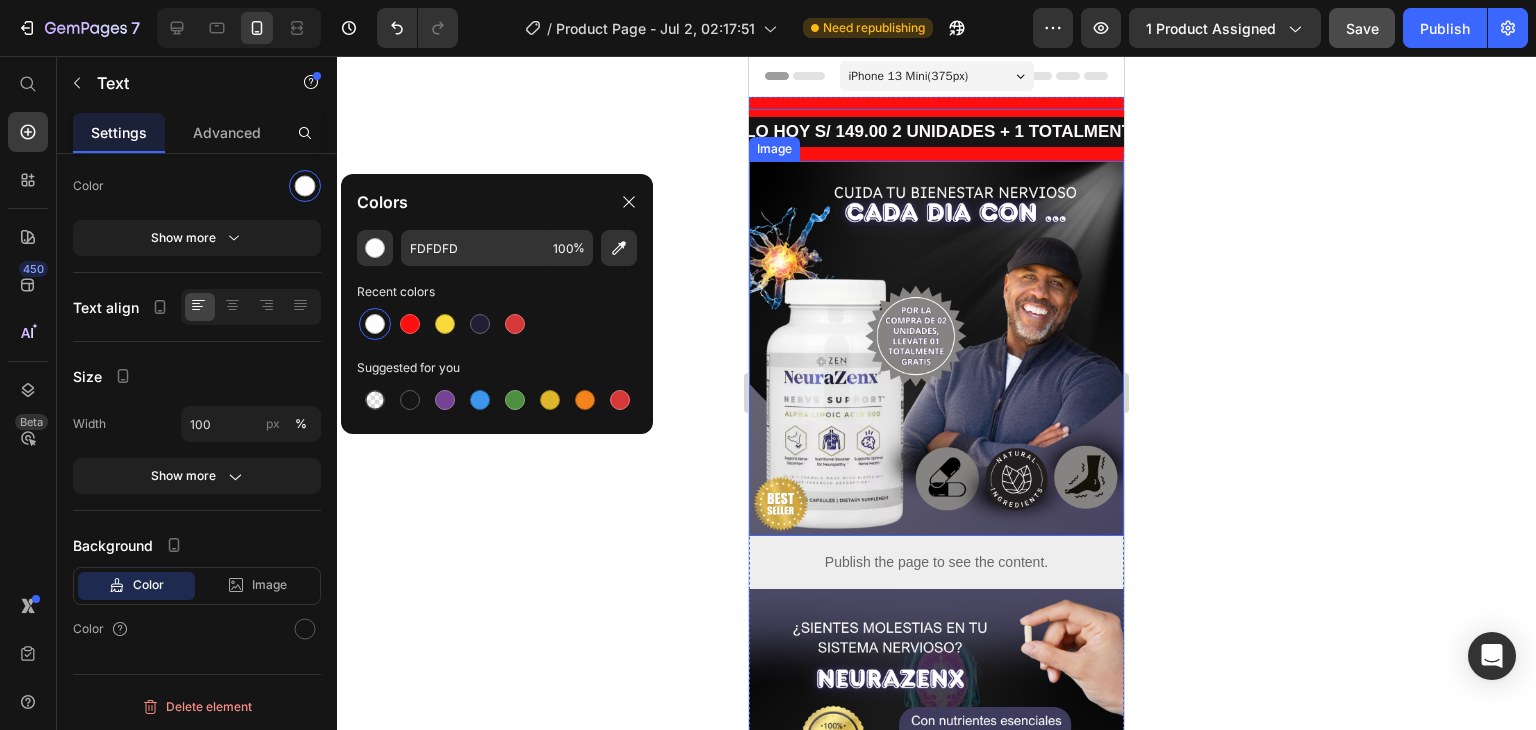 click 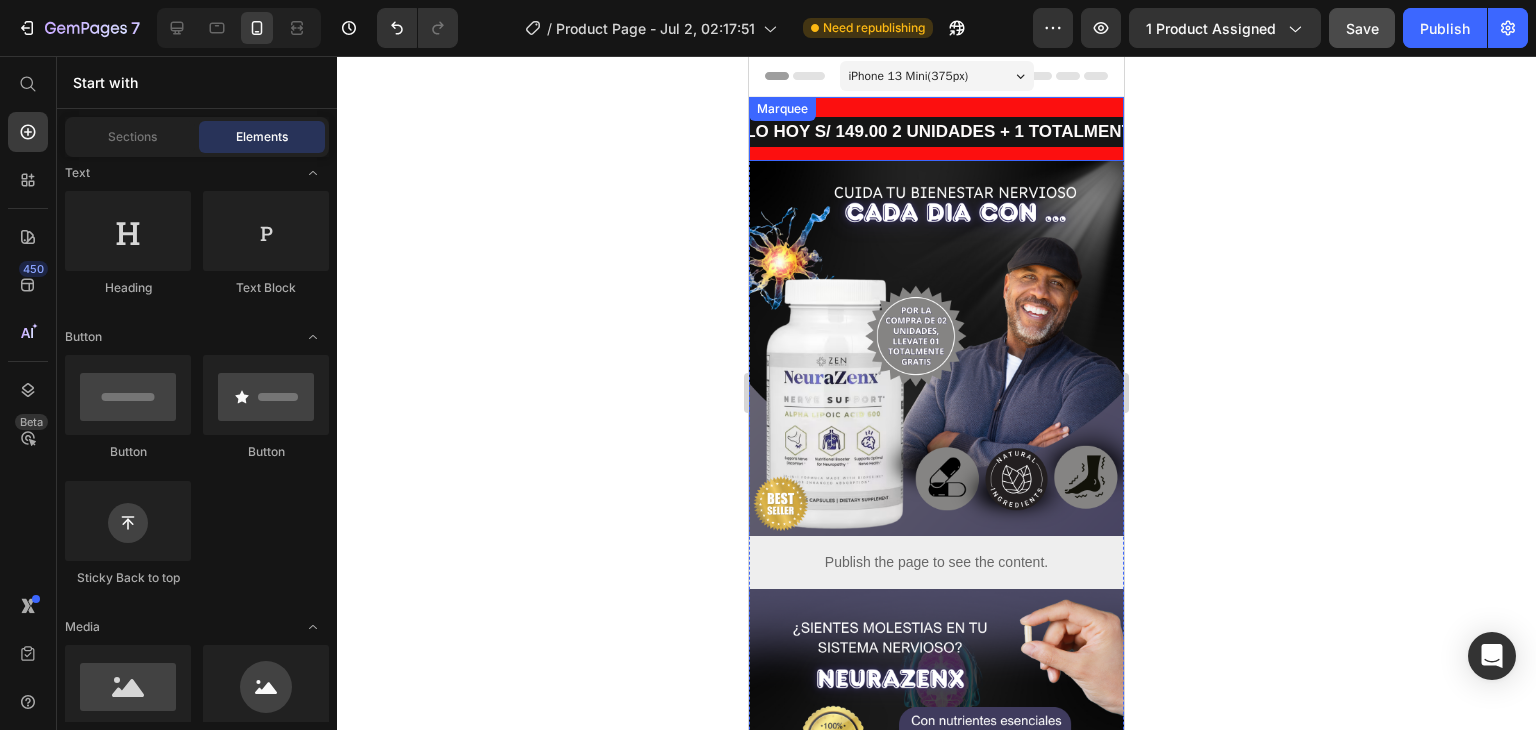 click on "ENVIOS GRATIS A TODO [COUNTRY] Text [CITY] Y [CITY] CONTRAENTREGA Text PROVINCIA S/ 20.00 DE ADELANTO Text OFERTA SOLO HOY S/ 149.00 2 UNIDADES + 1 TOTALMENTE GRATIS Text ENVIOS GRATIS A TODO [COUNTRY] Text [CITY] Y [CITY] CONTRAENTREGA Text PROVINCIA S/ 20.00 DE ADELANTO Text OFERTA SOLO HOY S/ 149.00 2 UNIDADES + 1 TOTALMENTE GRATIS Text Marquee" at bounding box center [936, 129] 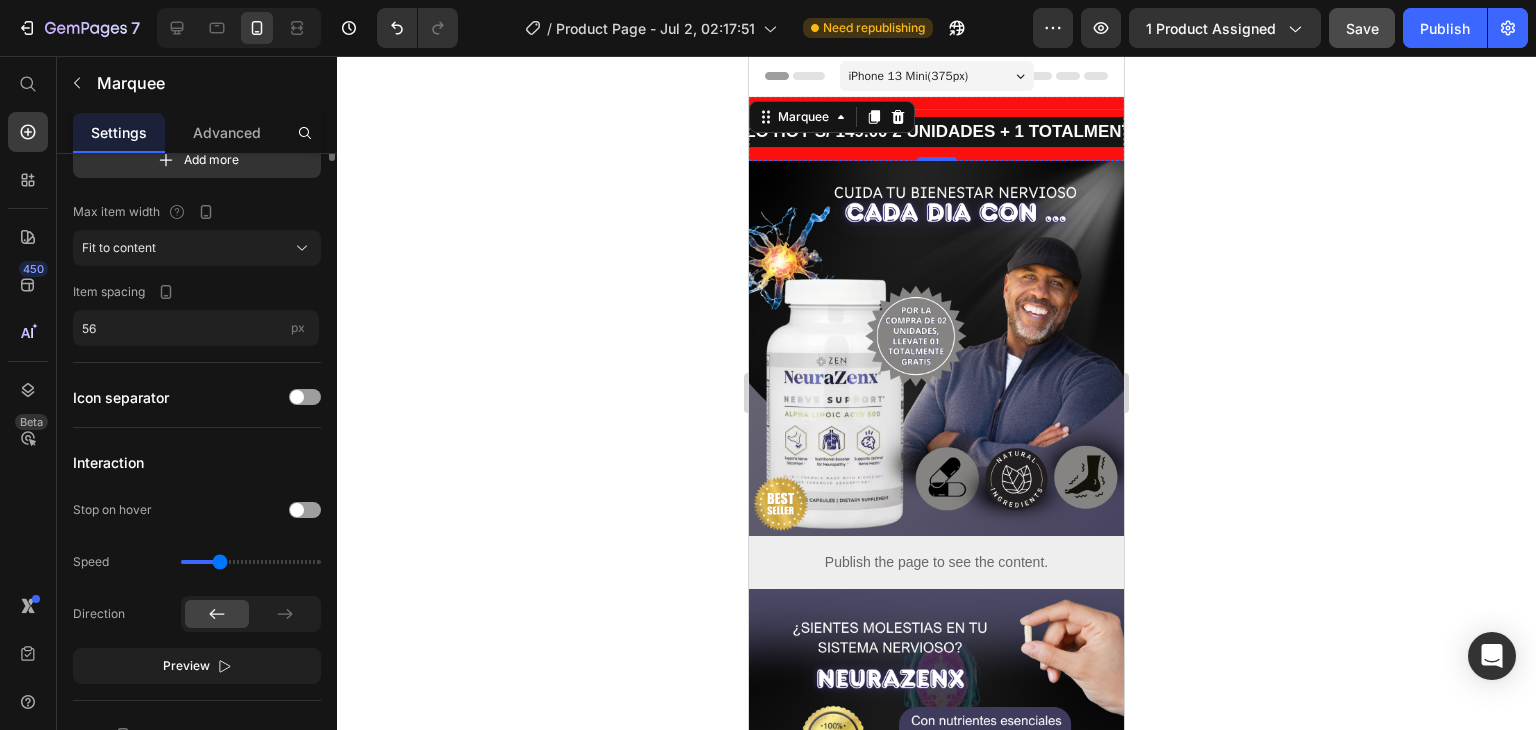 scroll, scrollTop: 0, scrollLeft: 0, axis: both 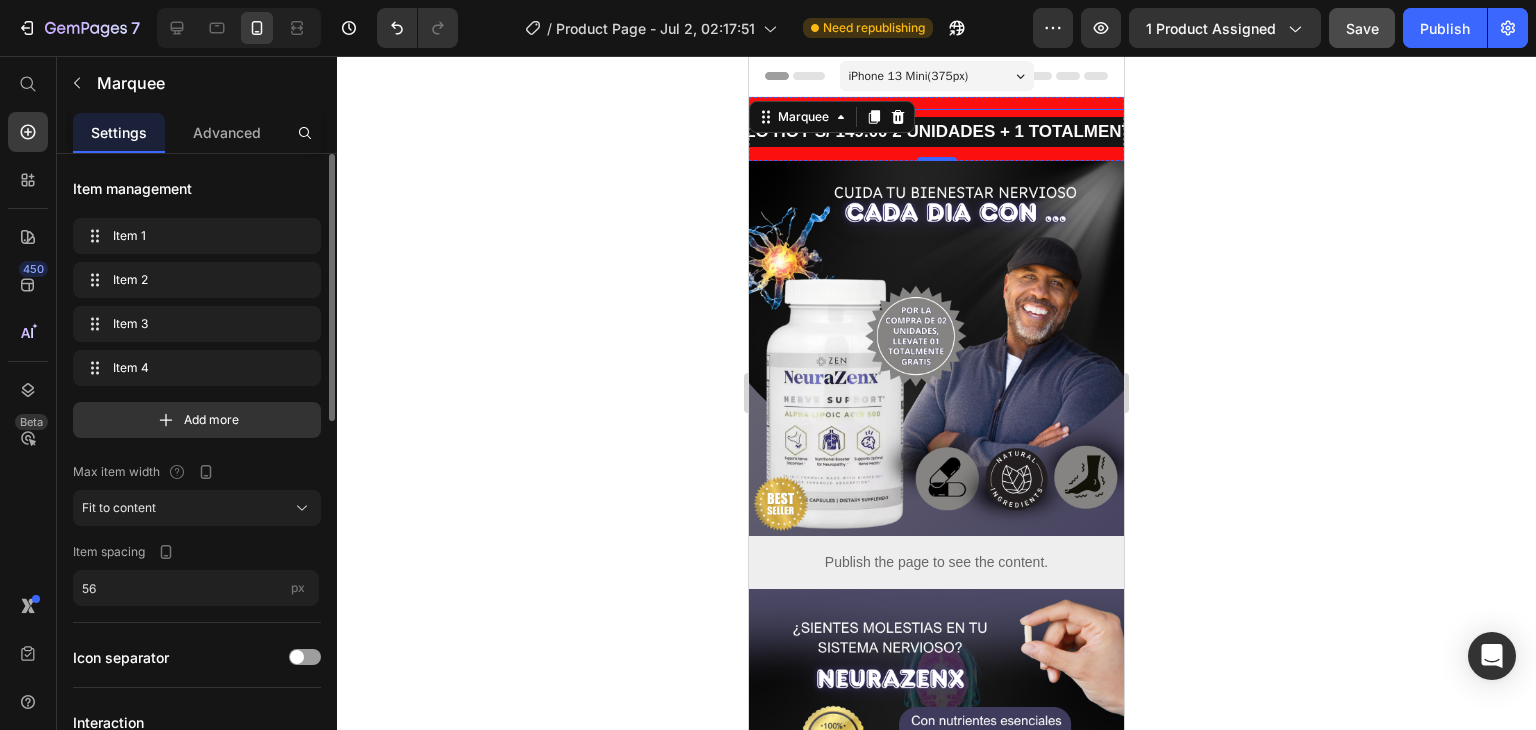 click on "OFERTA SOLO HOY S/ 149.00 2 UNIDADES + 1 TOTALMENTE GRATIS" at bounding box center (929, 131) 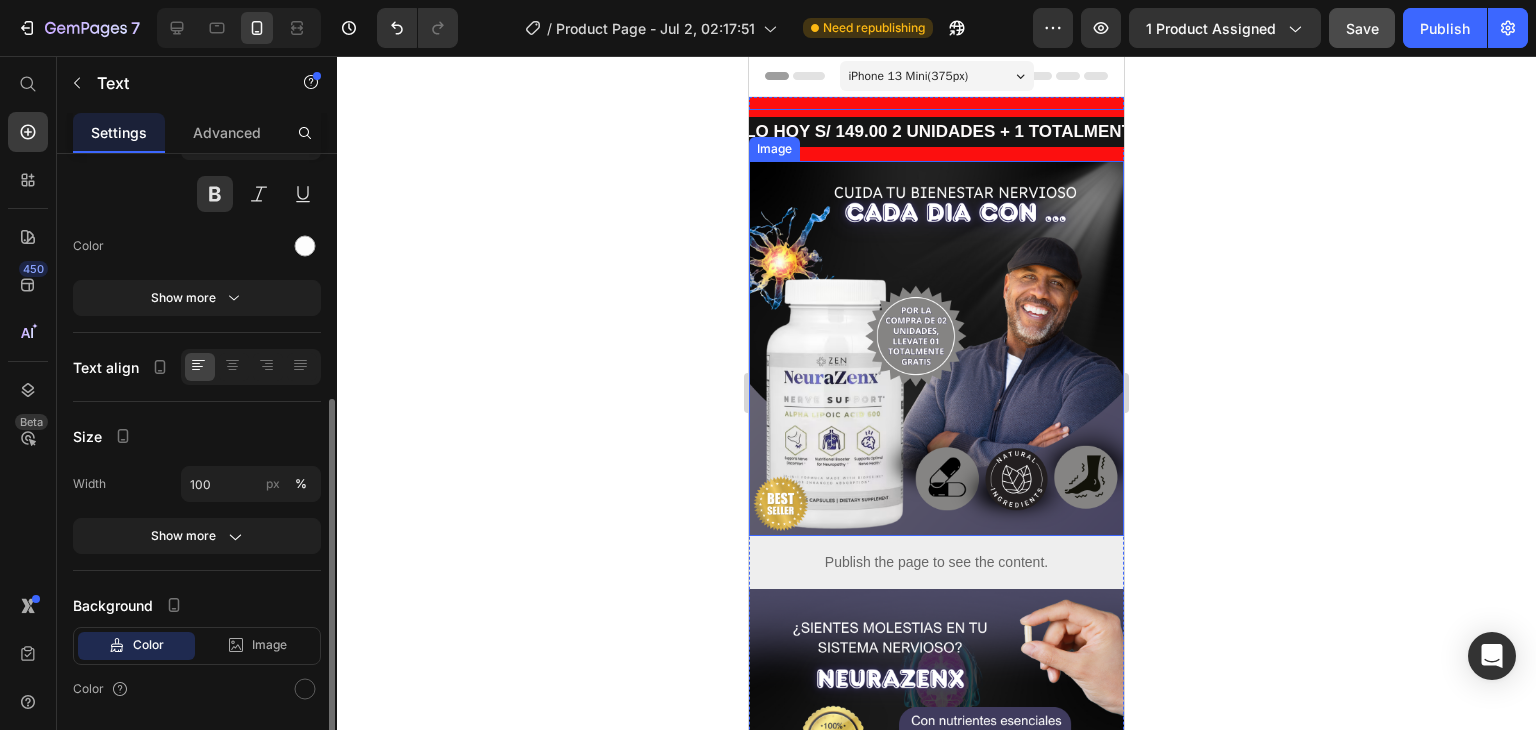 scroll, scrollTop: 260, scrollLeft: 0, axis: vertical 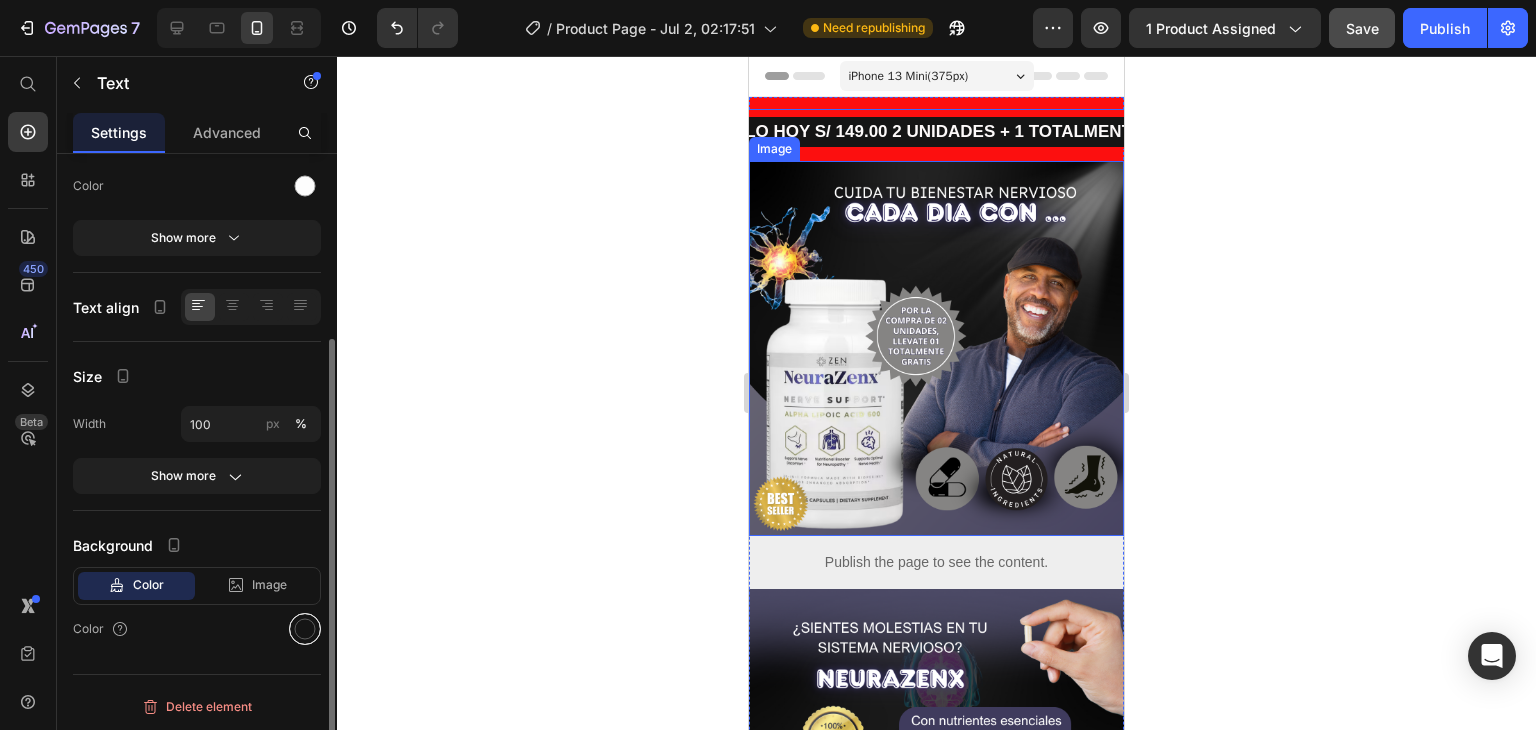 click at bounding box center [305, 629] 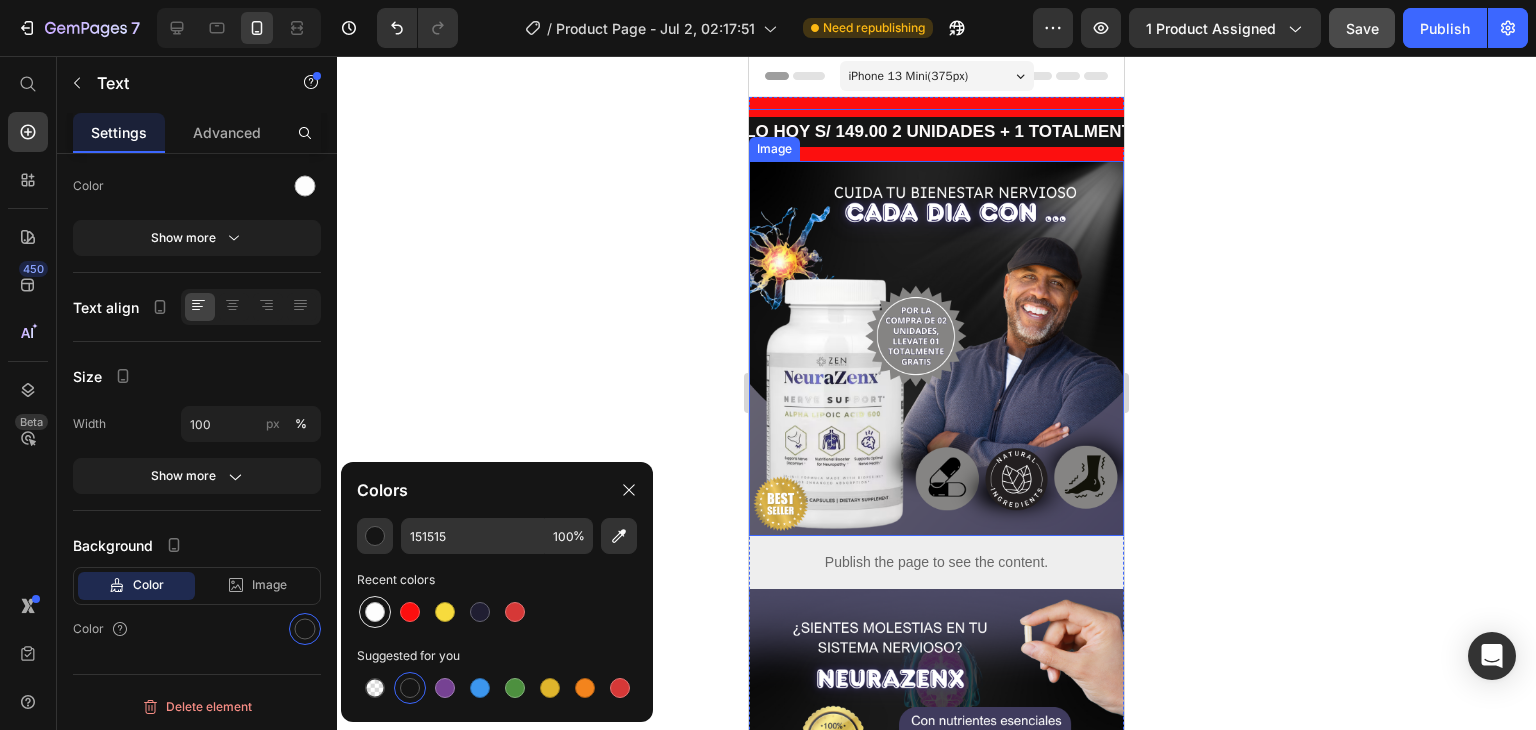 click at bounding box center [375, 612] 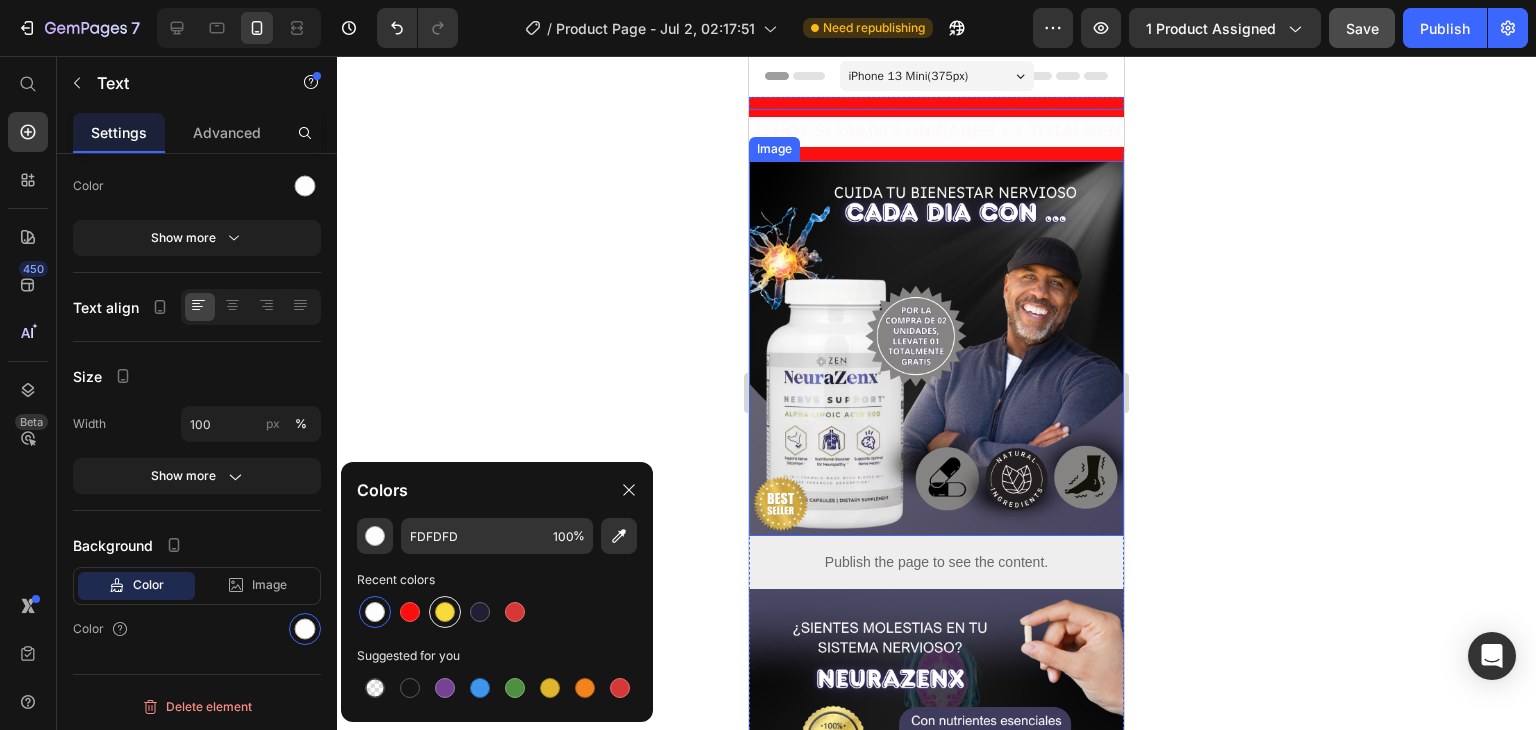 click at bounding box center [445, 612] 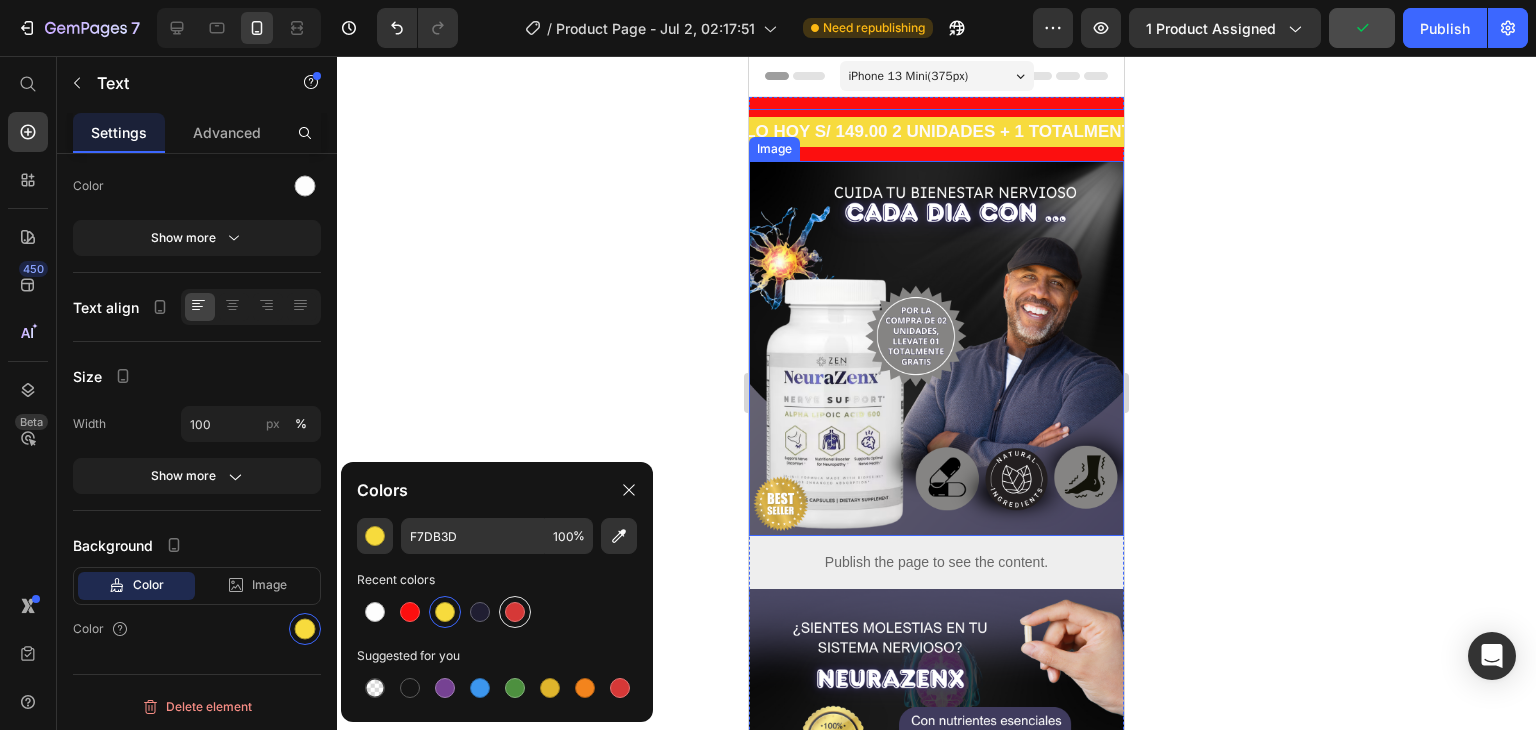 click at bounding box center (515, 612) 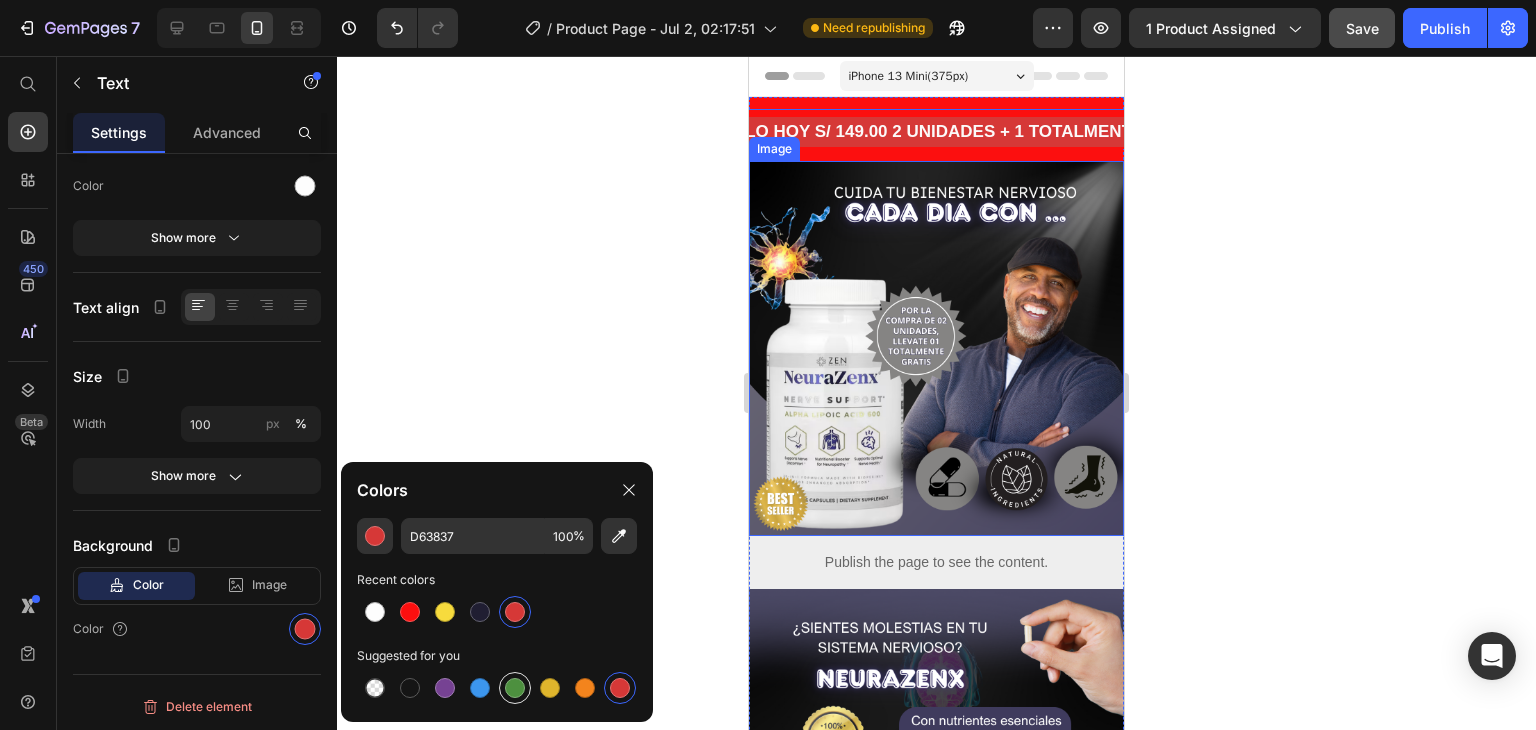 click at bounding box center [515, 688] 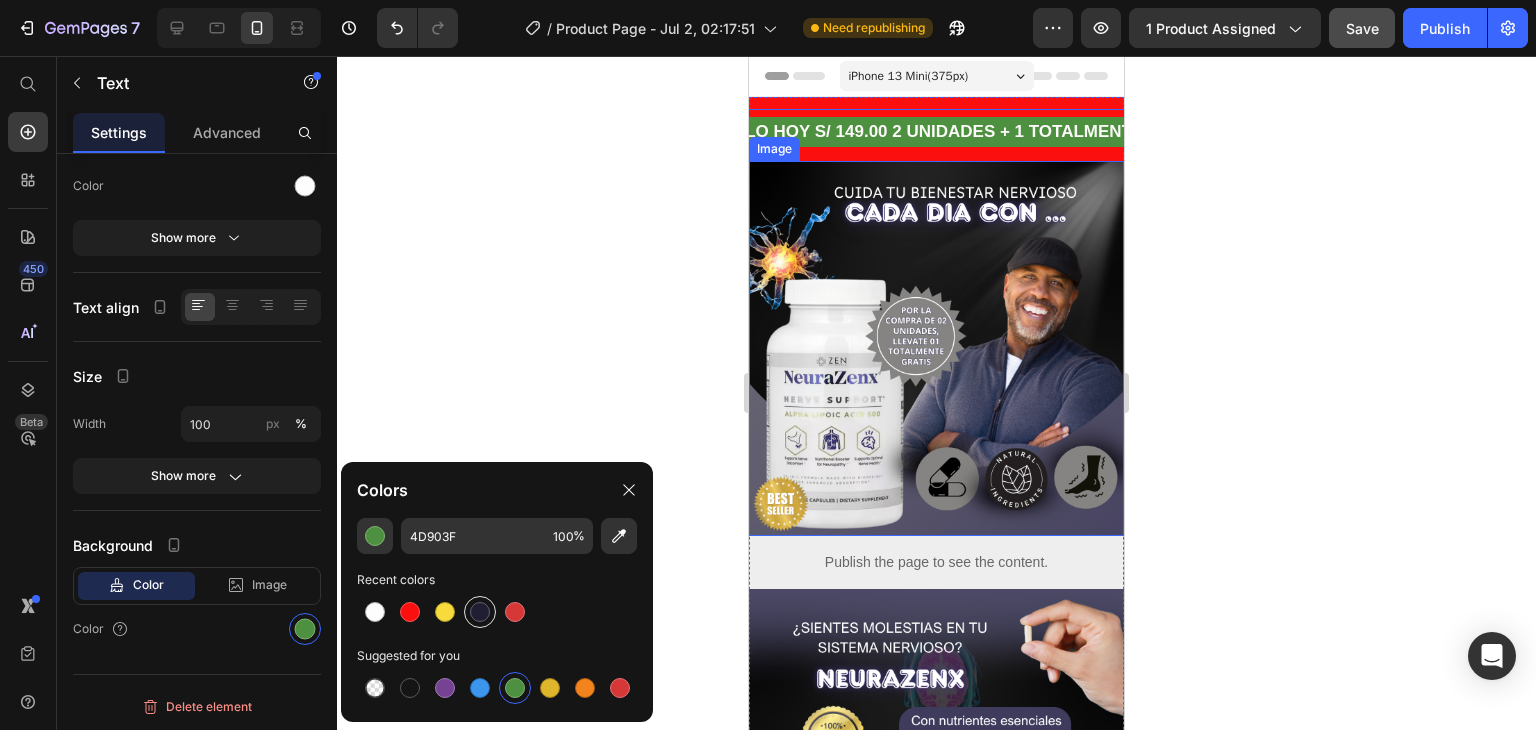 click at bounding box center [480, 612] 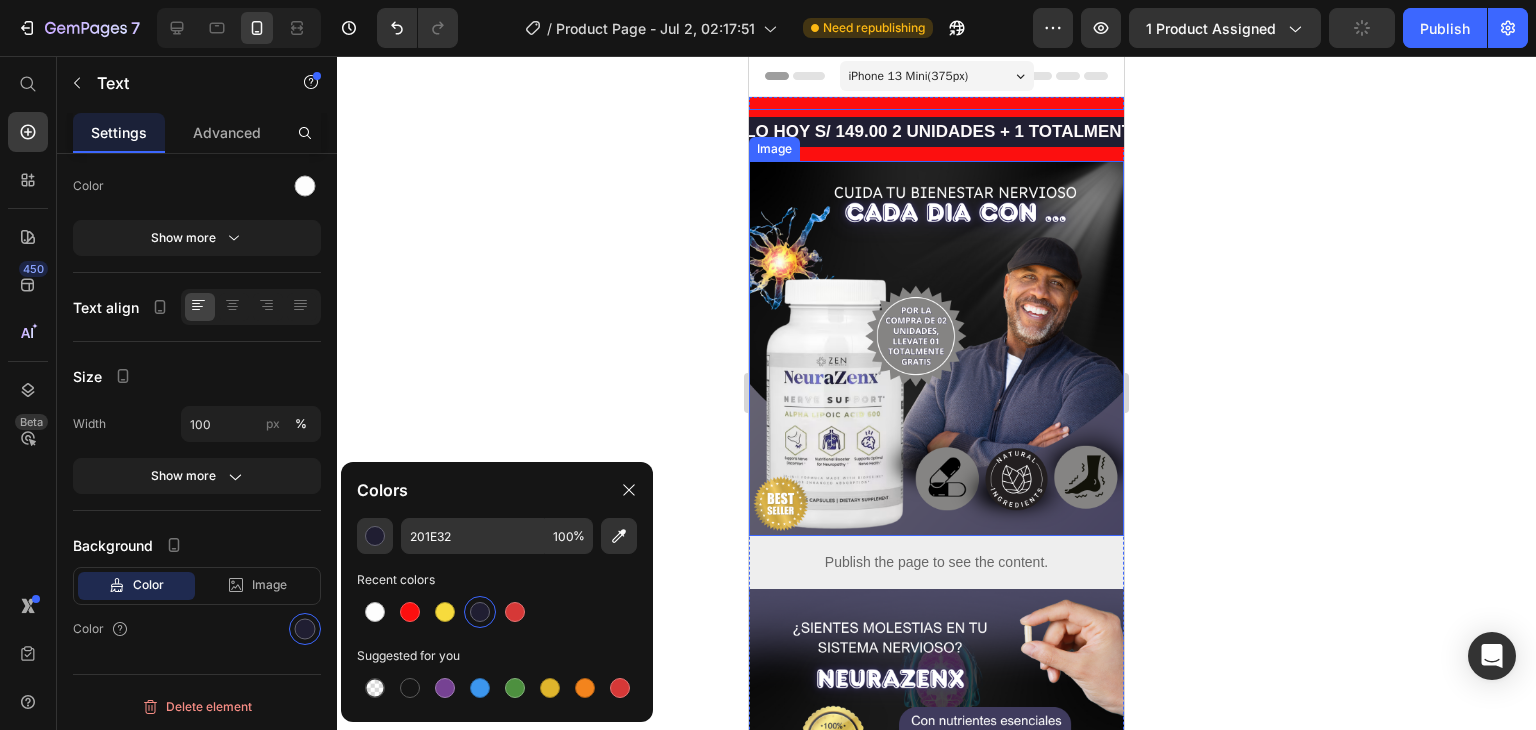 click 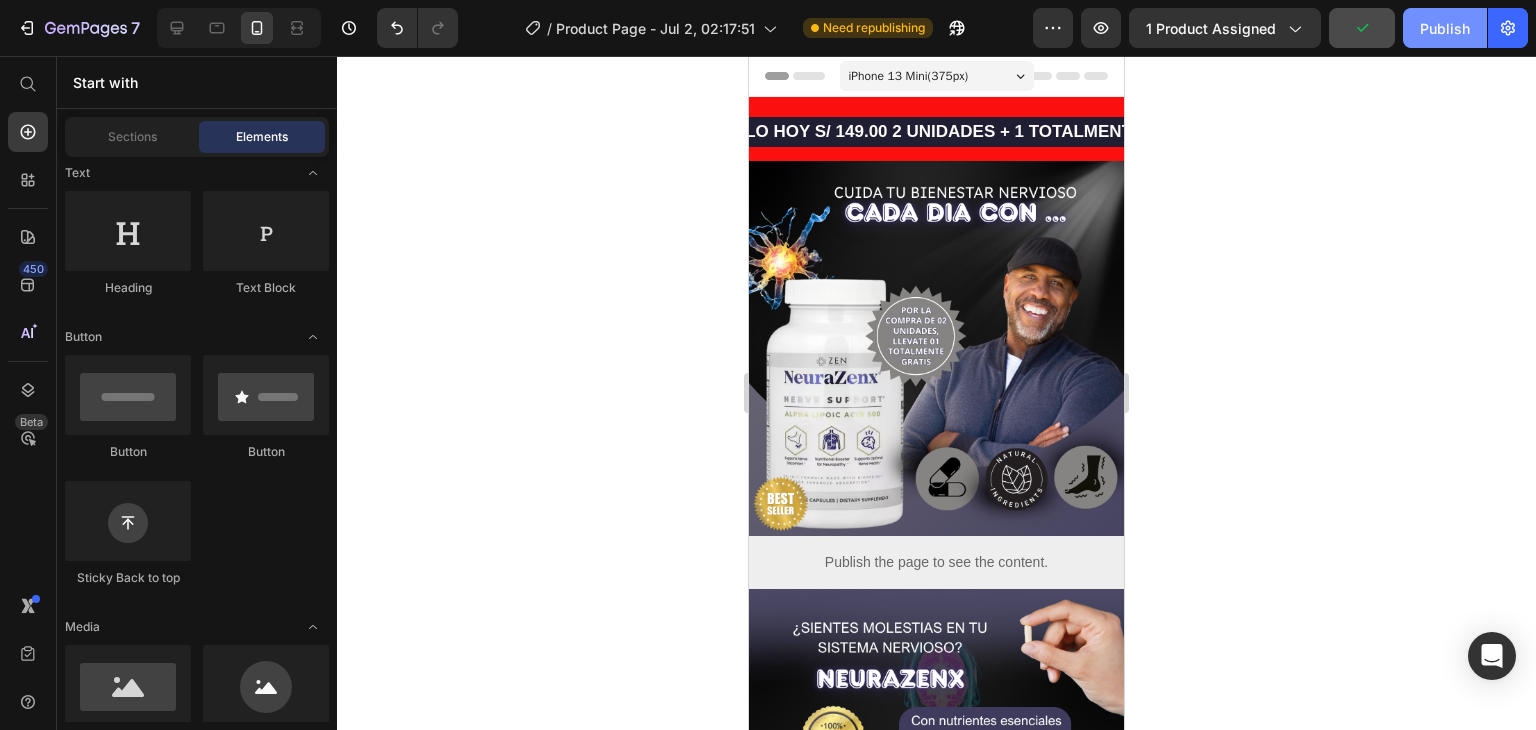 click on "Publish" at bounding box center [1445, 28] 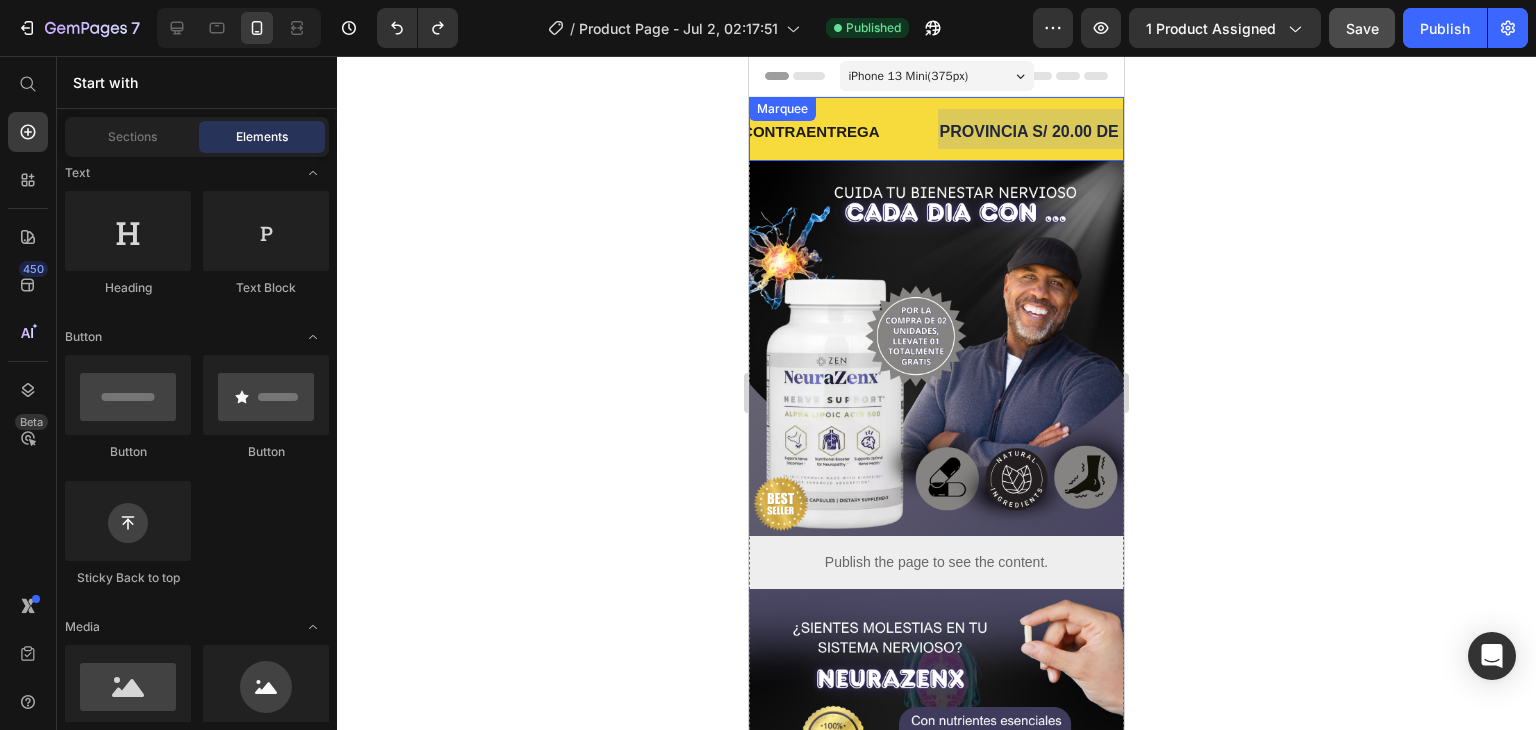 click at bounding box center [1075, 132] 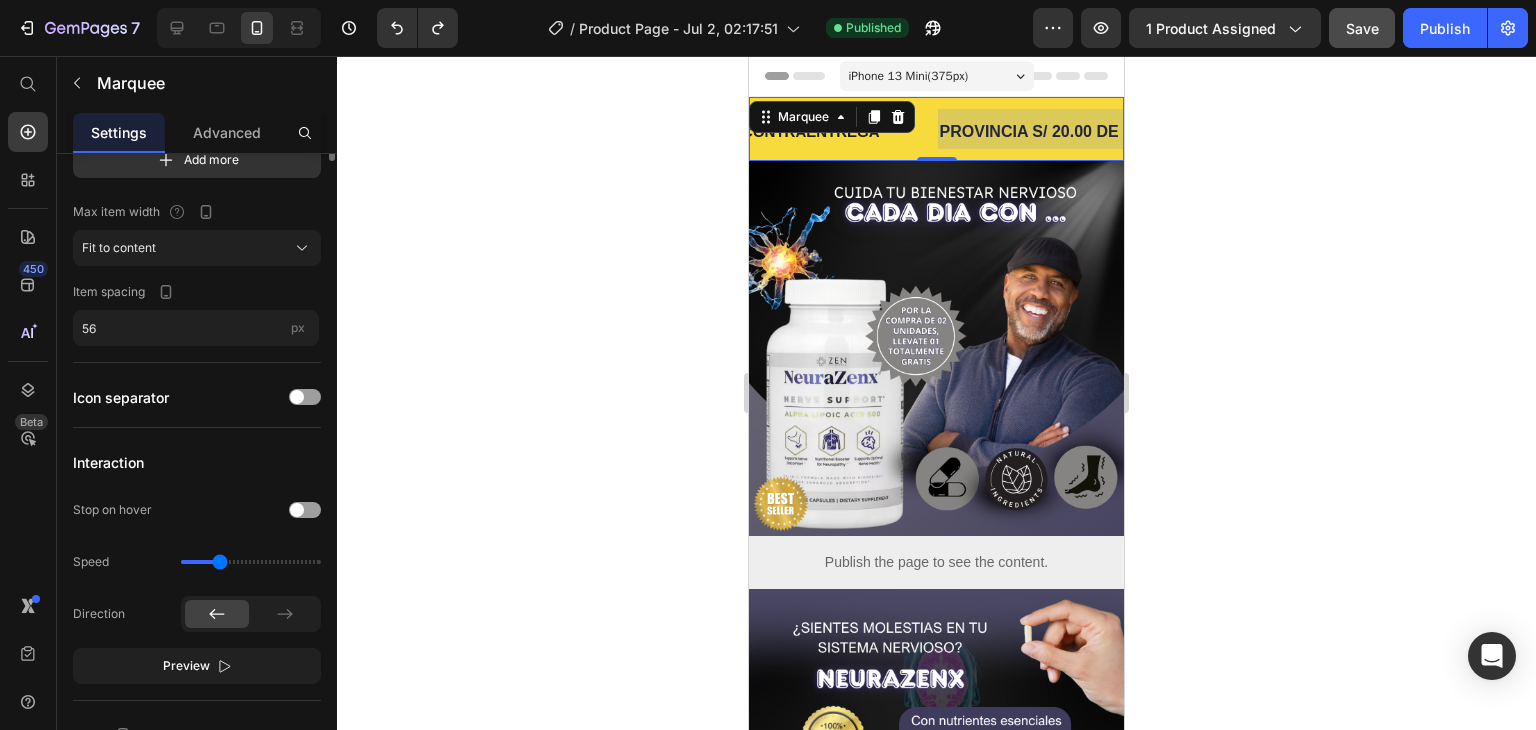 scroll, scrollTop: 0, scrollLeft: 0, axis: both 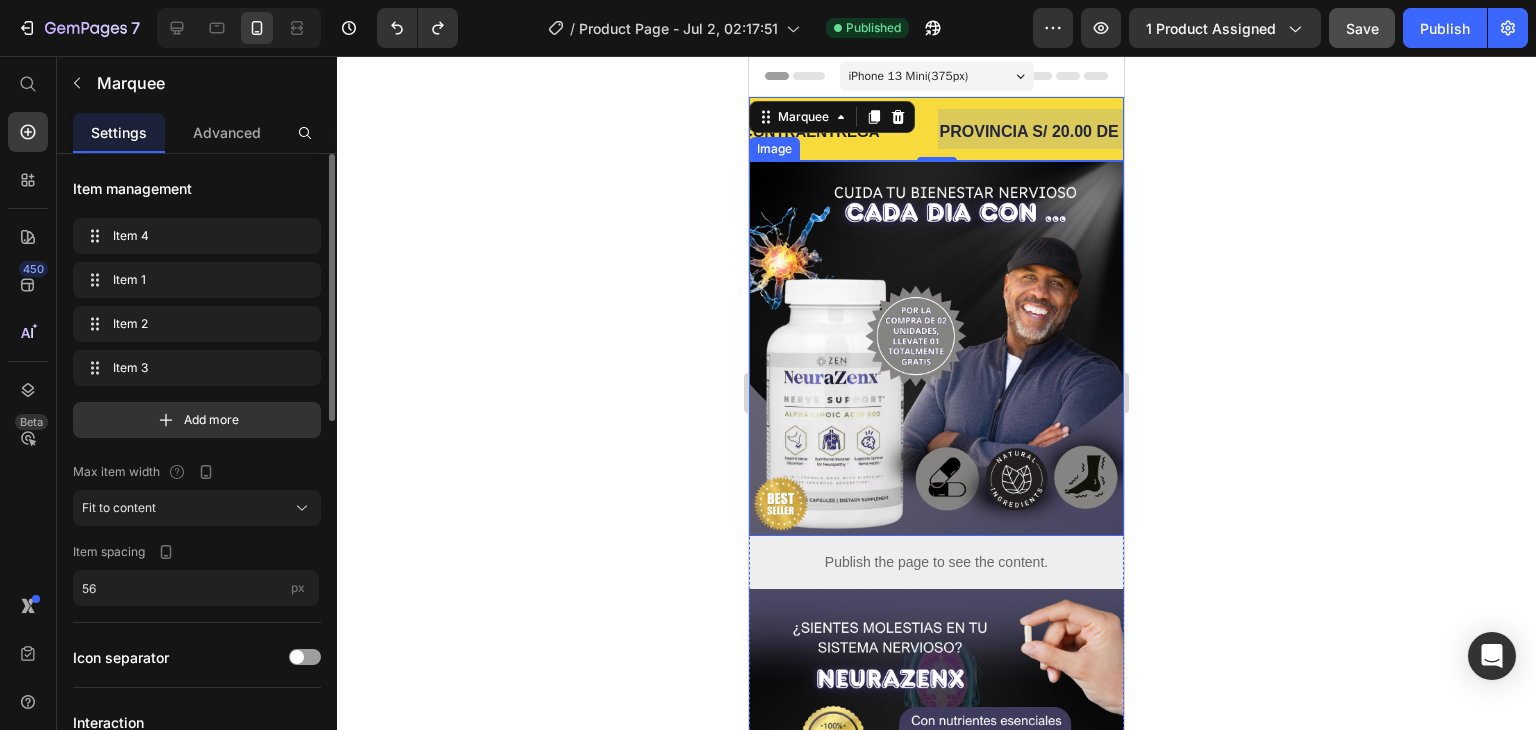 click 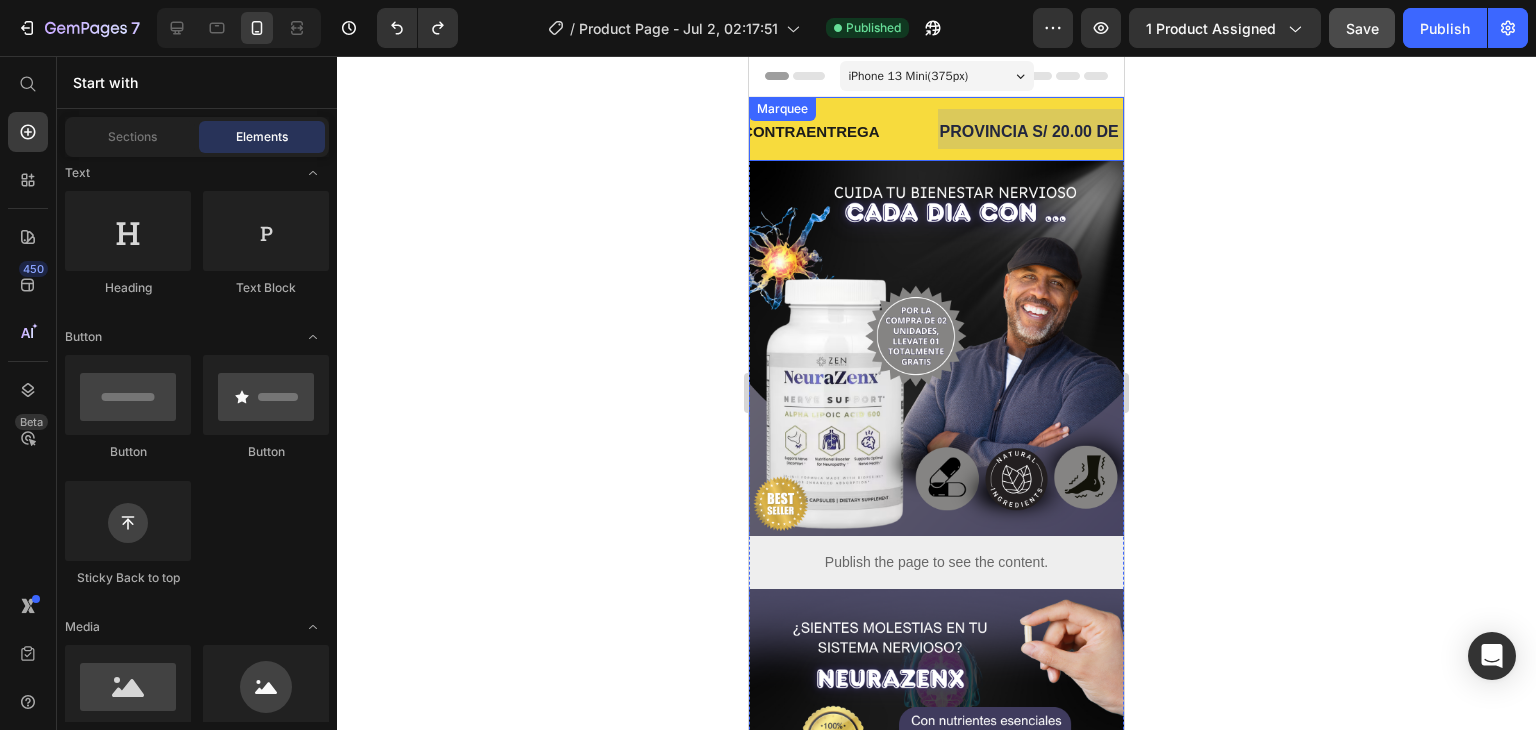 click on "[CITY] Y [CITY] CONTRAENTREGA Text" at bounding box center (779, 132) 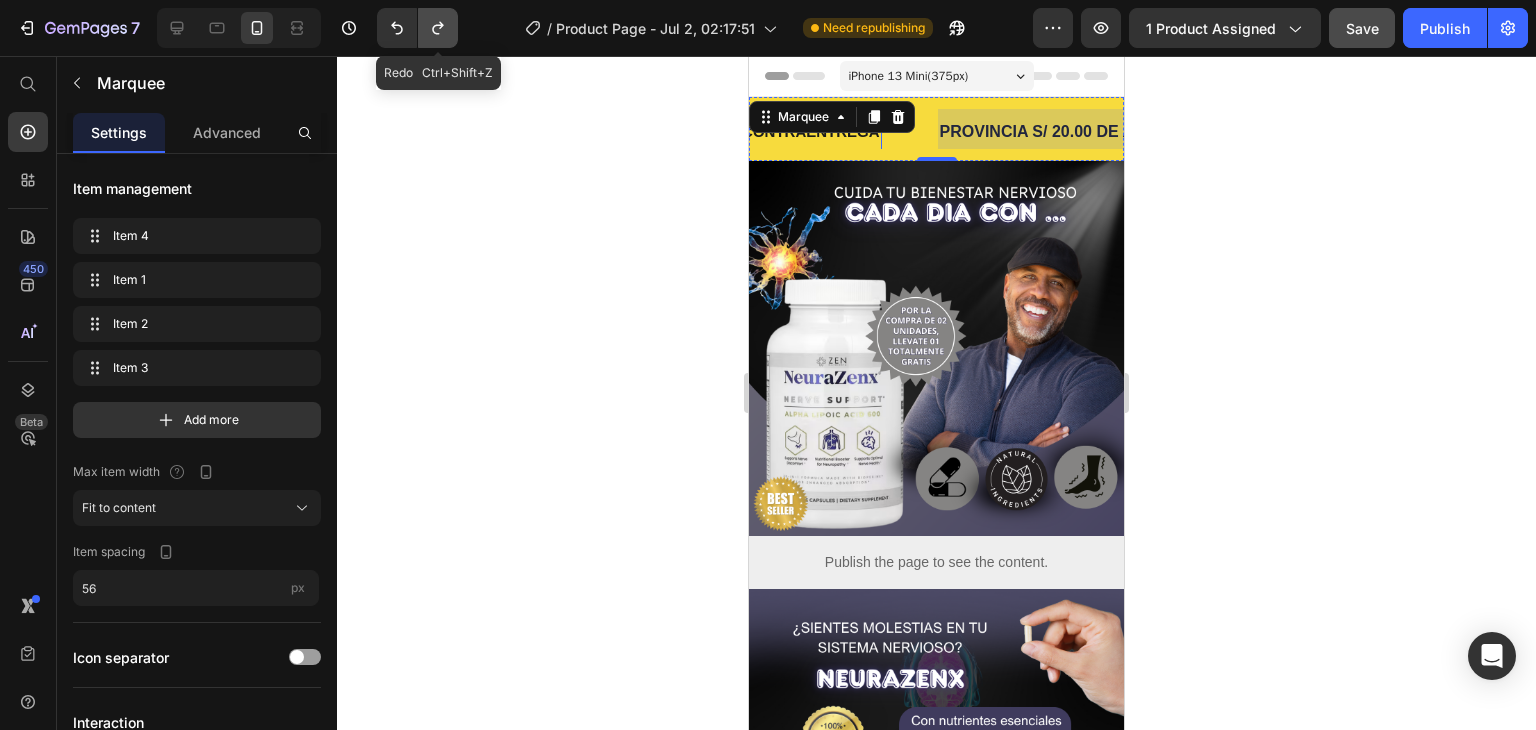 click 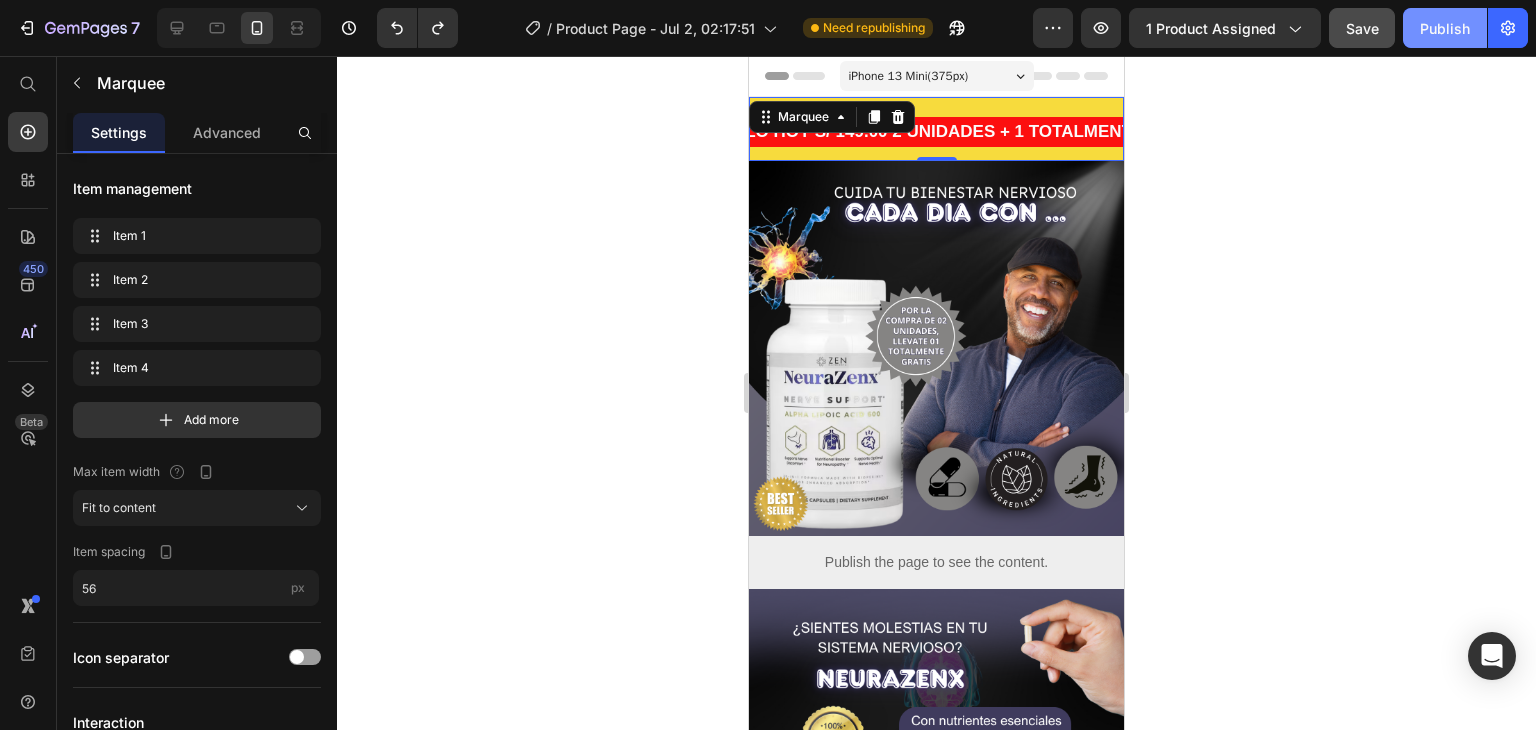 click on "Publish" at bounding box center (1445, 28) 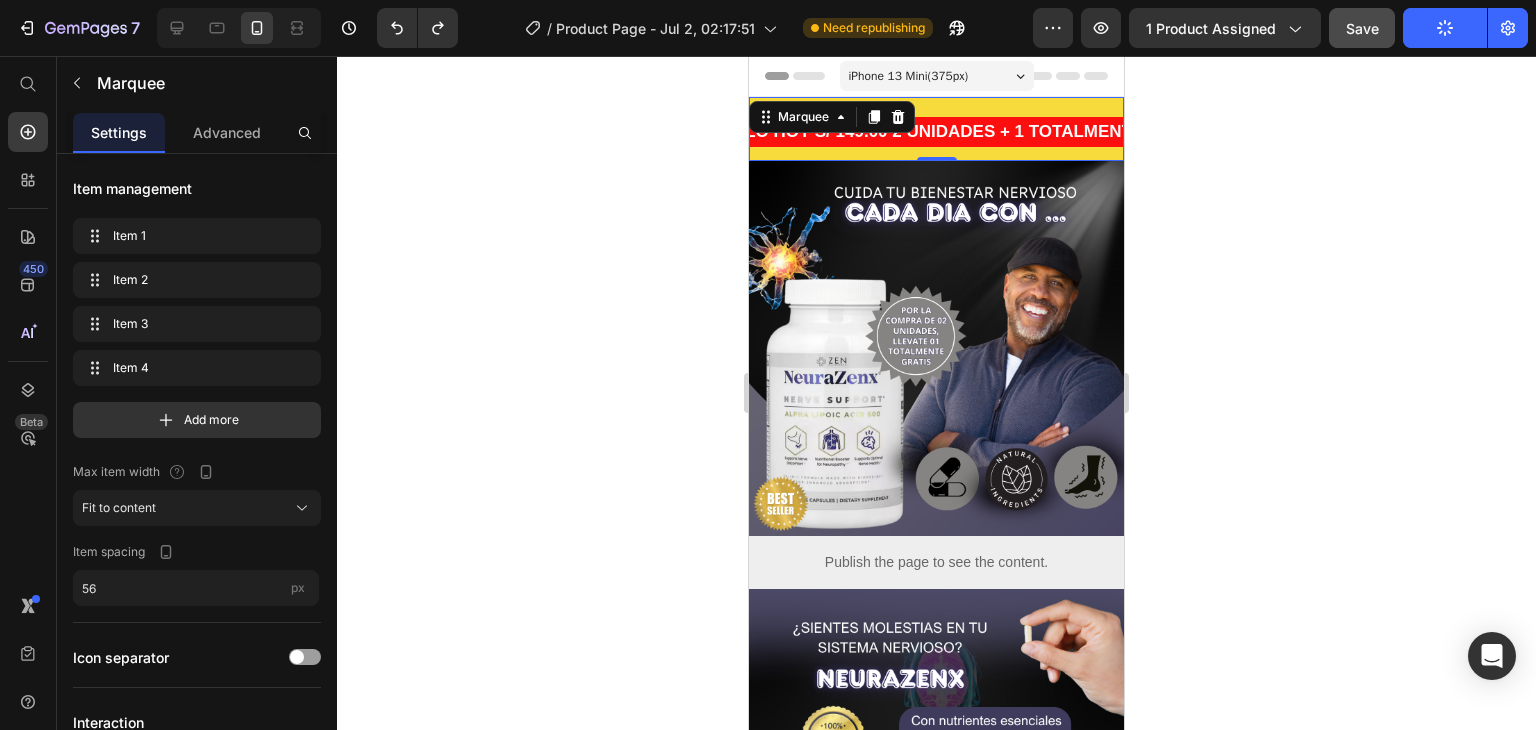 click 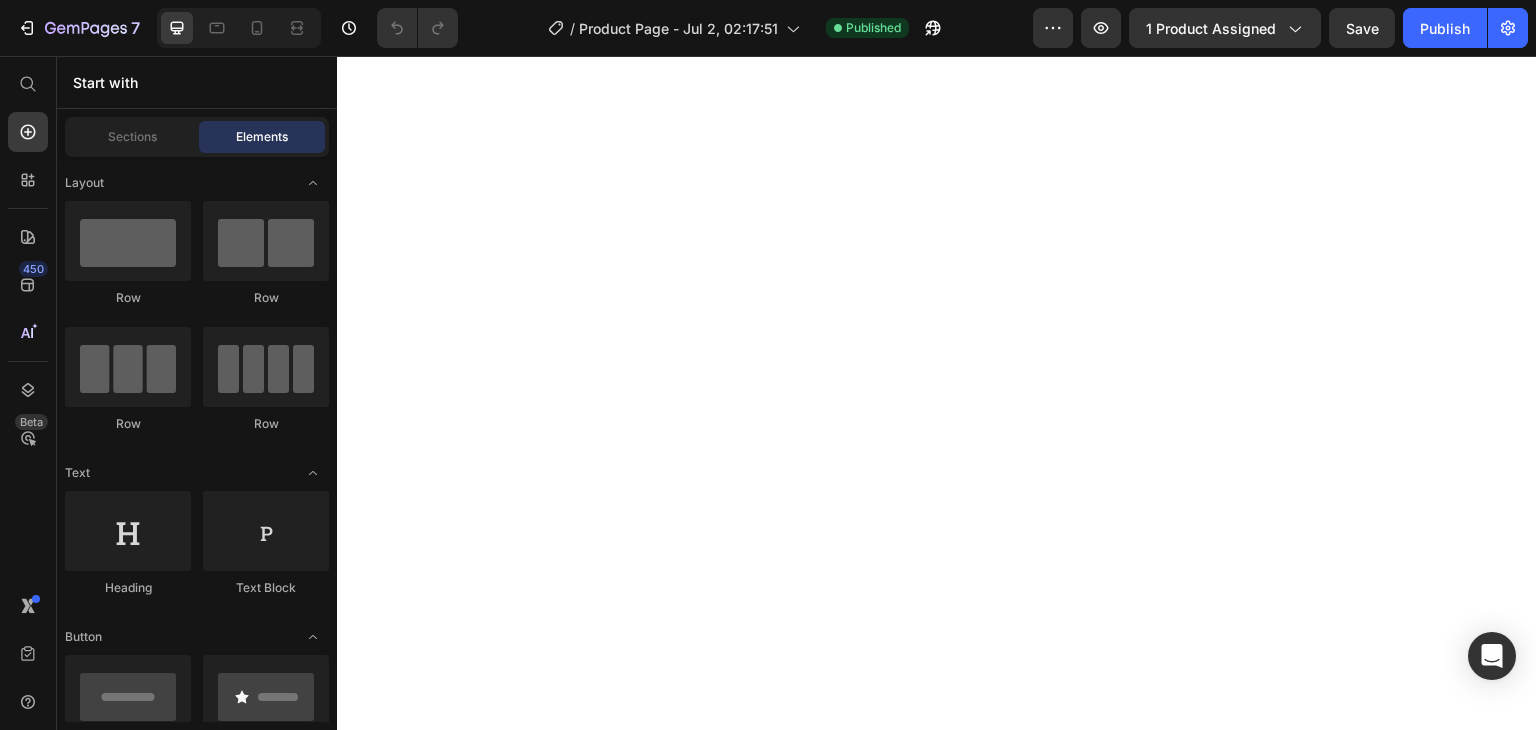 scroll, scrollTop: 0, scrollLeft: 0, axis: both 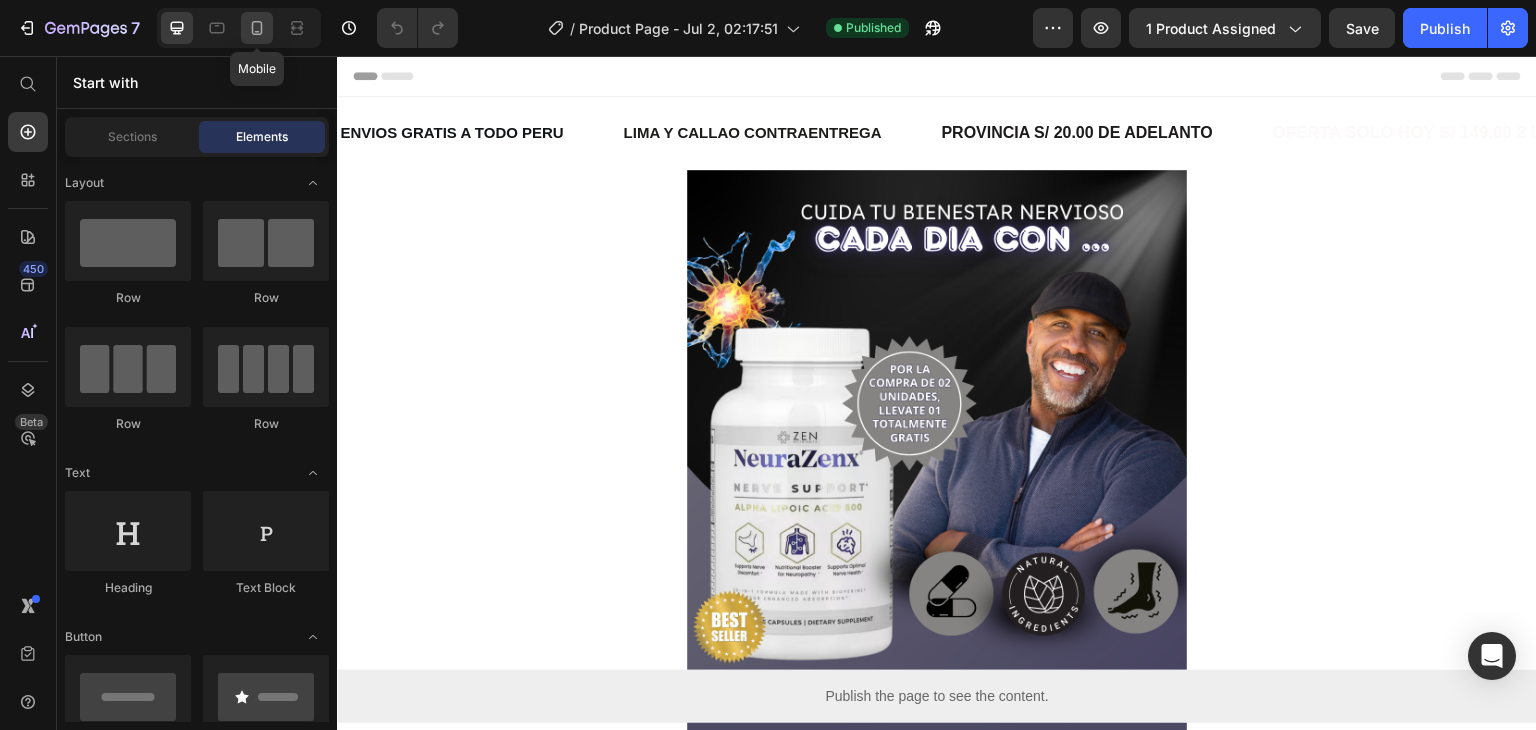 click 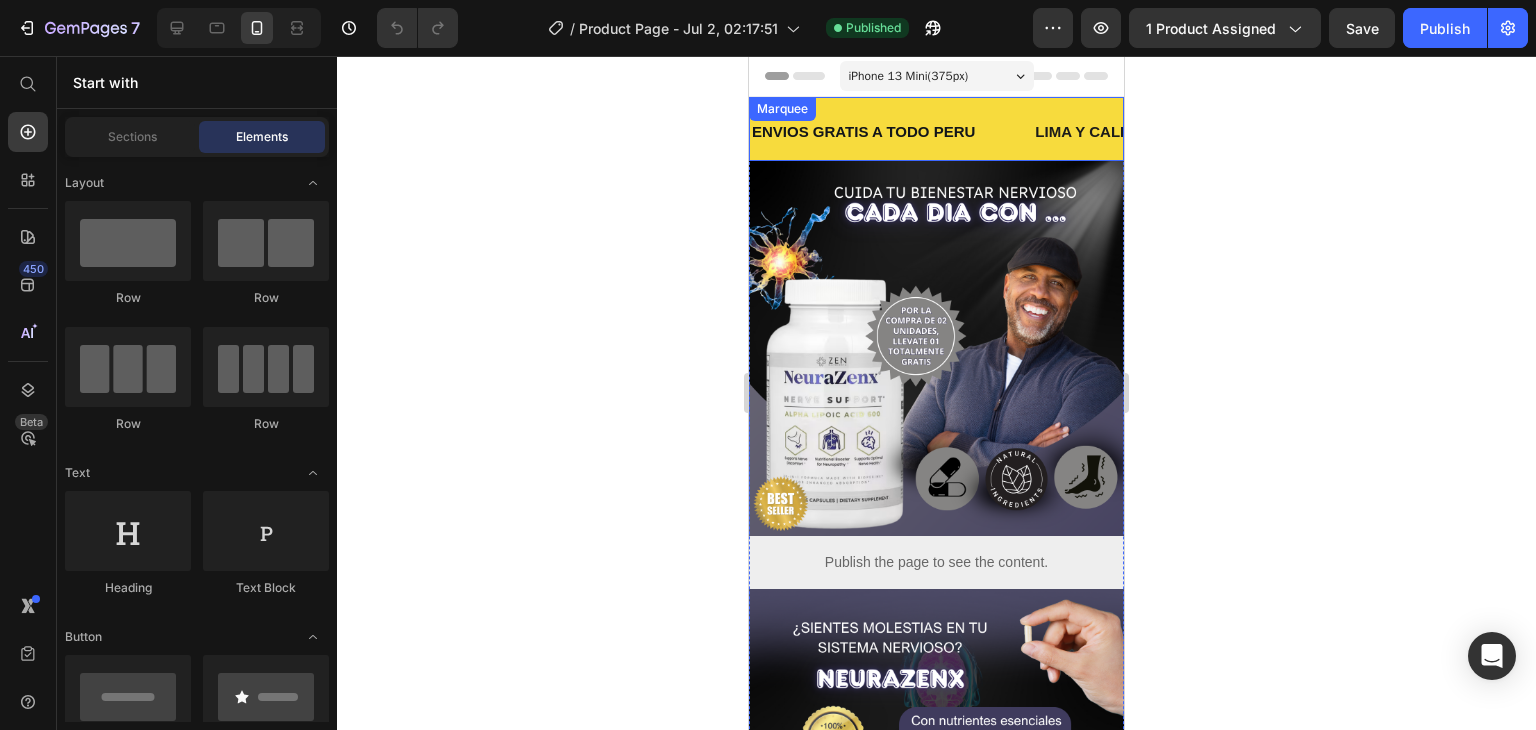 click on "ENVIOS GRATIS A TODO PERU Text" at bounding box center (863, 132) 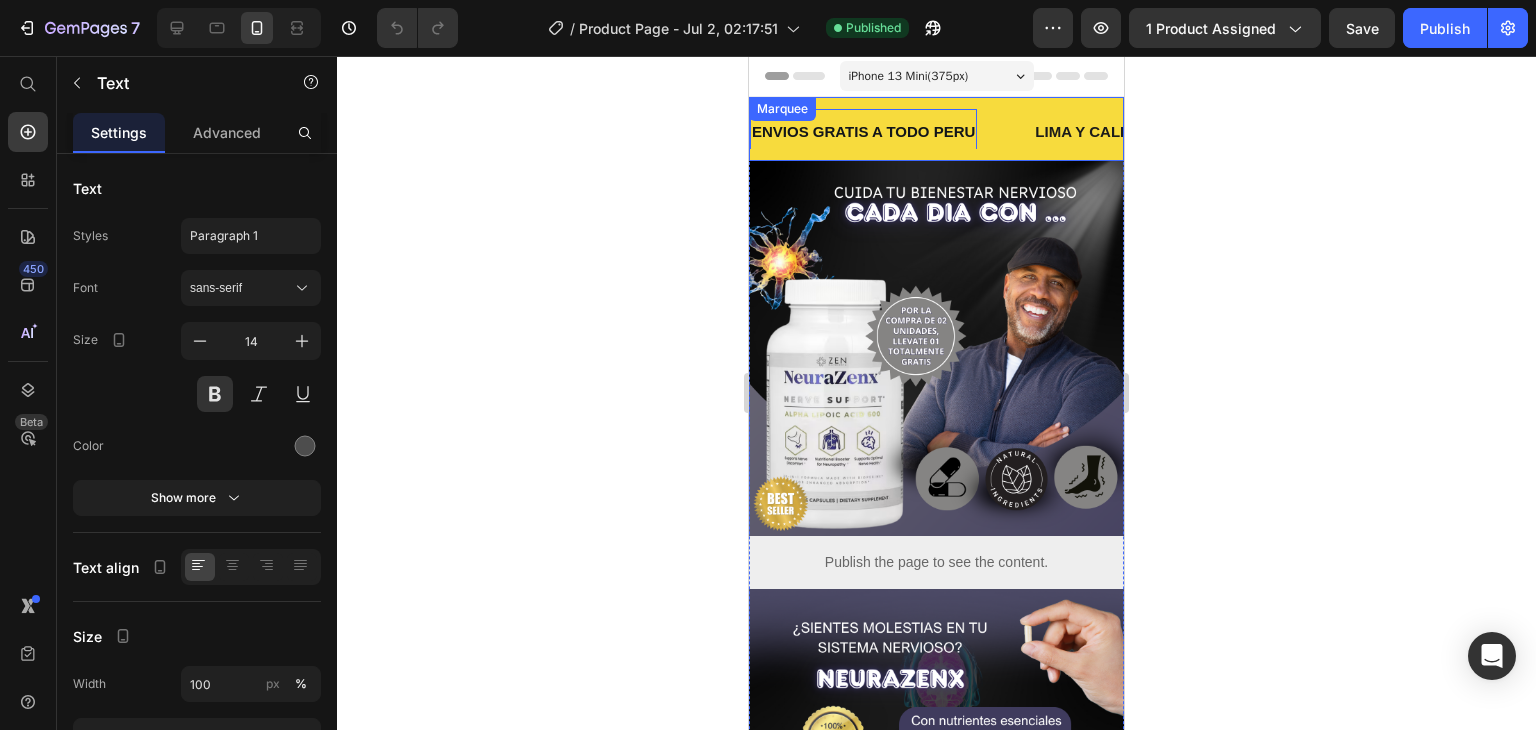 click on "ENVIOS GRATIS A TODO PERU Text   0 LIMA Y CALLAO CONTRAENTREGA Text PROVINCIA S/ 20.00 DE ADELANTO Text OFERTA SOLO HOY S/ 149.00 2 UNIDADES + 1 TOTALMENTE GRATIS Text ENVIOS GRATIS A TODO PERU Text   0 LIMA Y CALLAO CONTRAENTREGA Text PROVINCIA S/ 20.00 DE ADELANTO Text OFERTA SOLO HOY S/ 149.00 2 UNIDADES + 1 TOTALMENTE GRATIS Text Marquee" at bounding box center [936, 129] 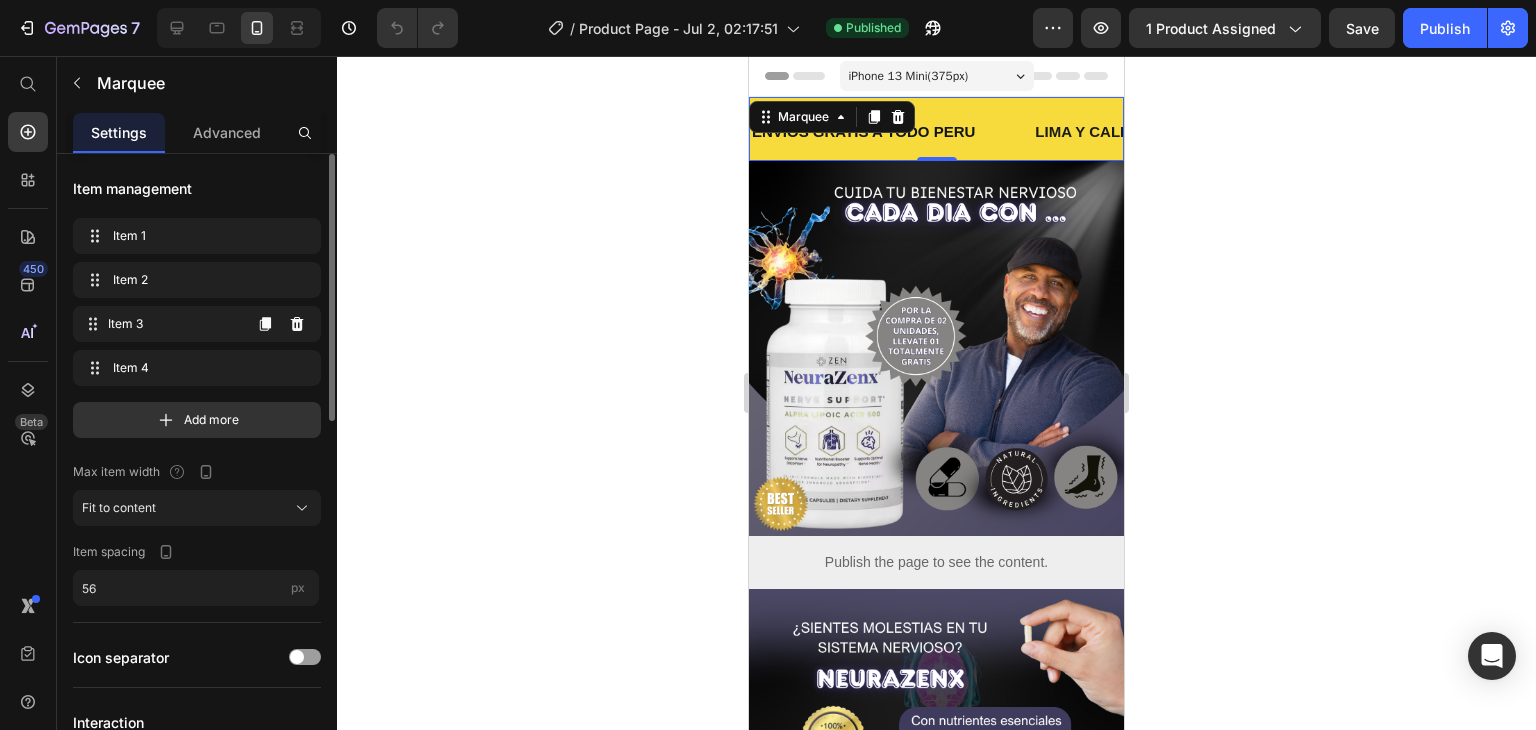 scroll, scrollTop: 863, scrollLeft: 0, axis: vertical 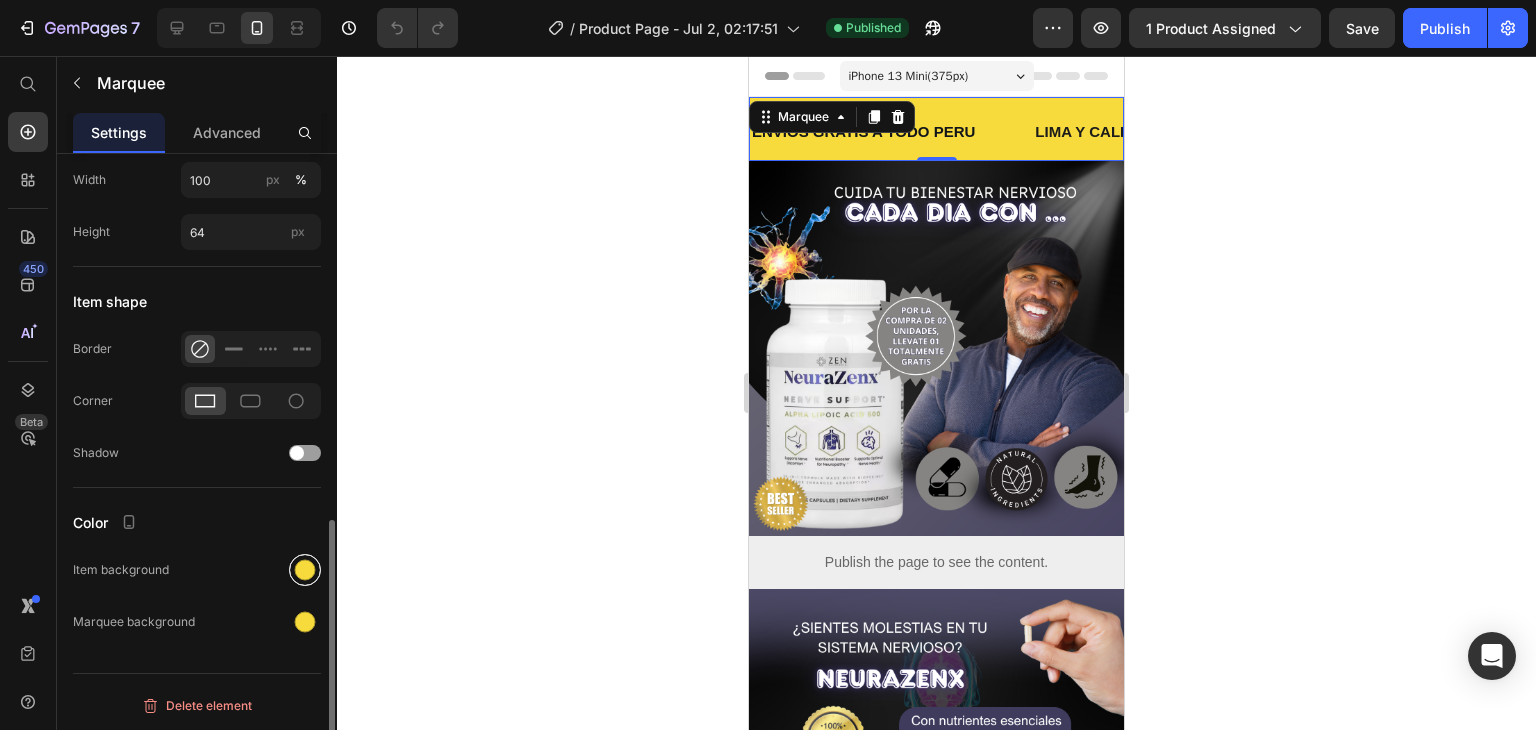 click at bounding box center (305, 570) 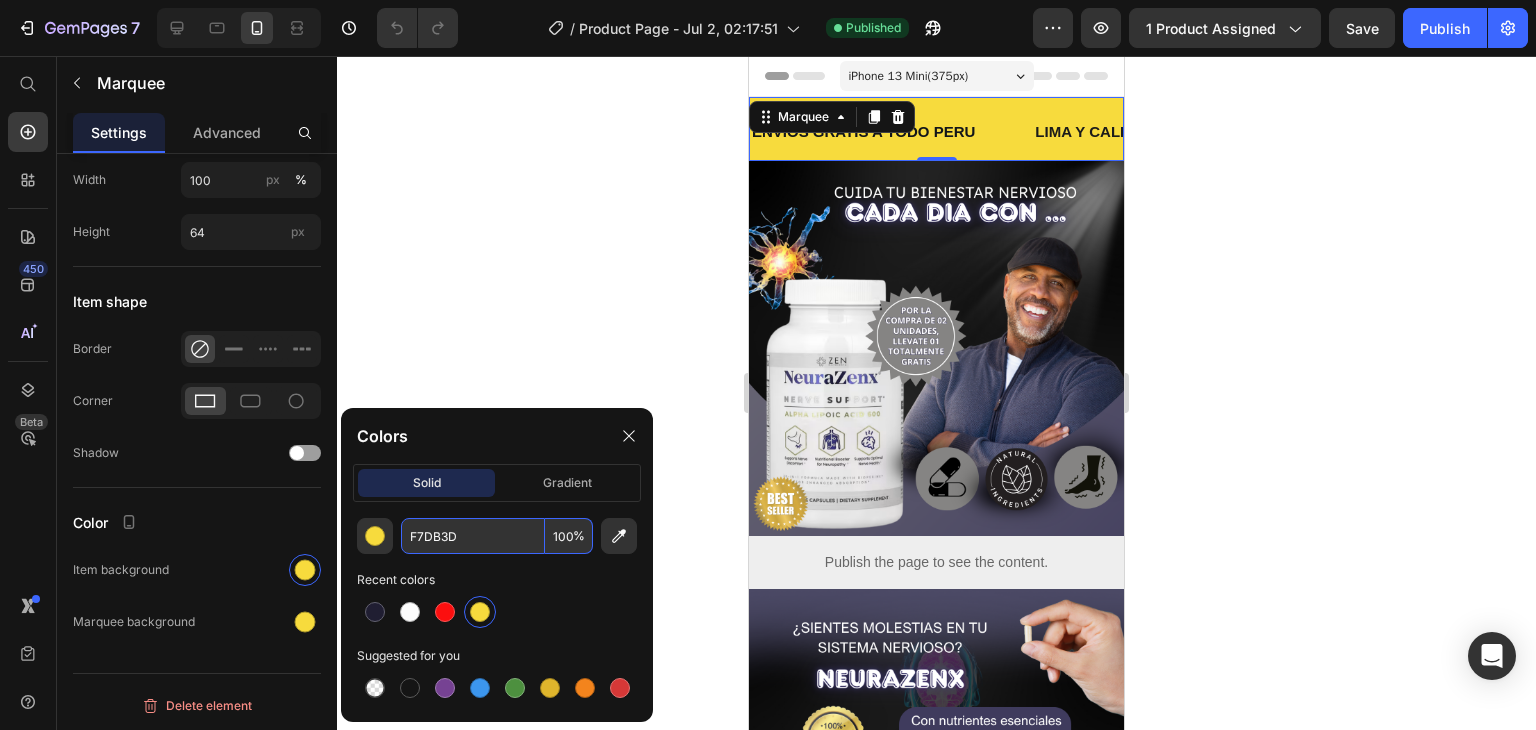 click on "F7DB3D" at bounding box center [473, 536] 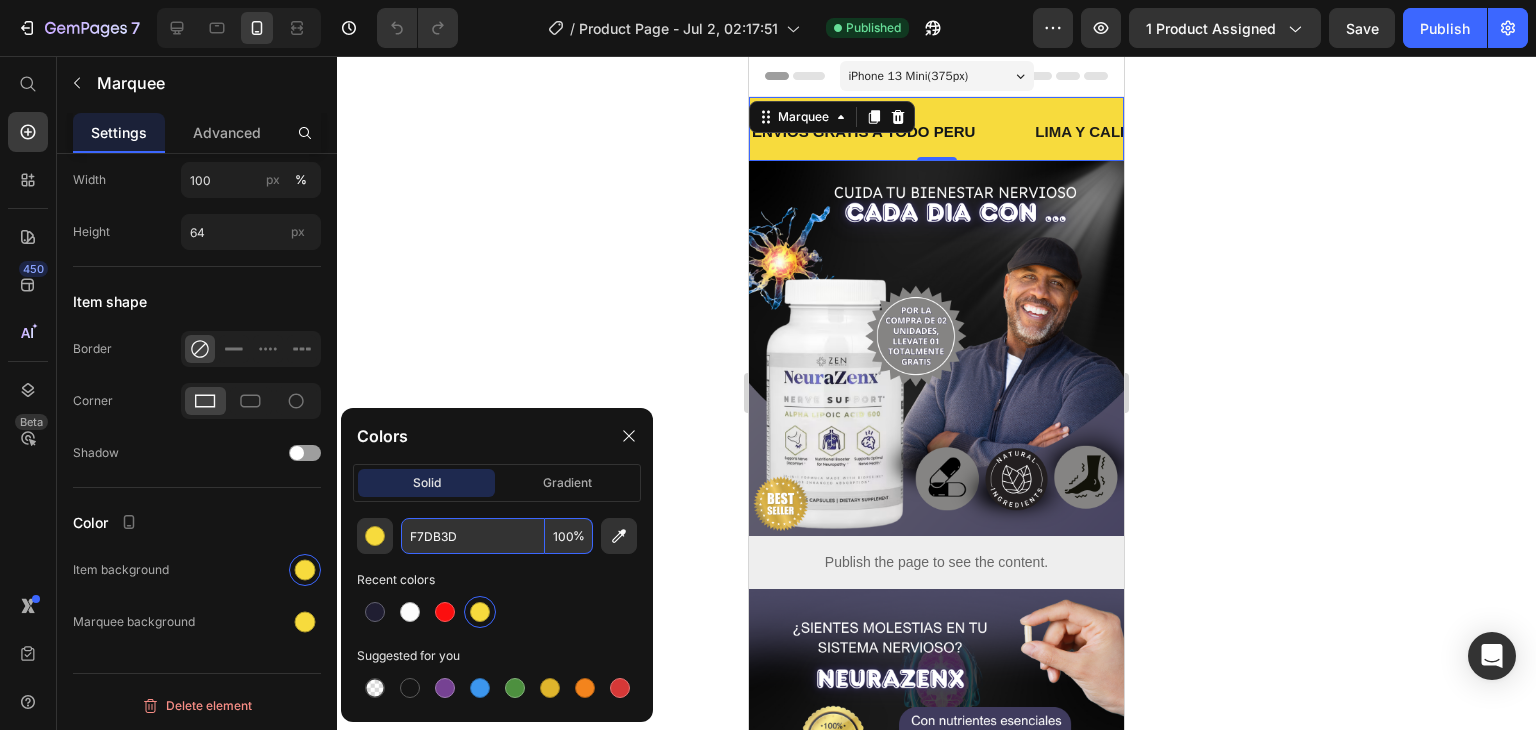 click 